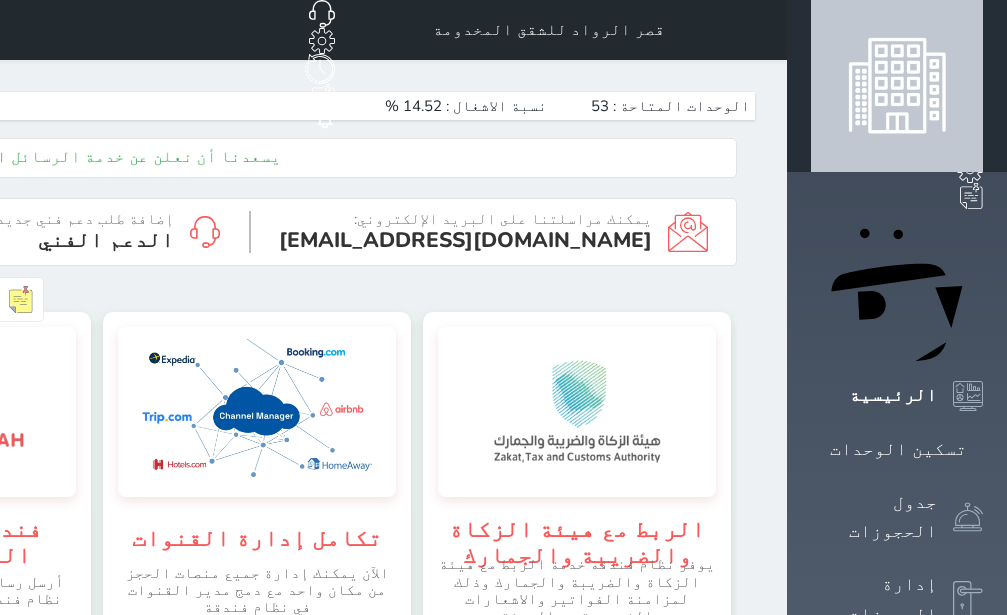 click on "تسكين الوحدات" at bounding box center [898, 449] 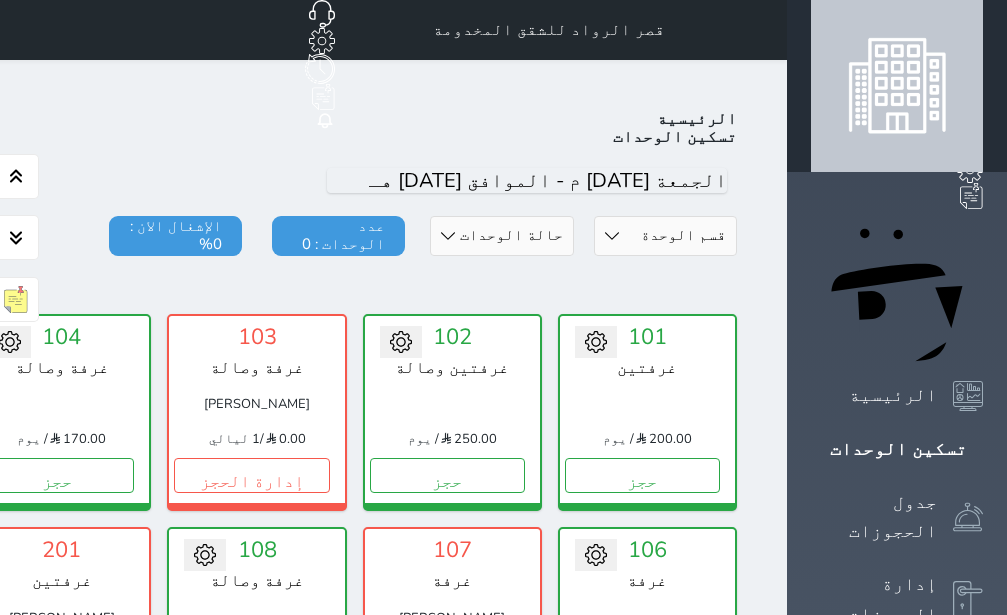scroll, scrollTop: 78, scrollLeft: 0, axis: vertical 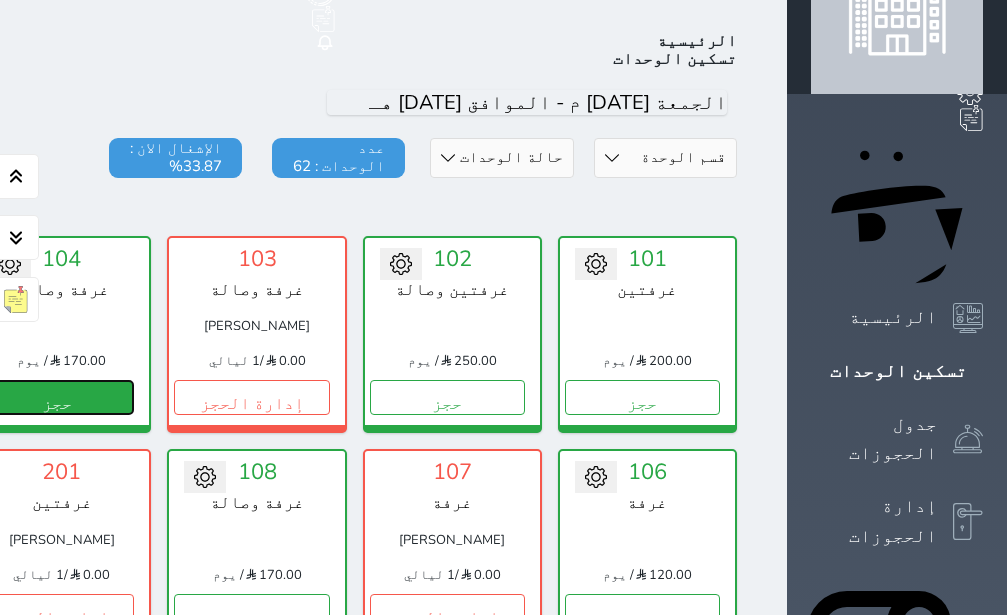 click on "حجز" at bounding box center (56, 397) 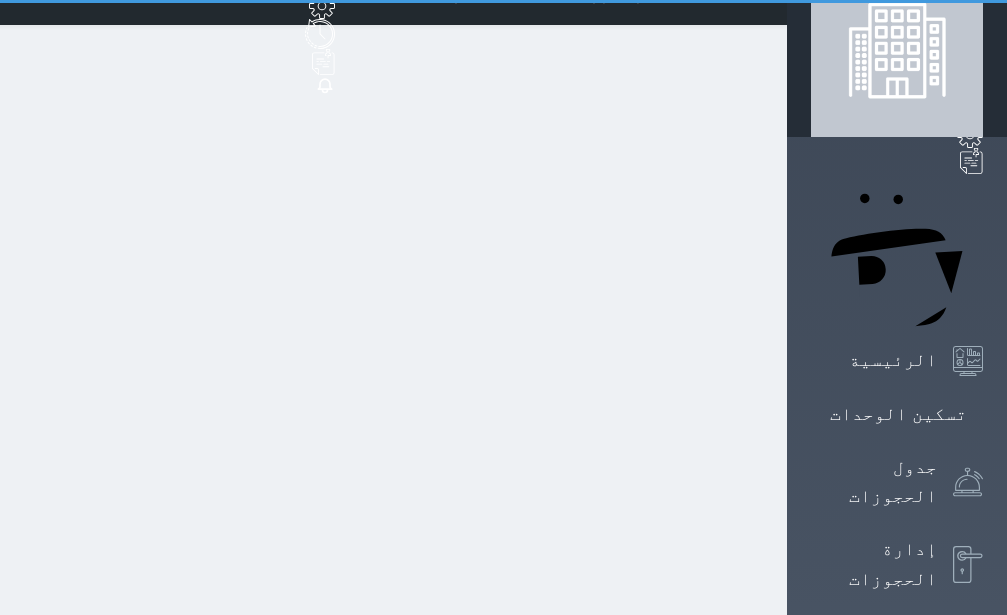 scroll, scrollTop: 0, scrollLeft: 0, axis: both 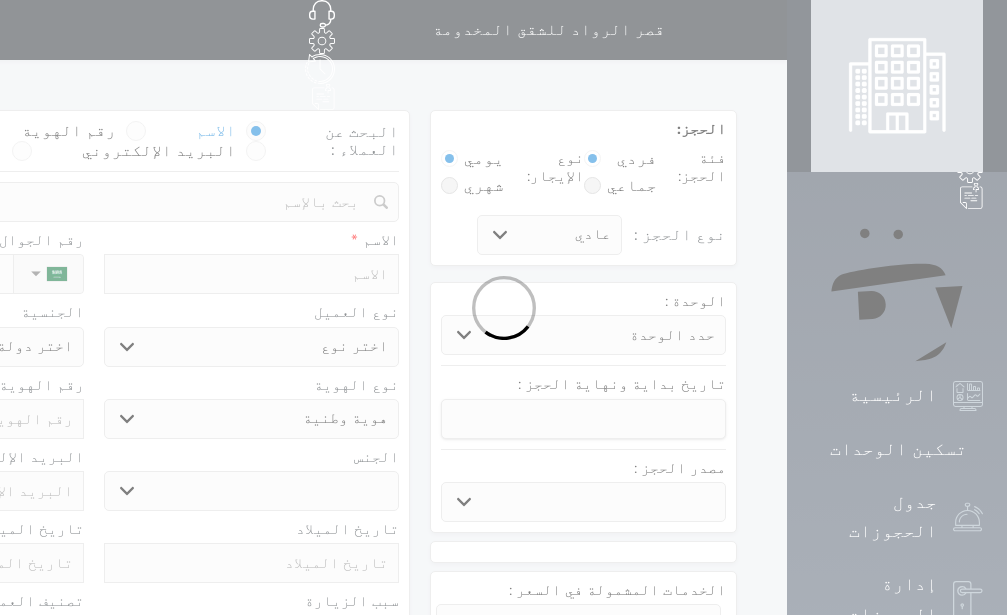 select 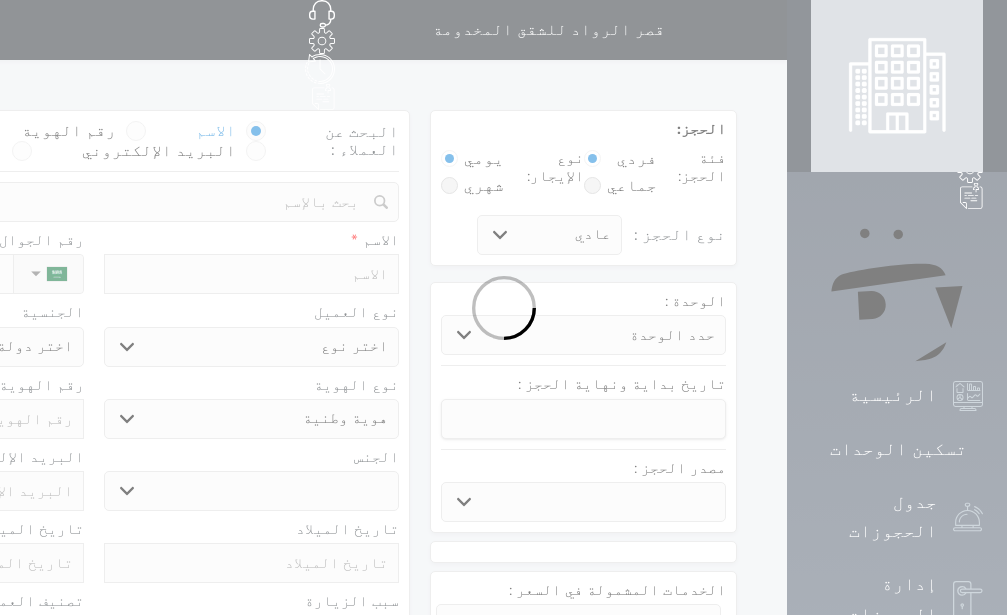 select on "3389" 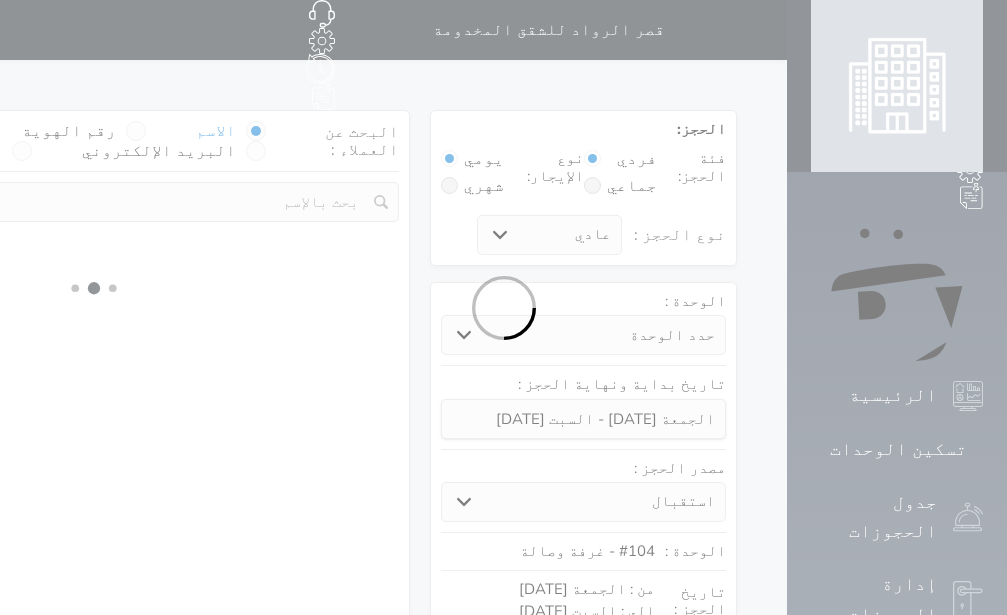 select 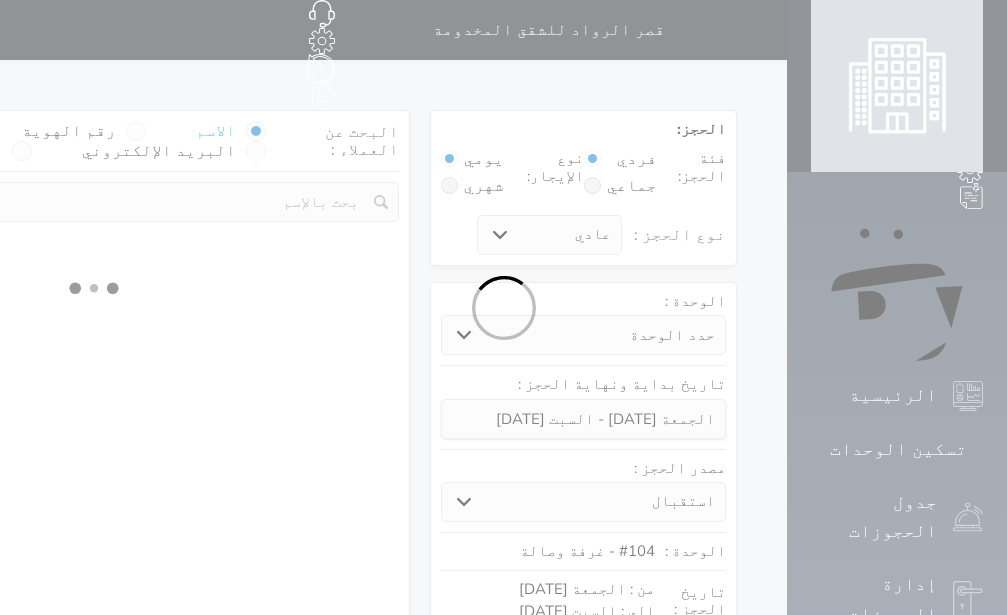 select on "113" 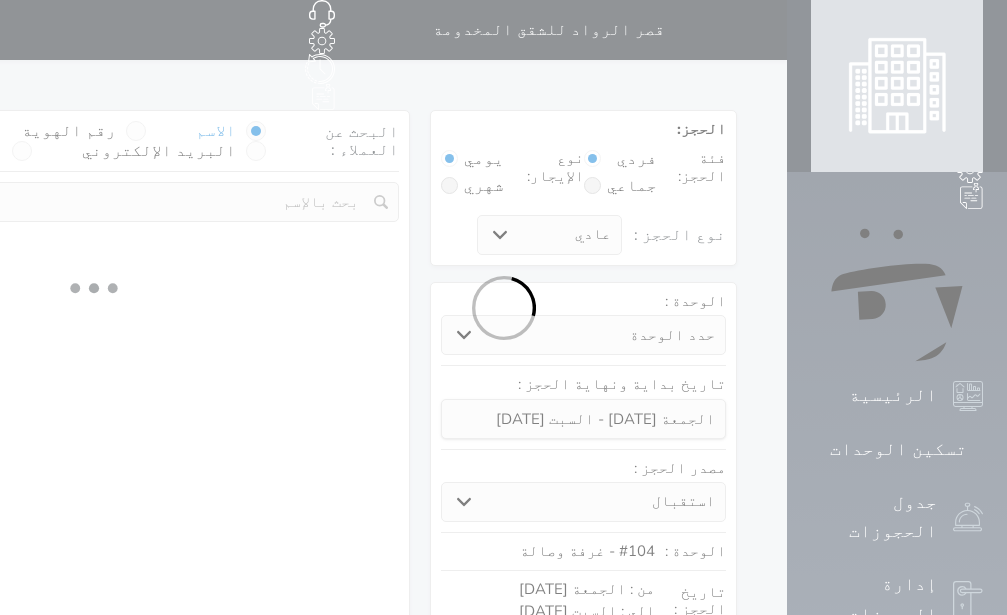 select on "1" 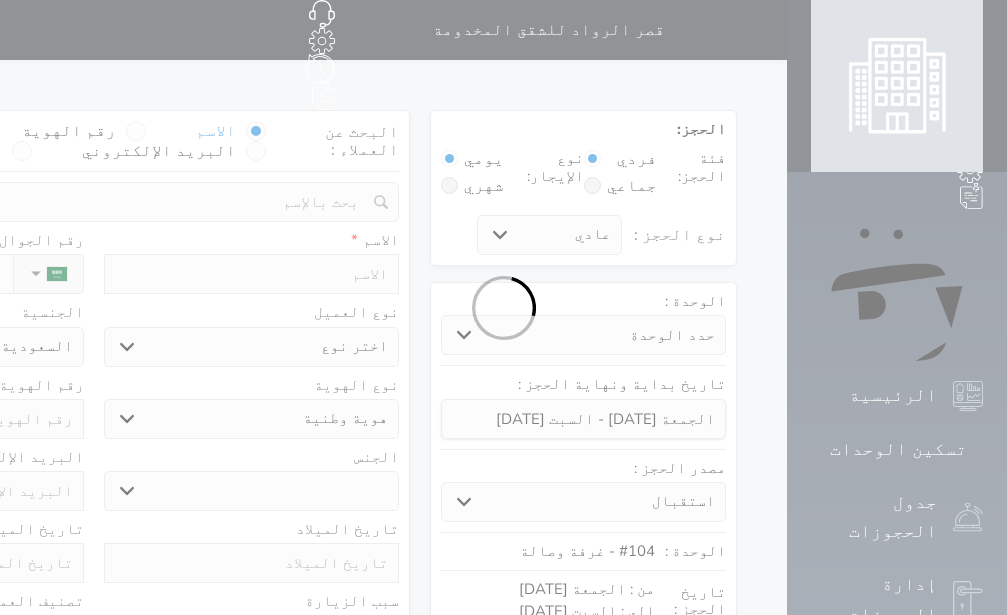 select 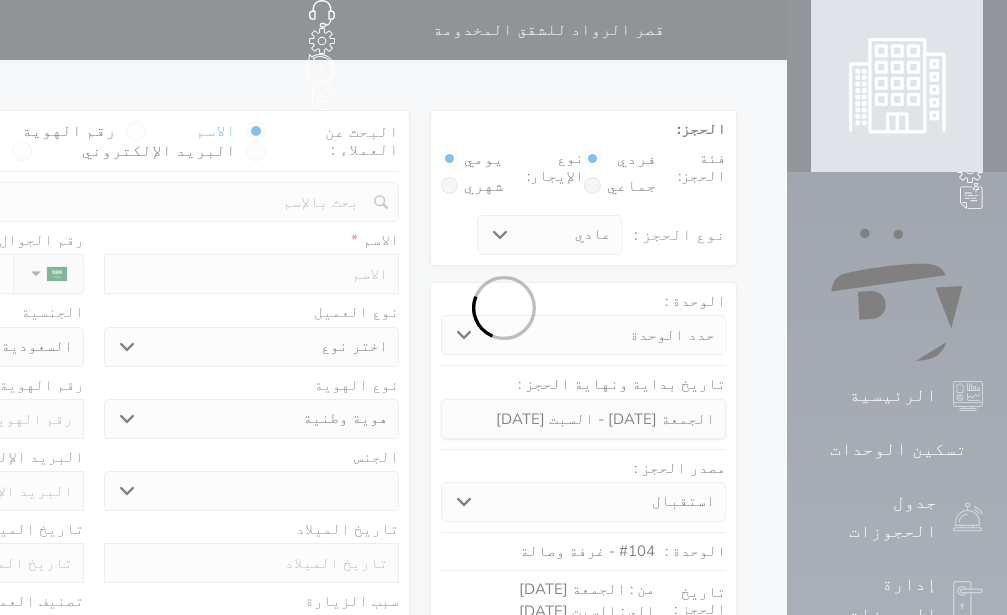 select on "1" 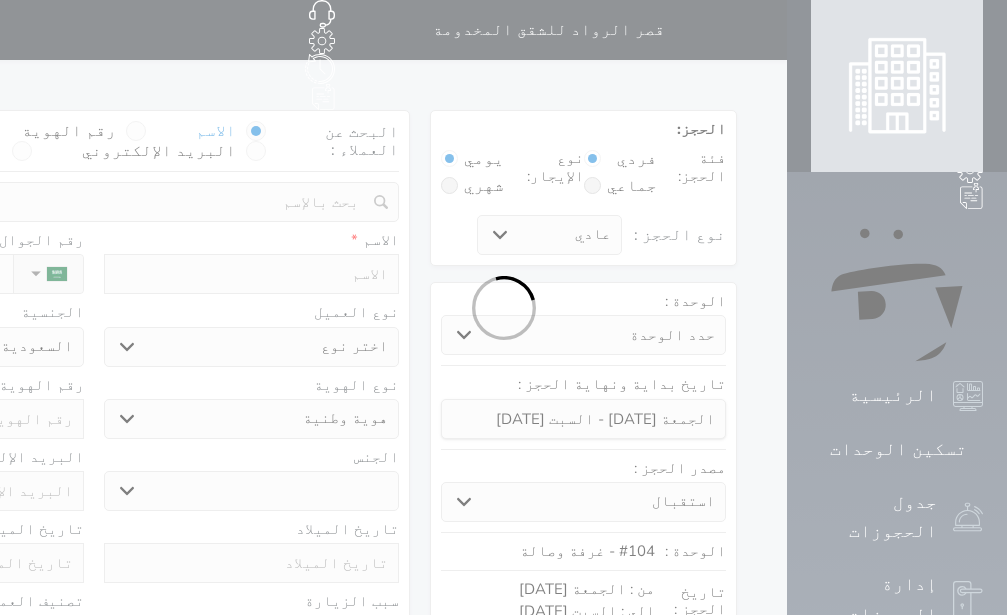 select on "7" 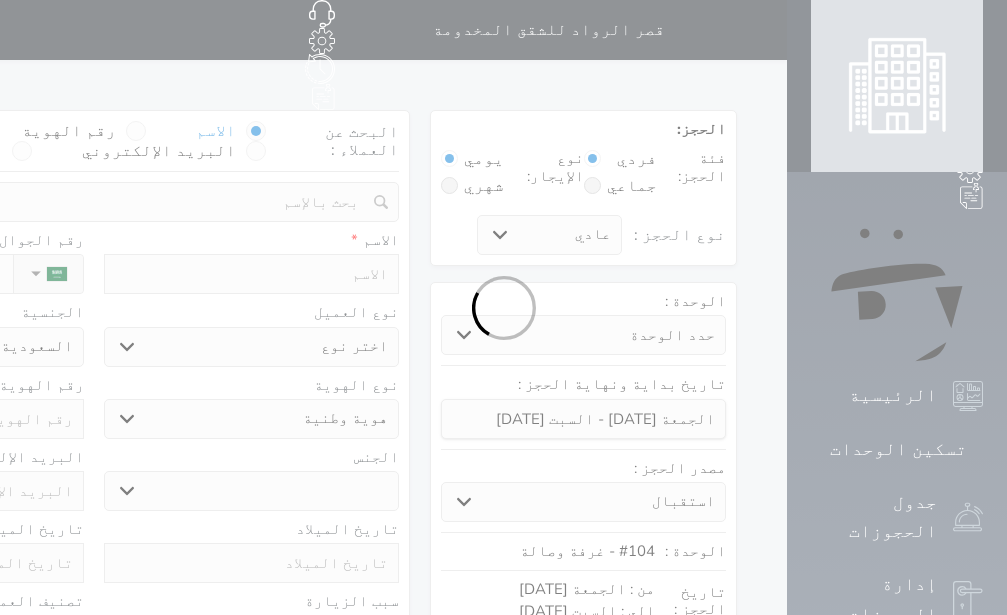 select 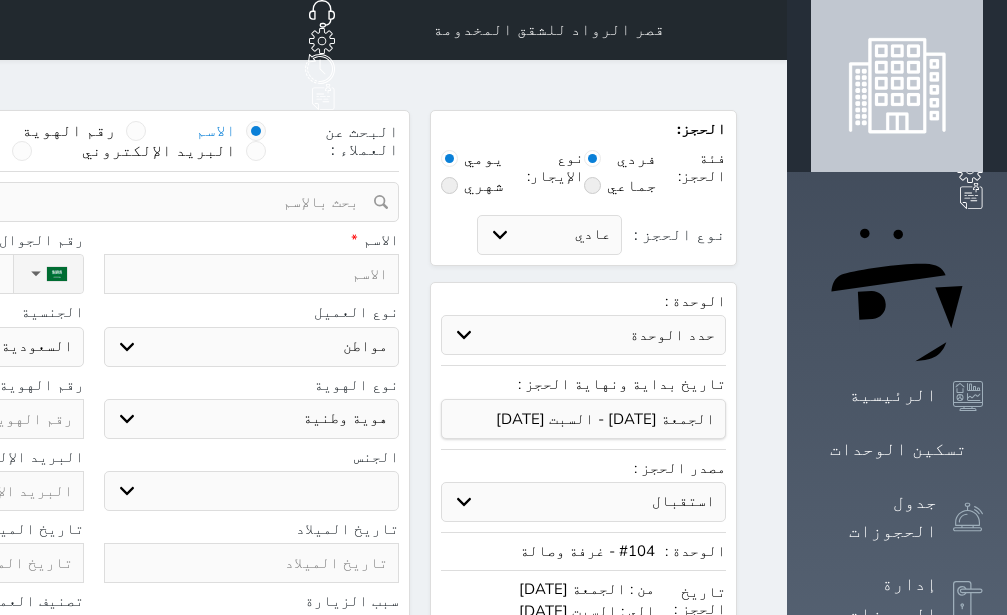 select 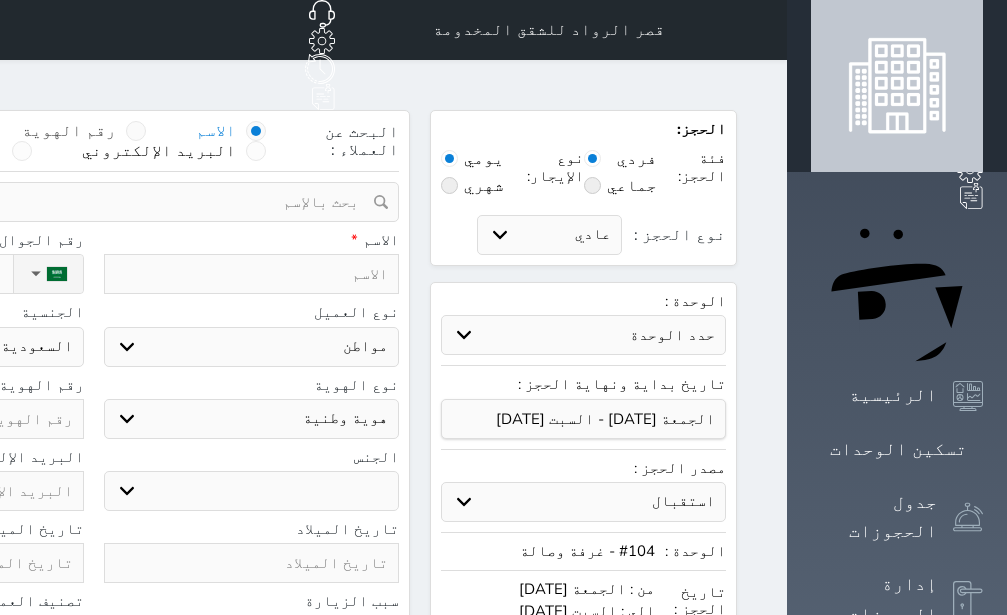 select 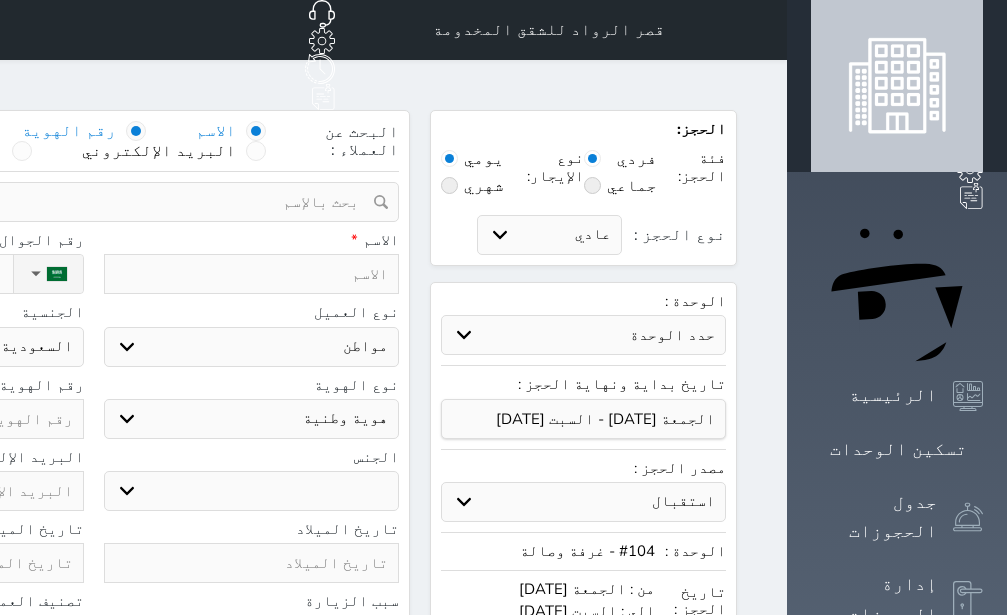 select 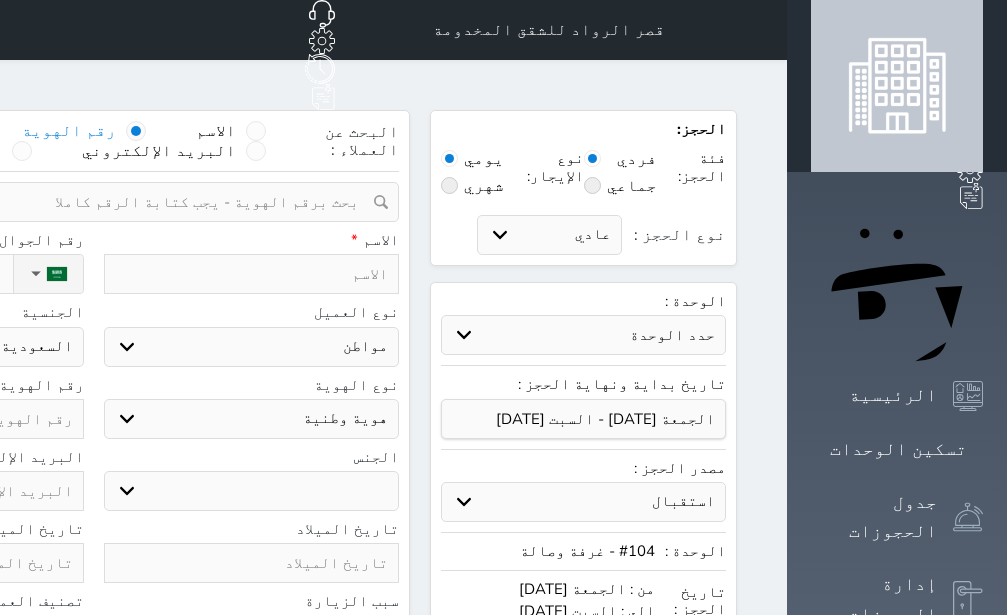 select on "[DEMOGRAPHIC_DATA]" 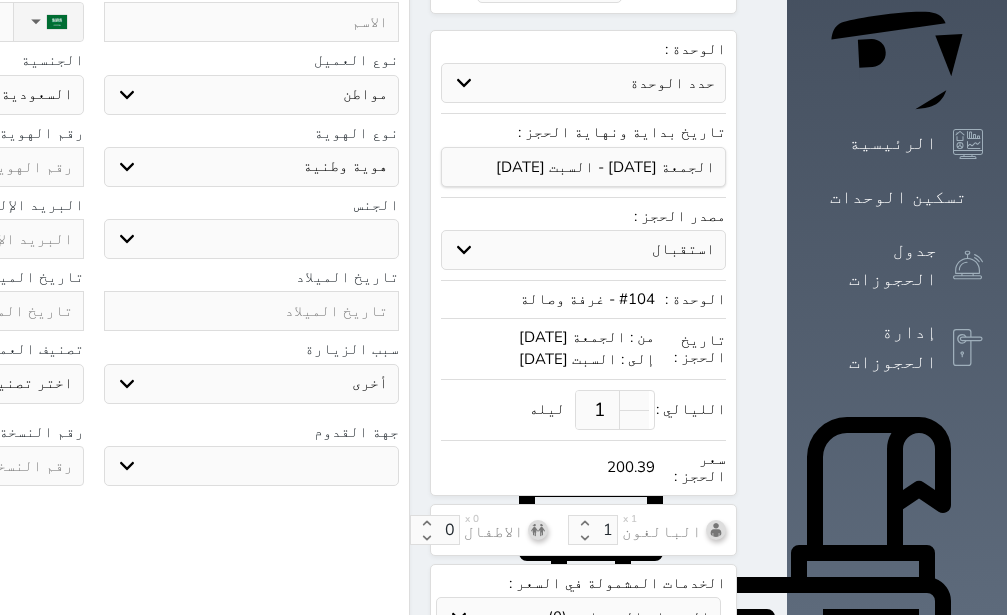 click on "جو بحر ارض" at bounding box center [252, 466] 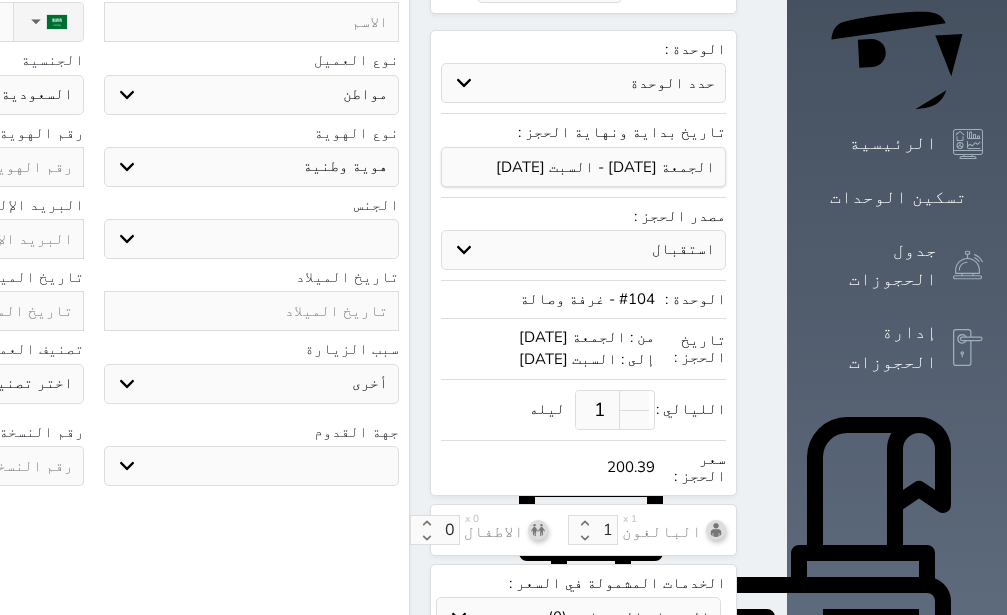 select on "9" 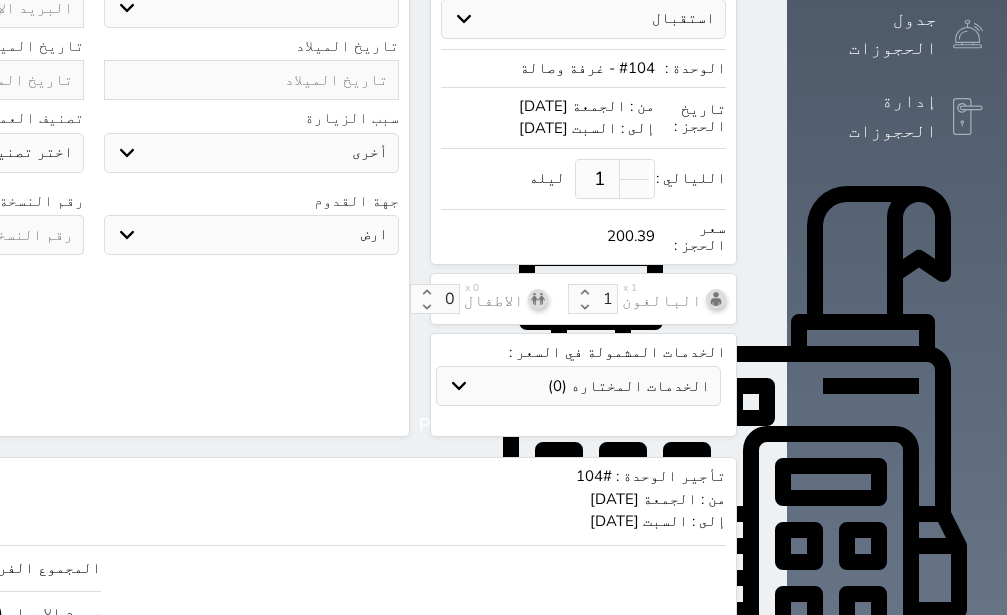 scroll, scrollTop: 767, scrollLeft: 0, axis: vertical 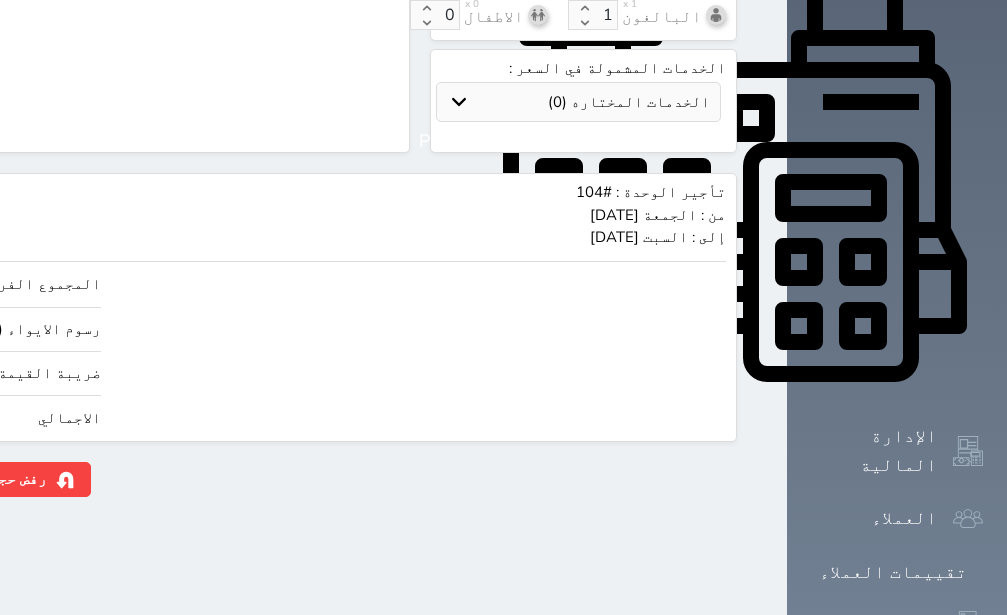 click on "200.39" at bounding box center [-147, 418] 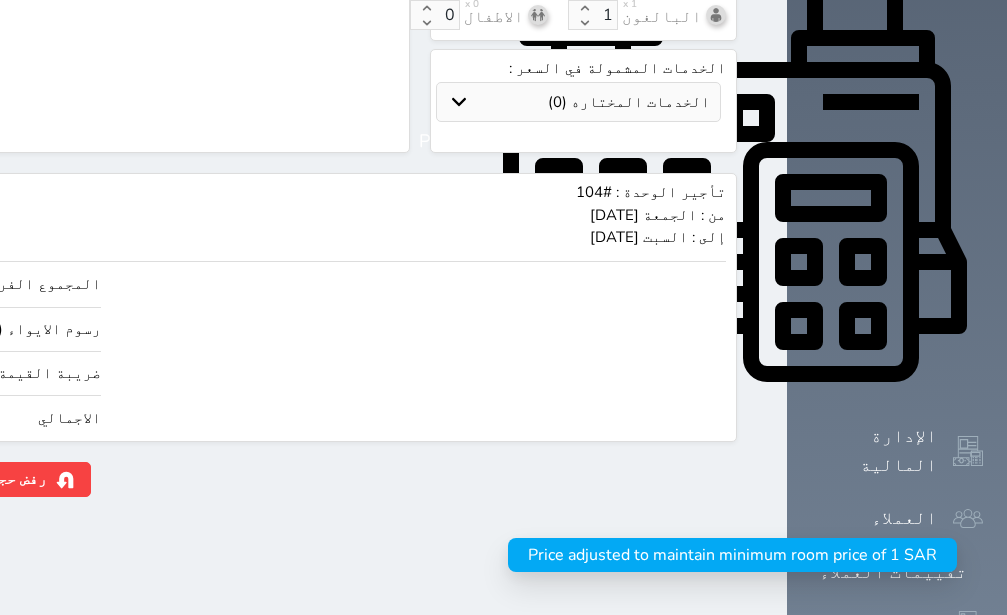 click on "1.17875" at bounding box center (-147, 418) 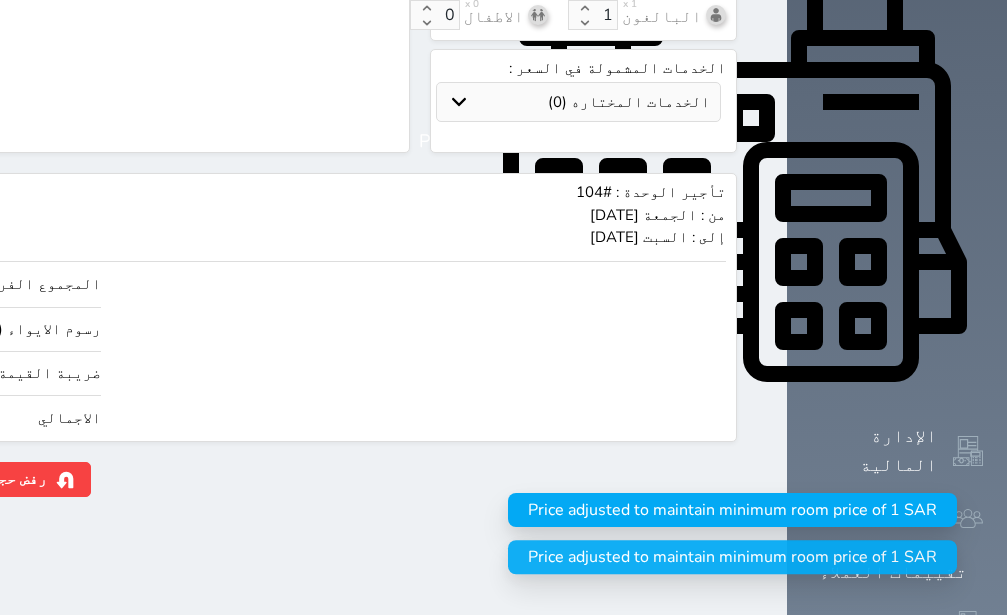 type on "12.73" 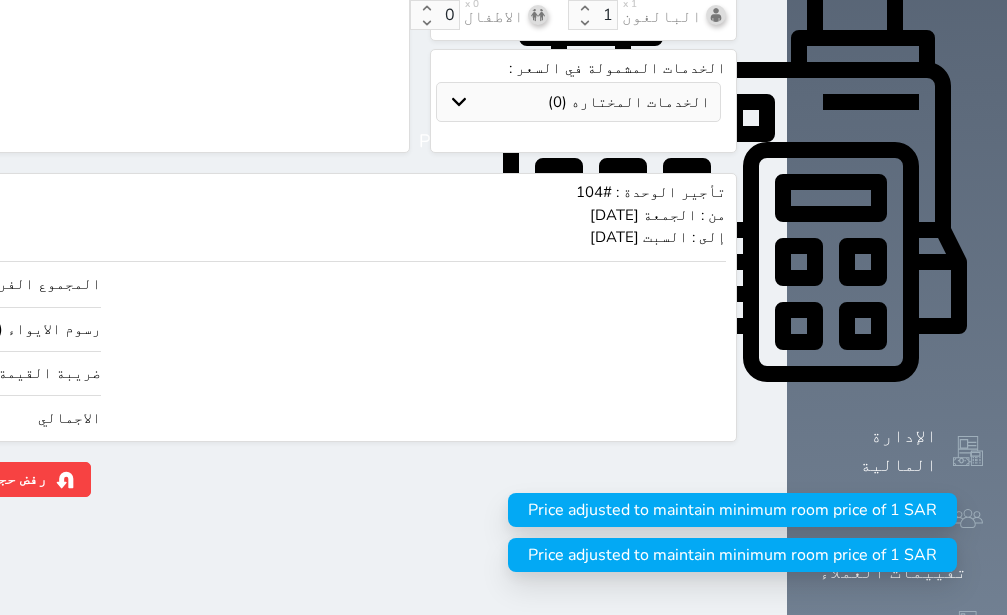 type on "127.25" 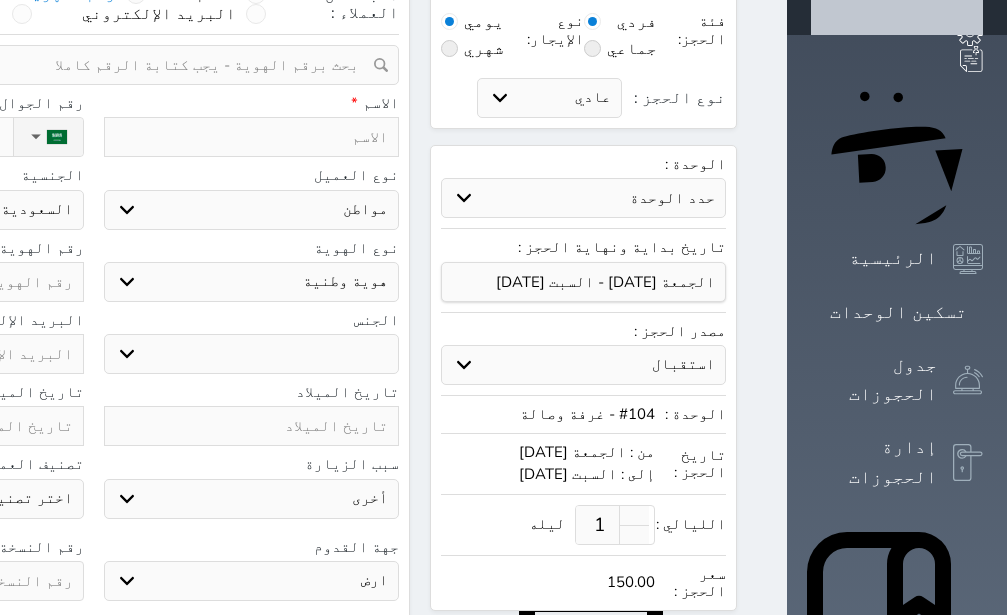 scroll, scrollTop: 11, scrollLeft: 0, axis: vertical 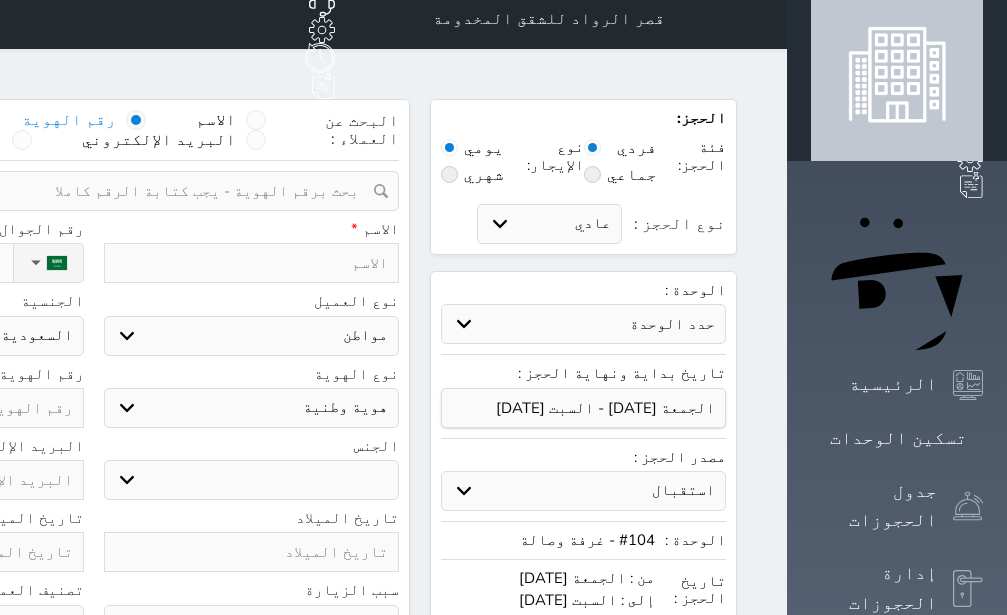type on "150.00" 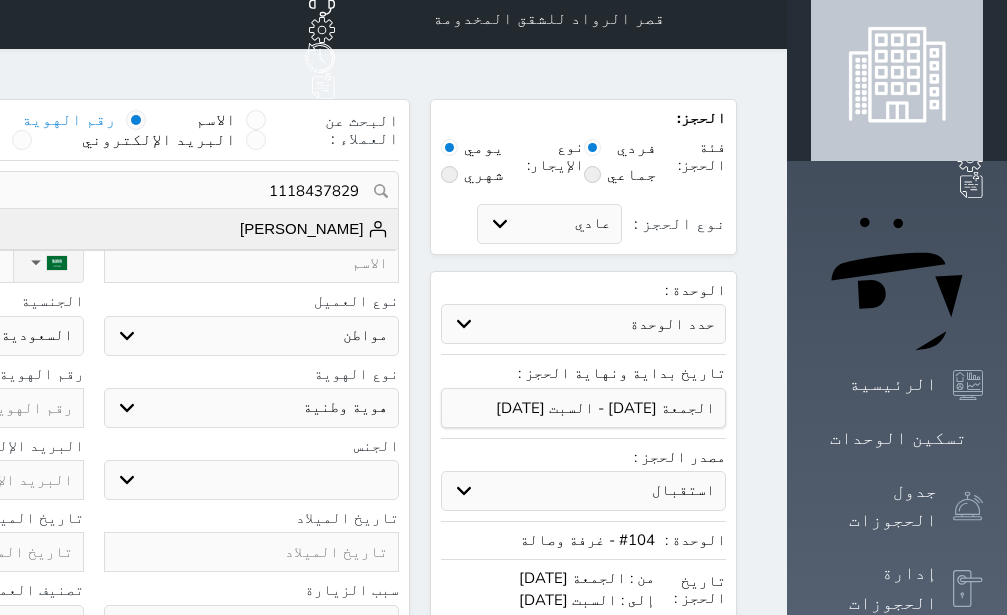 click on "[PERSON_NAME]" at bounding box center (314, 229) 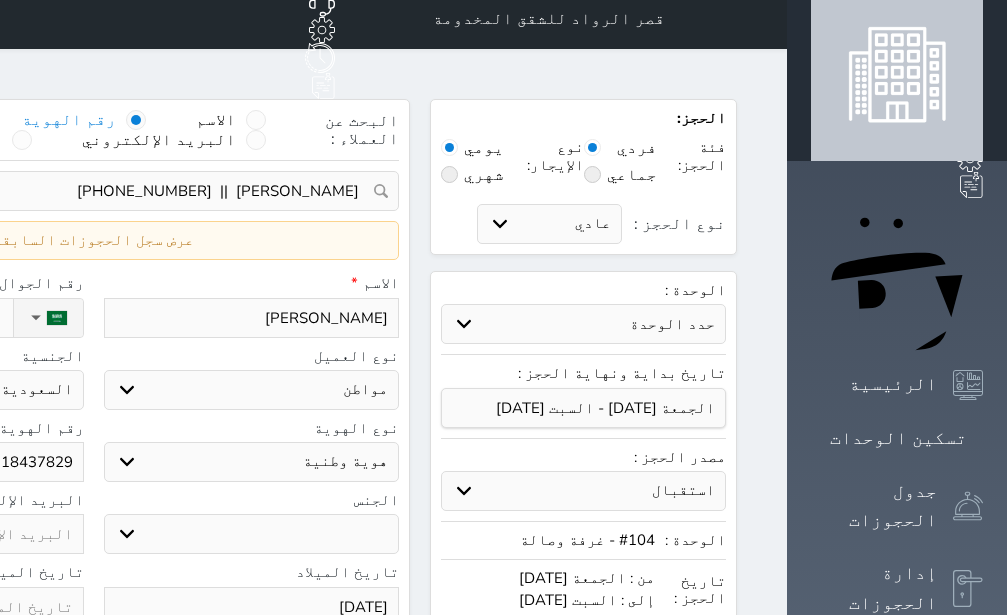 scroll, scrollTop: 767, scrollLeft: 0, axis: vertical 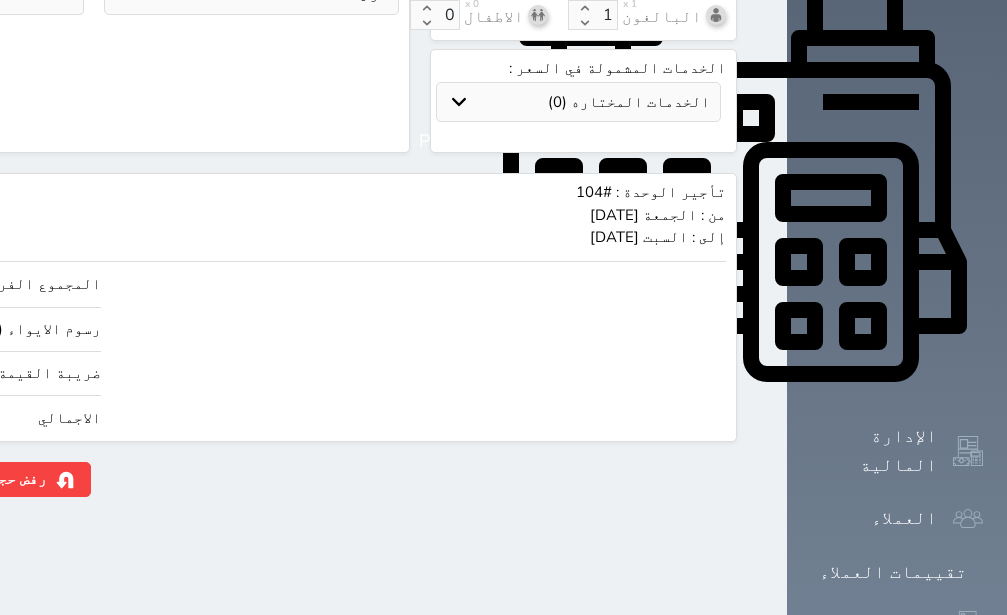 click on "حجز" at bounding box center [-130, 479] 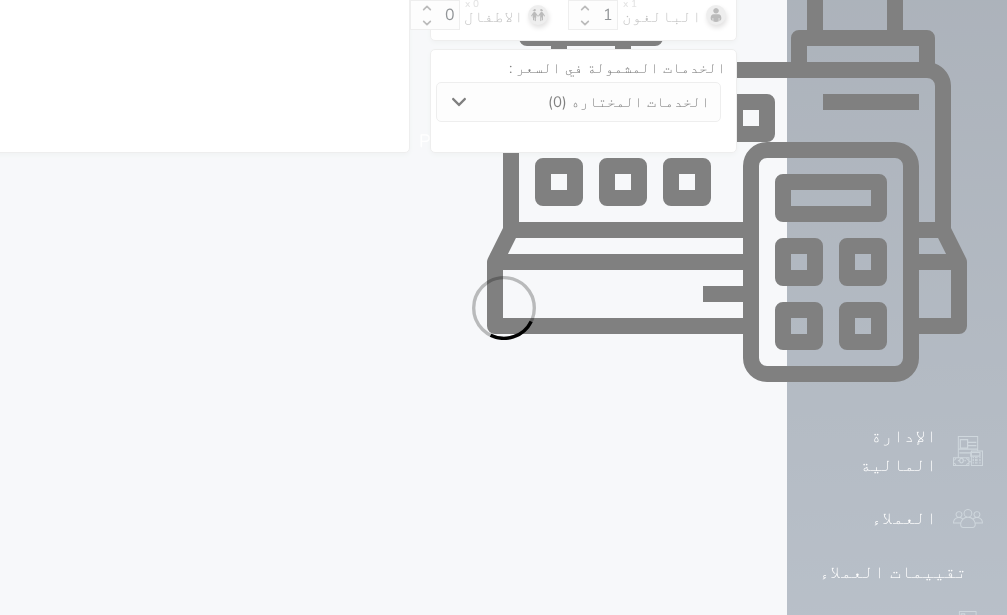 select on "1" 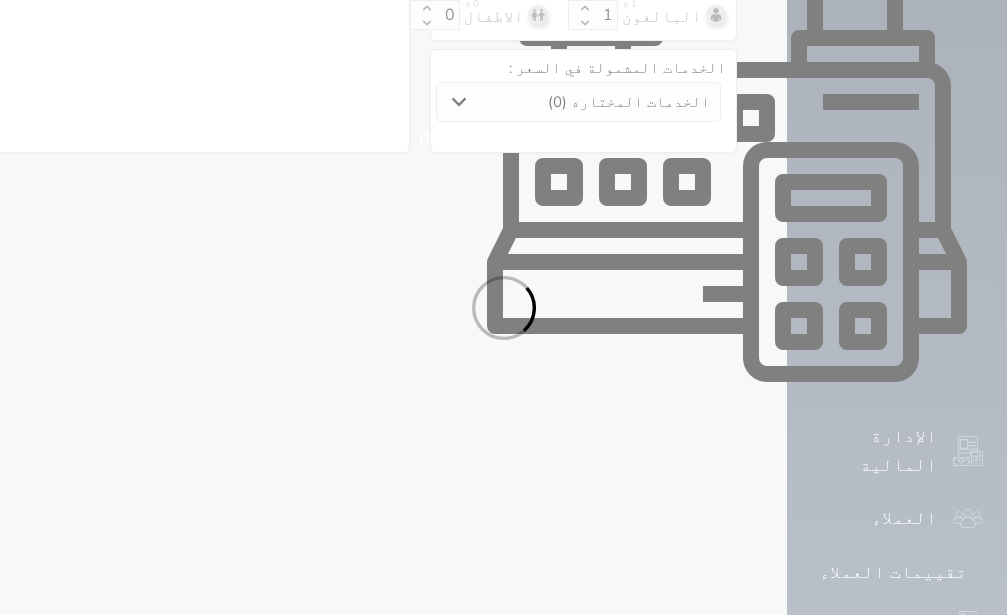 select on "113" 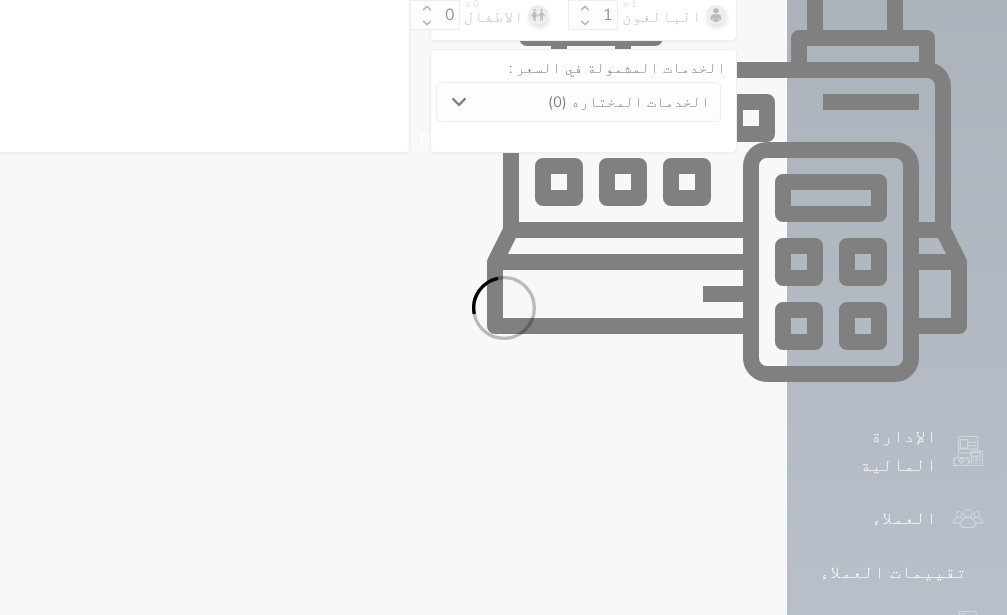 select on "1" 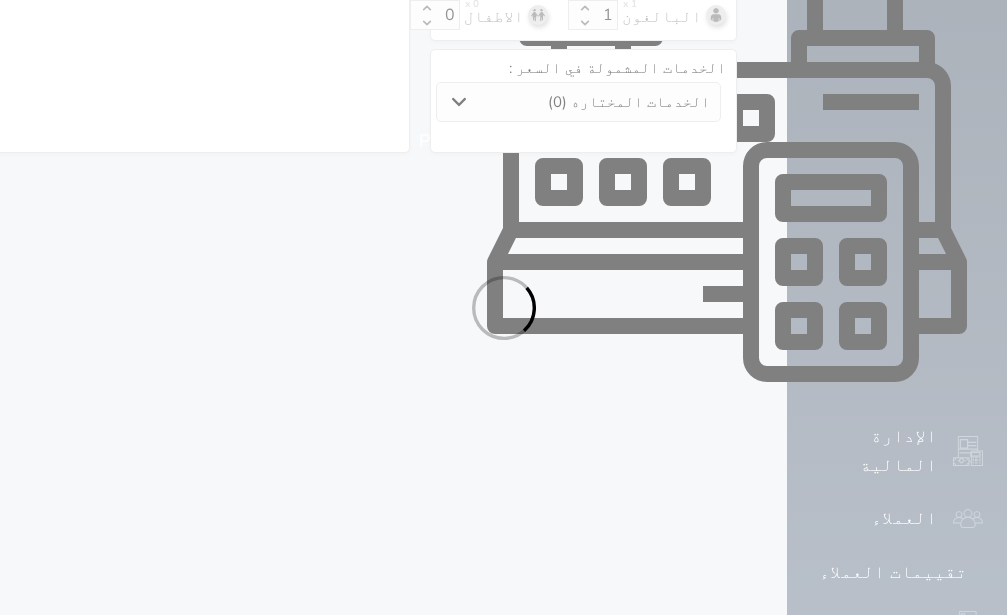 select on "7" 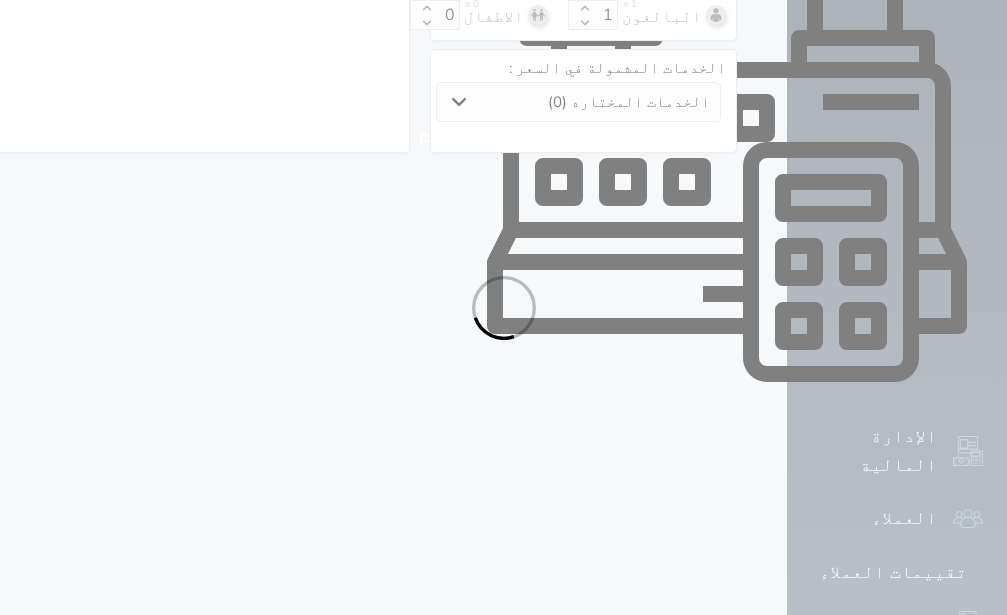 select on "9" 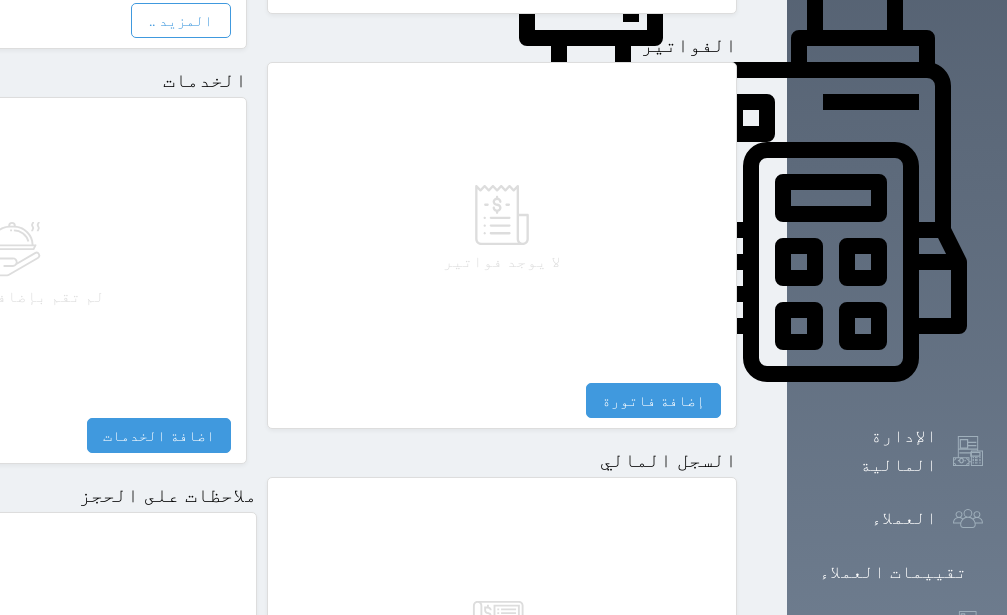 scroll, scrollTop: 1122, scrollLeft: 0, axis: vertical 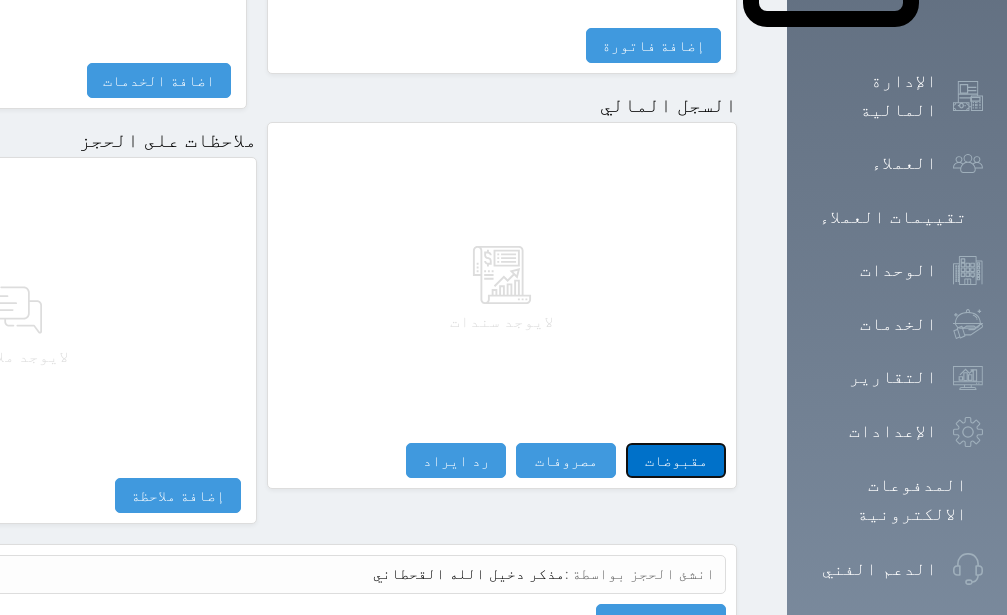 click on "مقبوضات" at bounding box center [676, 460] 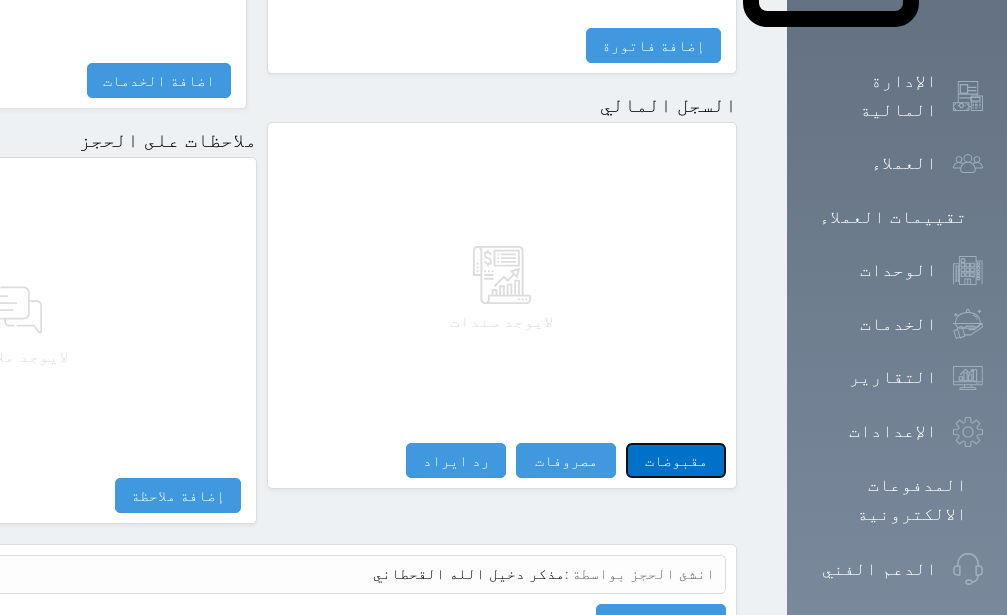 scroll, scrollTop: 1087, scrollLeft: 0, axis: vertical 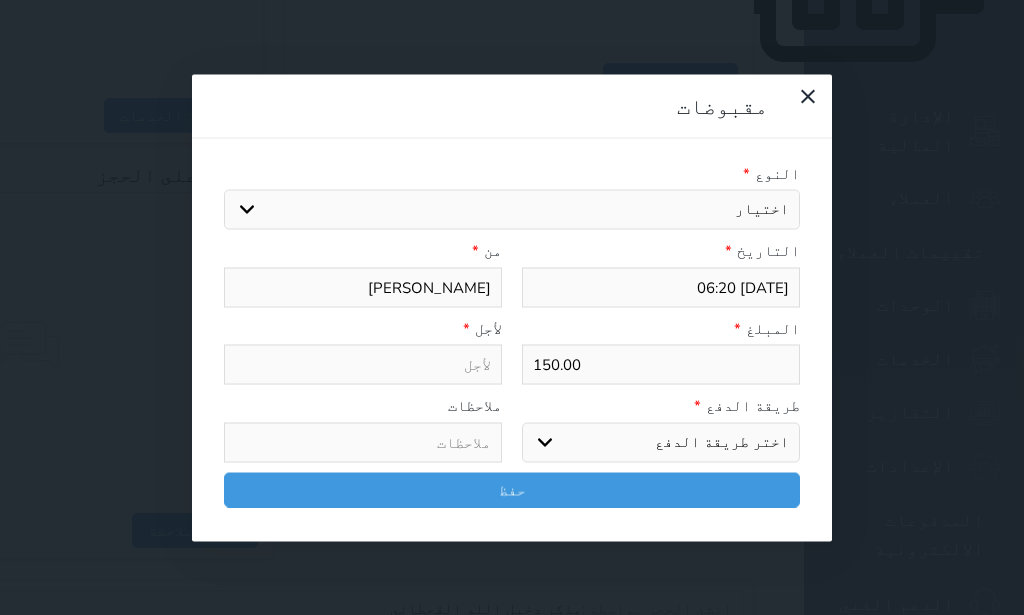 select 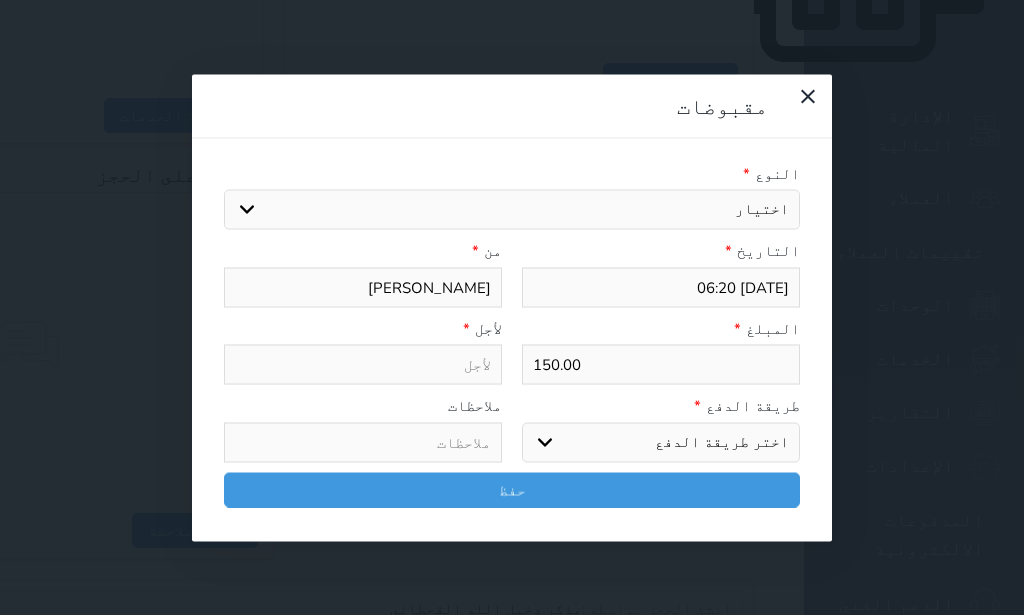 select 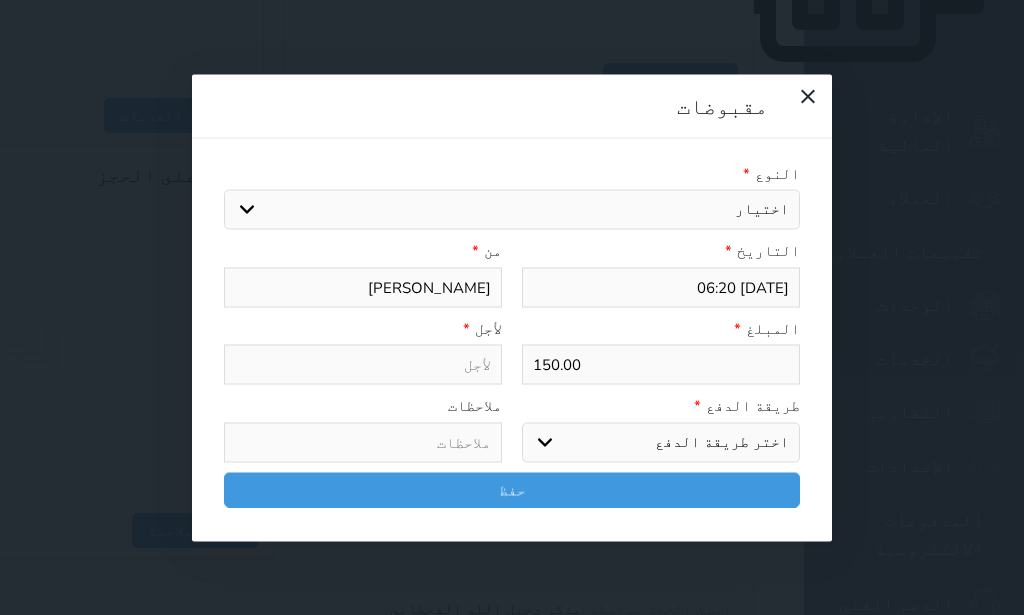 select 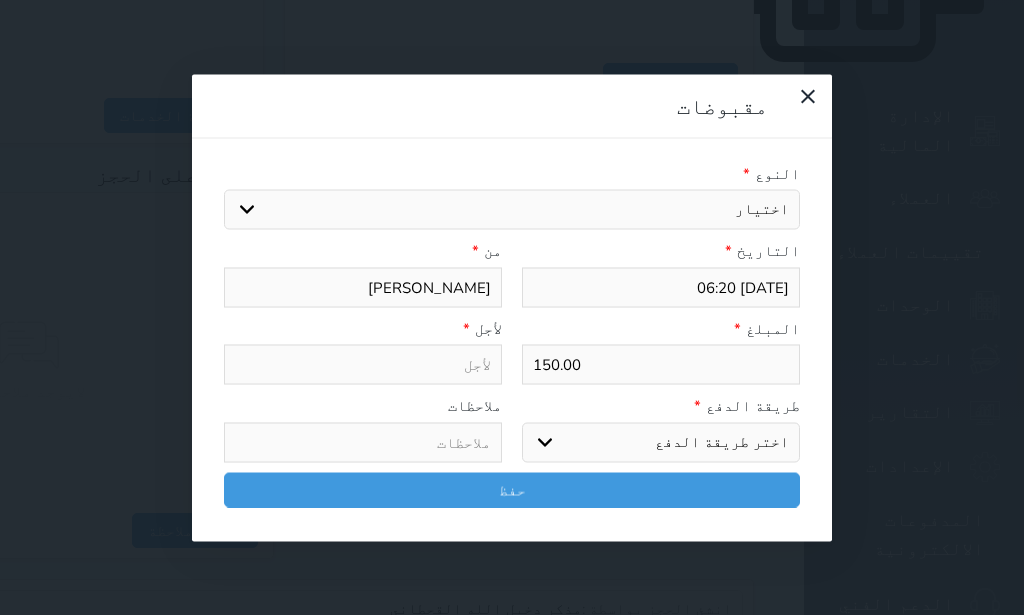 select 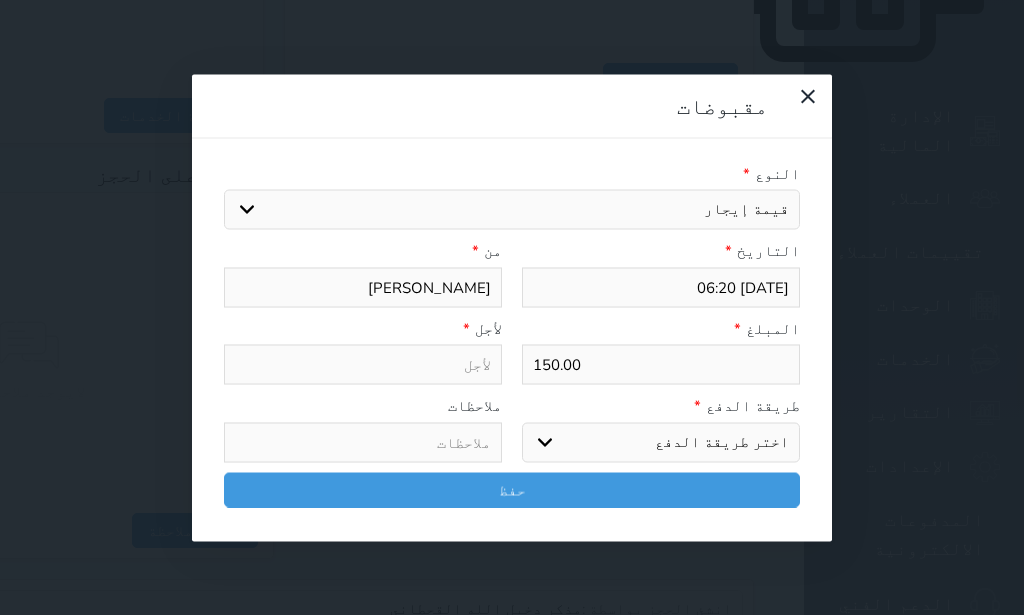 select 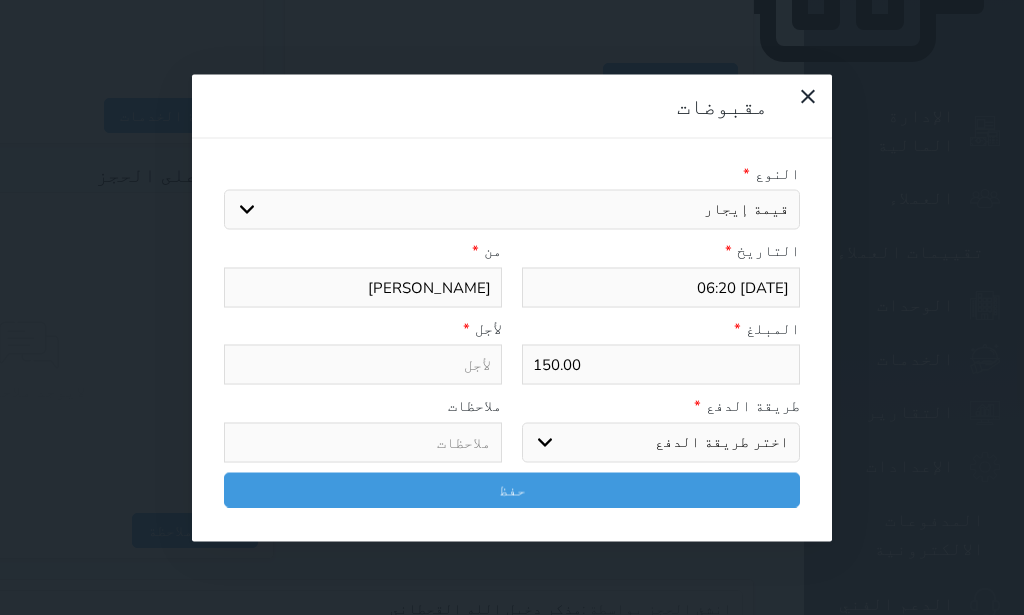 type on "قيمة إيجار - الوحدة - 104" 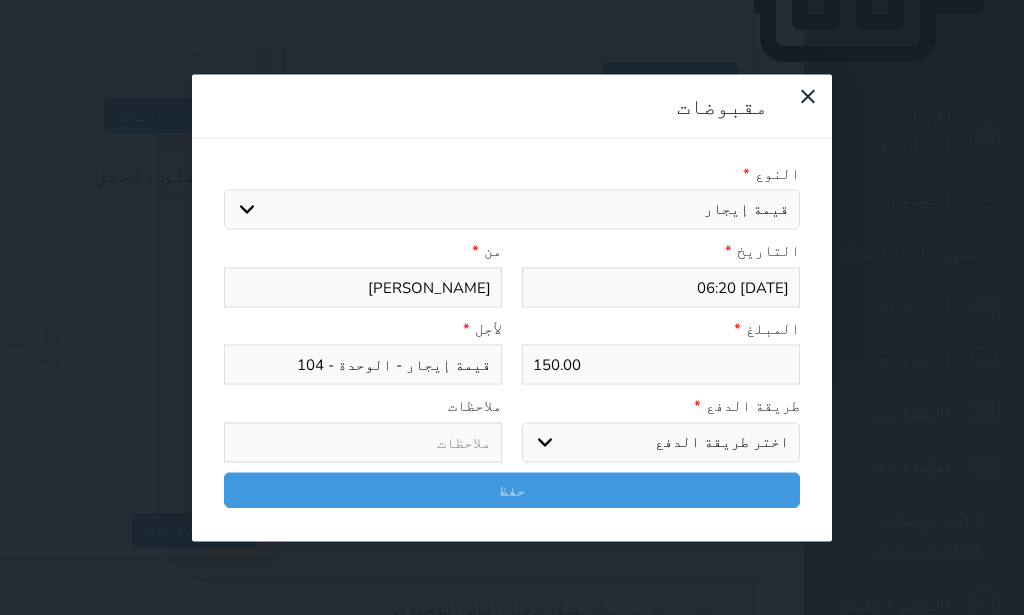 click on "اختر طريقة الدفع   دفع نقدى   تحويل بنكى   مدى   بطاقة ائتمان   آجل" at bounding box center (661, 442) 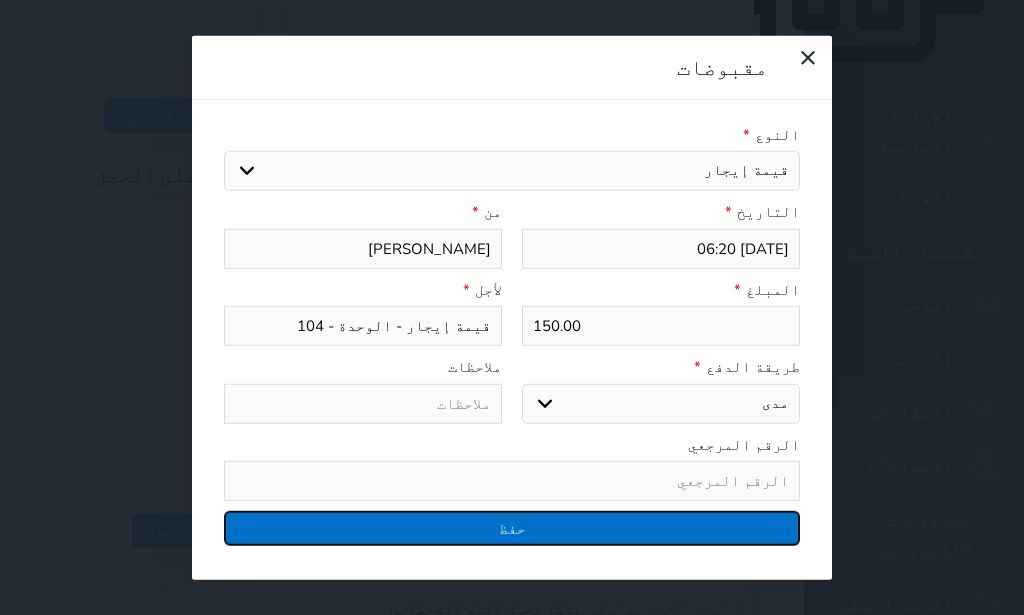 click on "حفظ" at bounding box center (512, 528) 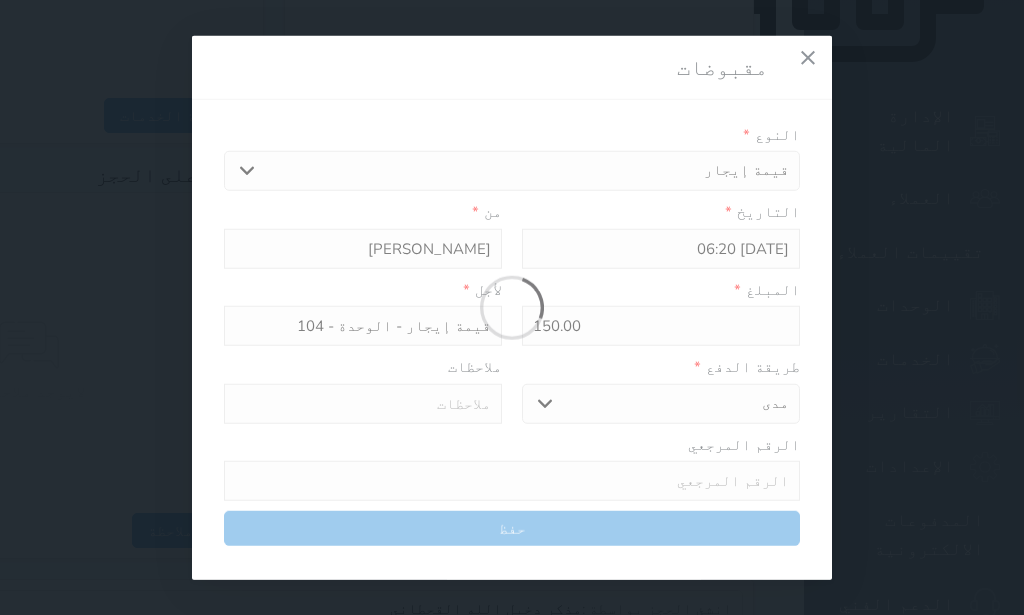 select 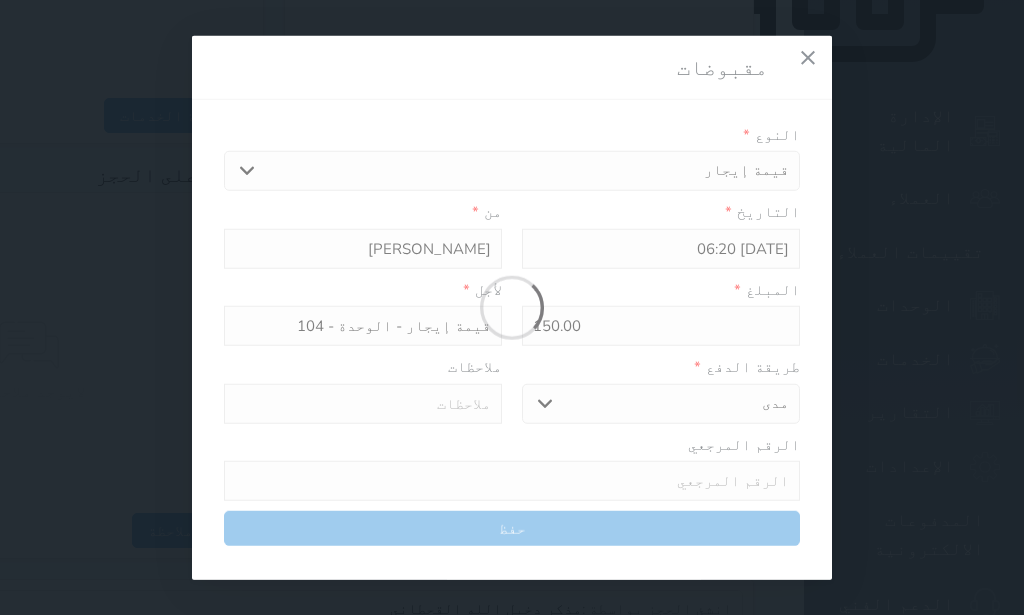 type 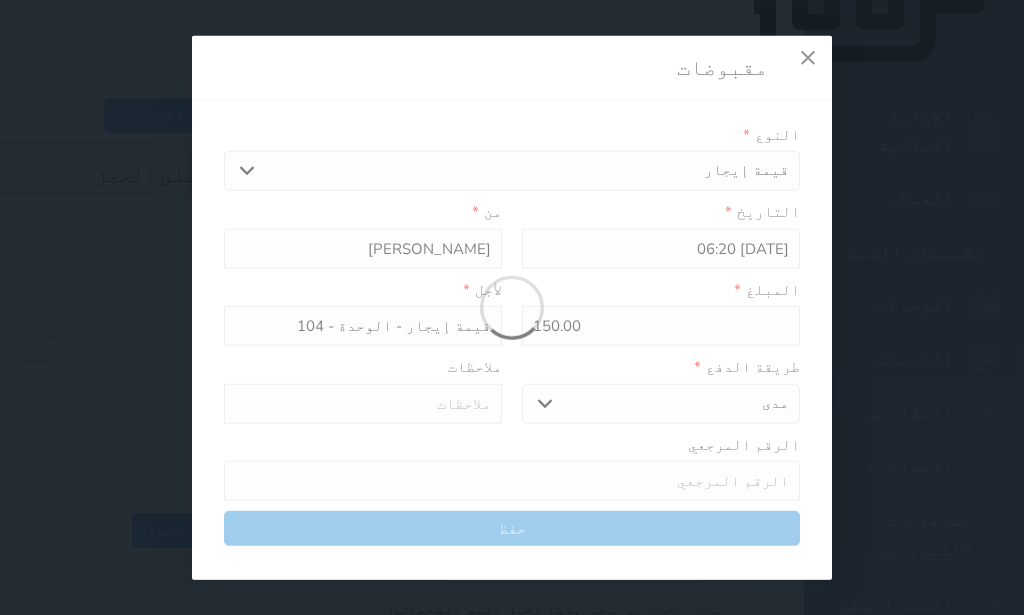 type on "0" 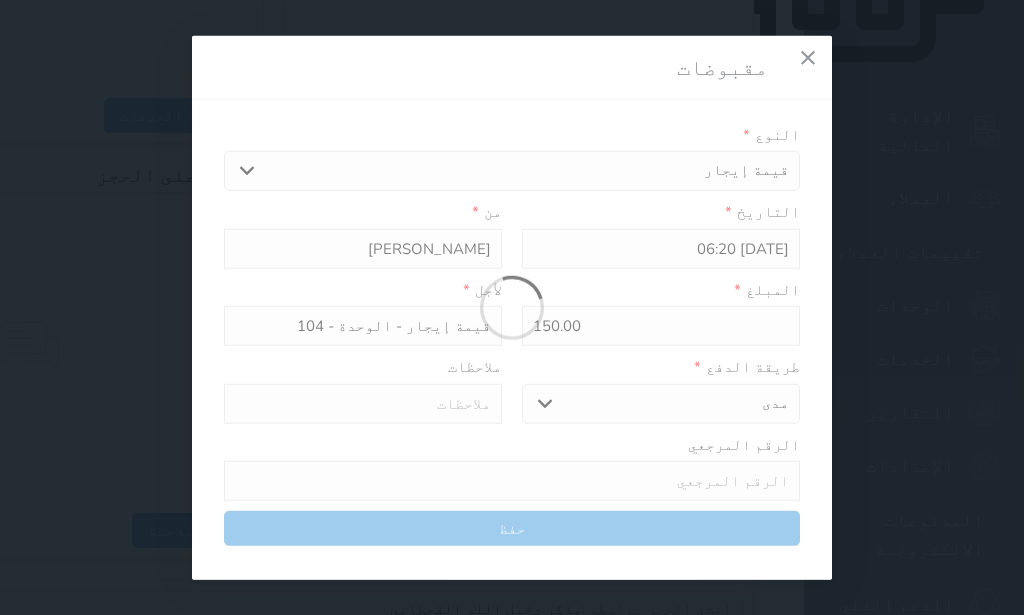 select 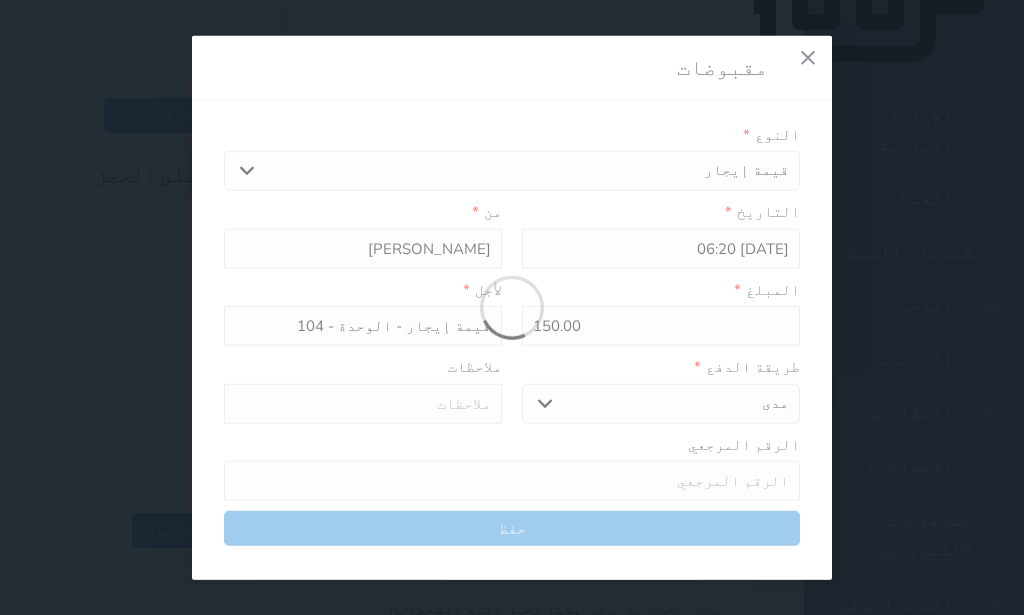 type on "0" 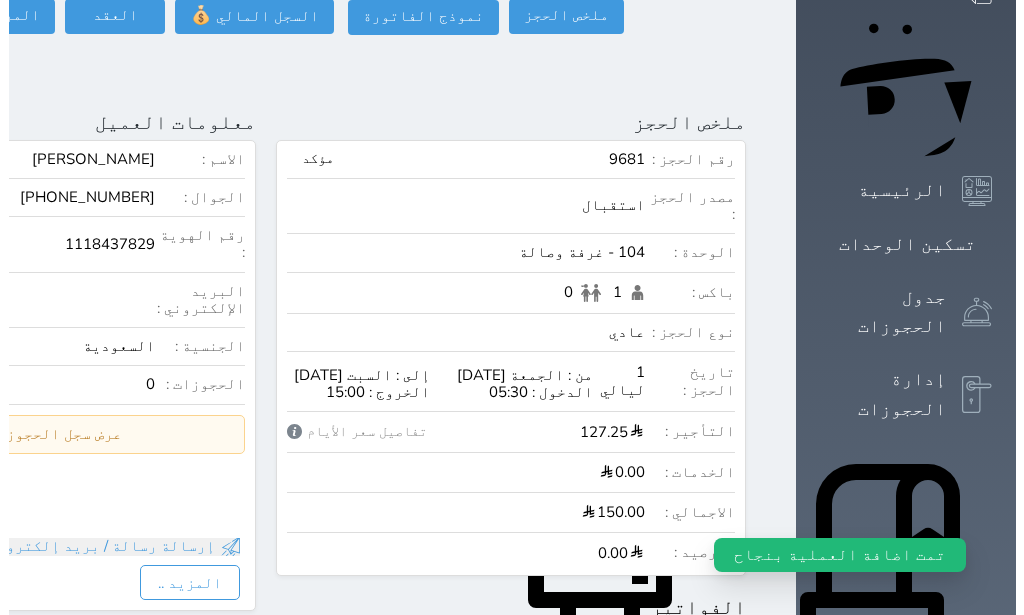 scroll, scrollTop: 0, scrollLeft: 0, axis: both 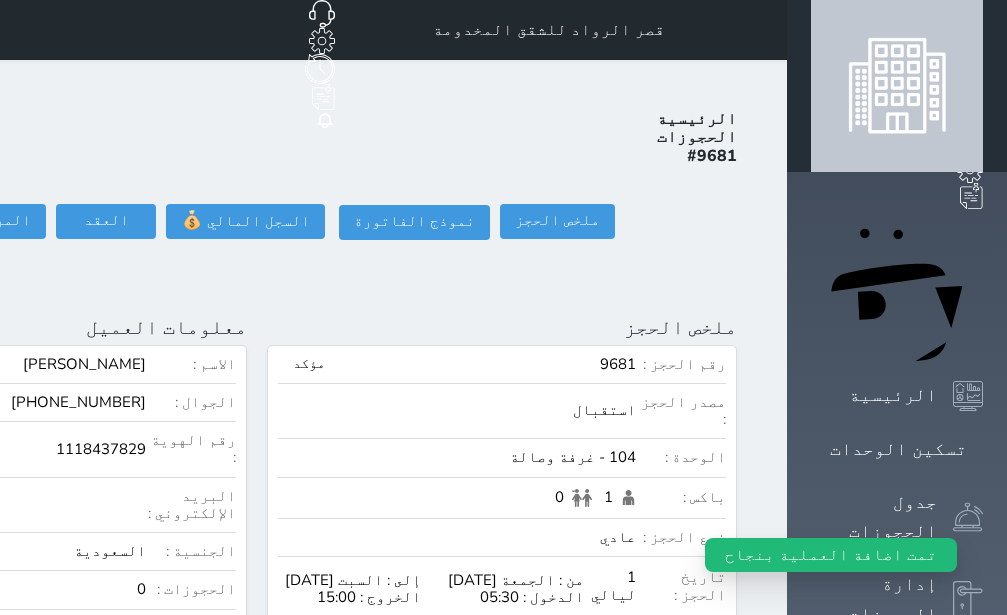click on "تسجيل دخول" at bounding box center (-156, 221) 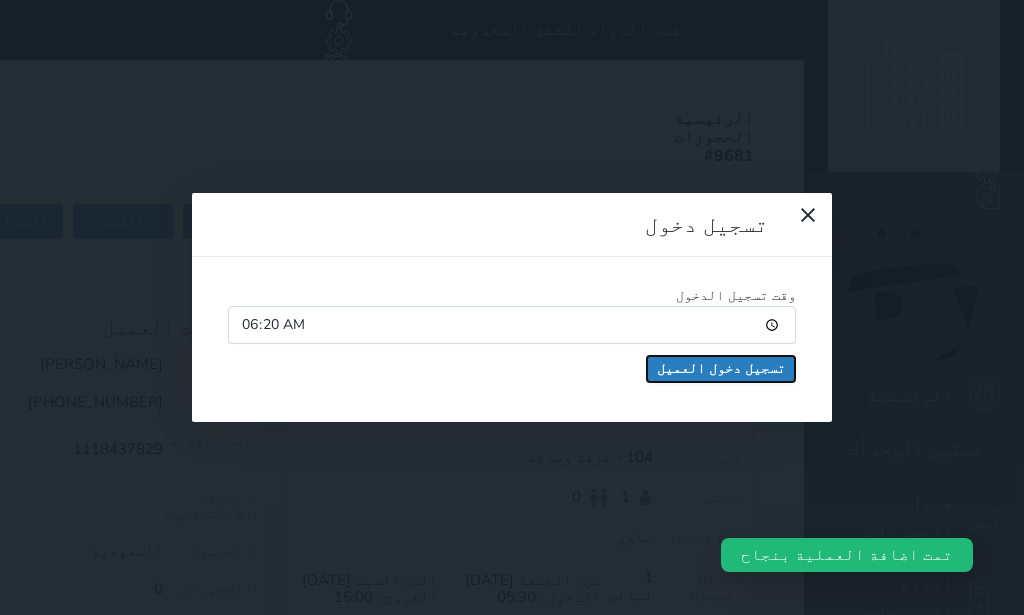 click on "تسجيل دخول العميل" at bounding box center [721, 369] 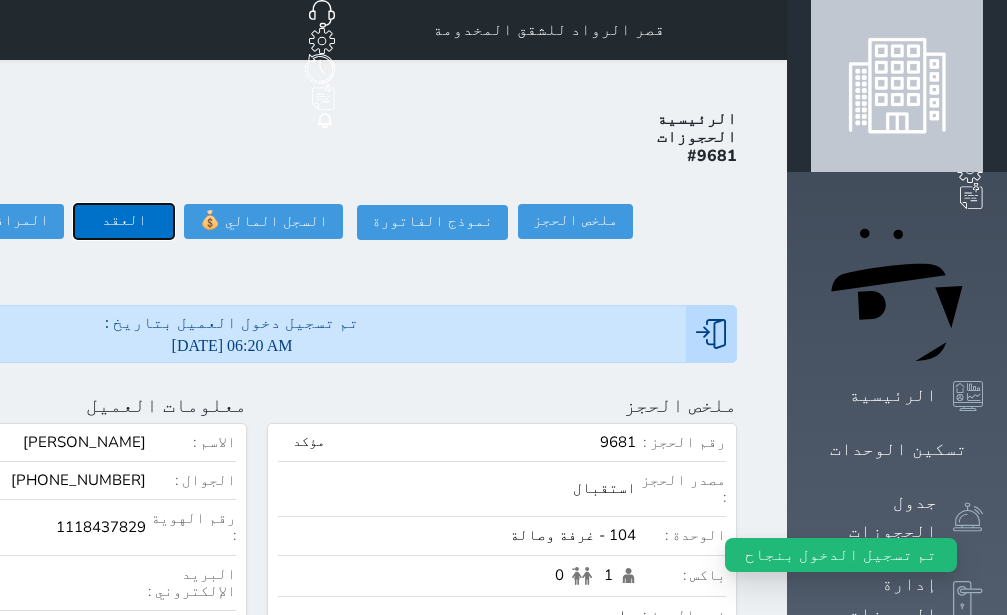 click on "العقد" at bounding box center (124, 221) 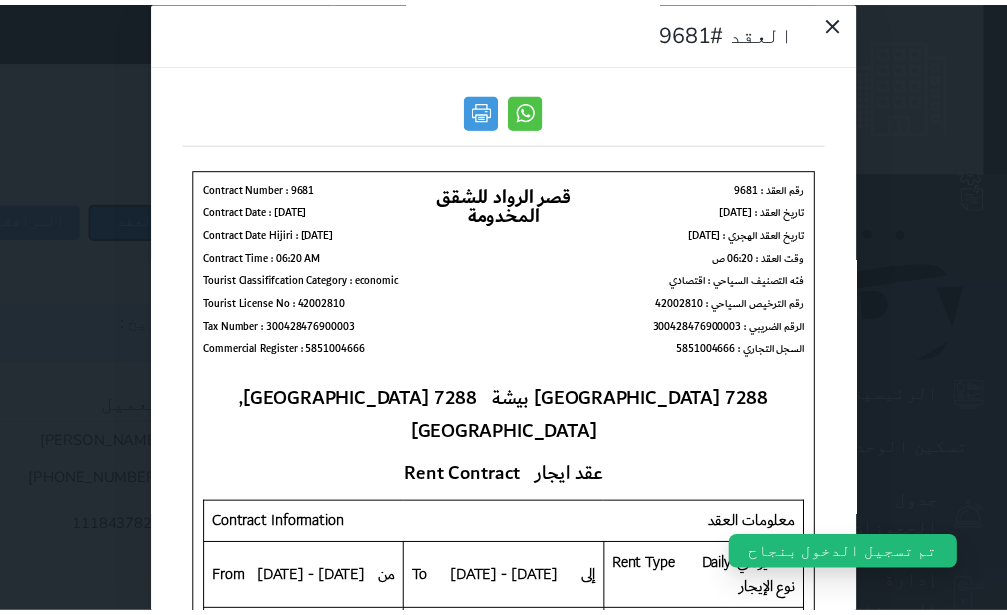 scroll, scrollTop: 0, scrollLeft: 0, axis: both 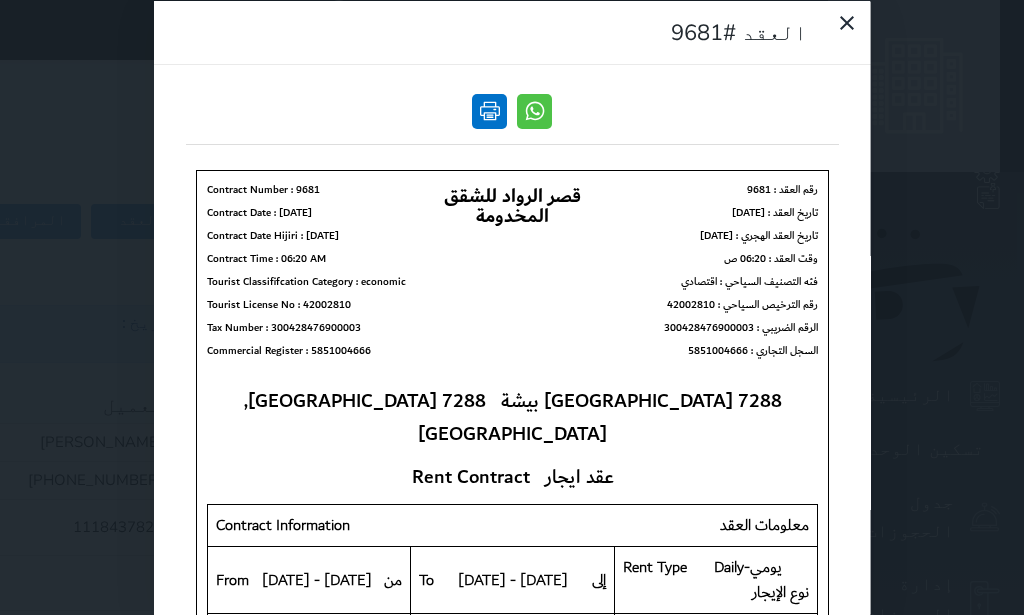 click at bounding box center [489, 110] 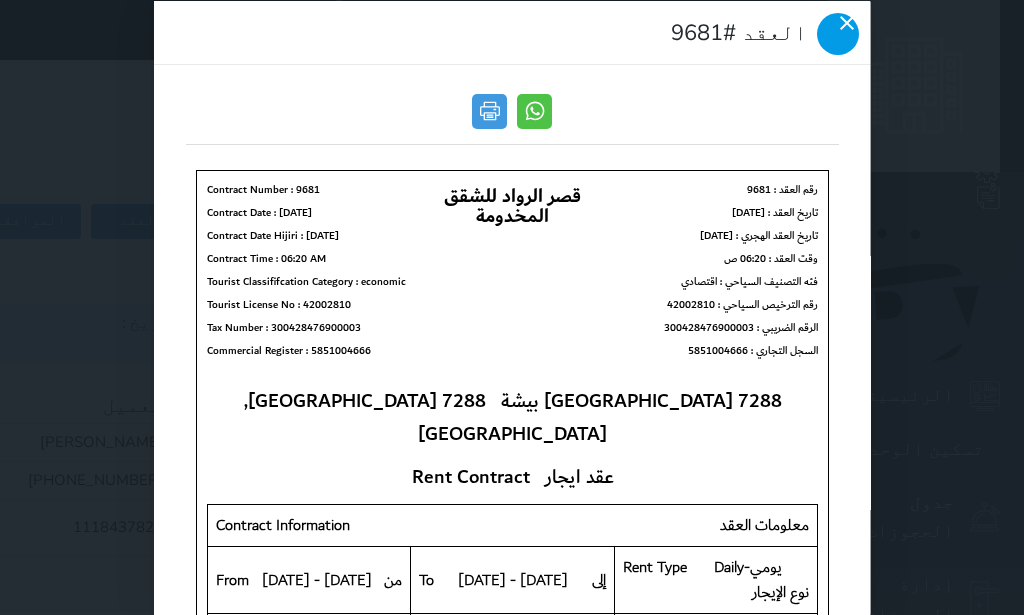 click 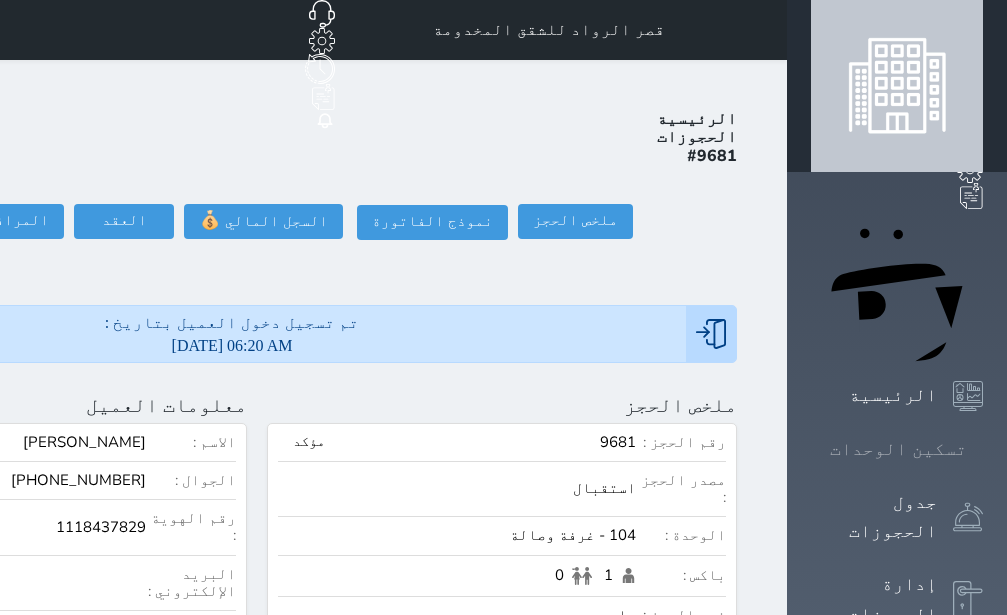 click 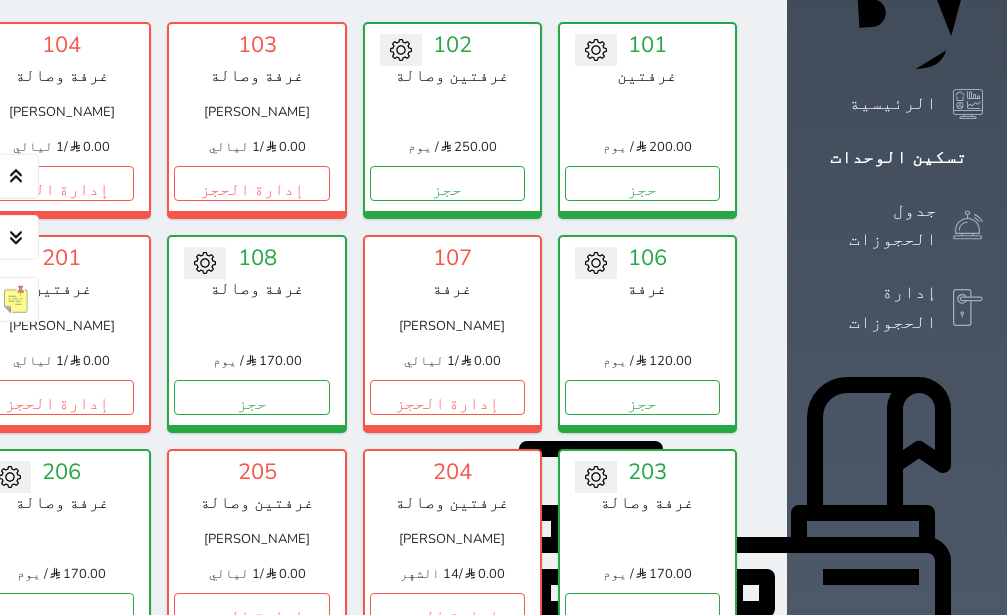 scroll, scrollTop: 330, scrollLeft: 0, axis: vertical 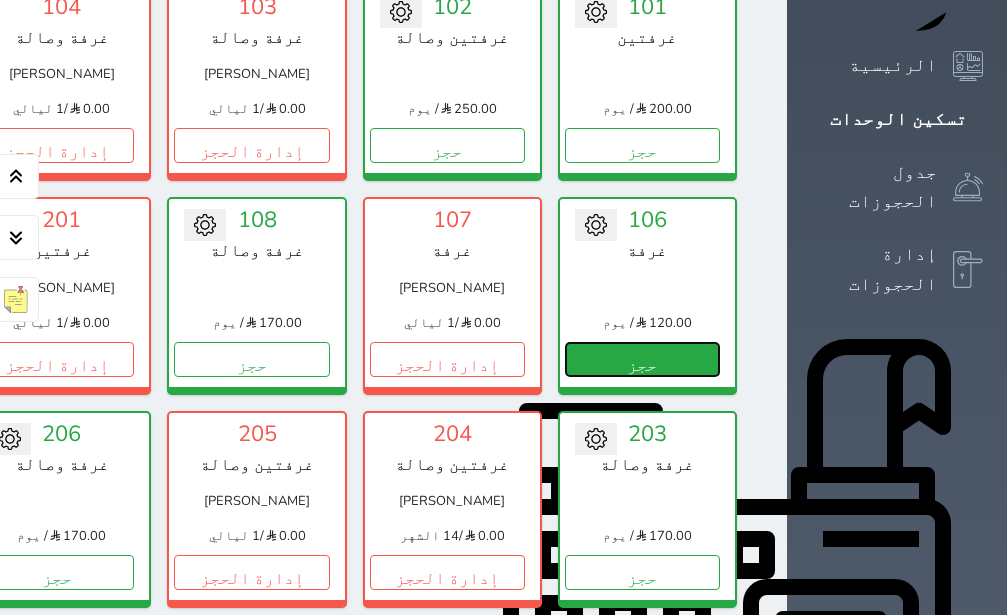 click on "حجز" at bounding box center (642, 359) 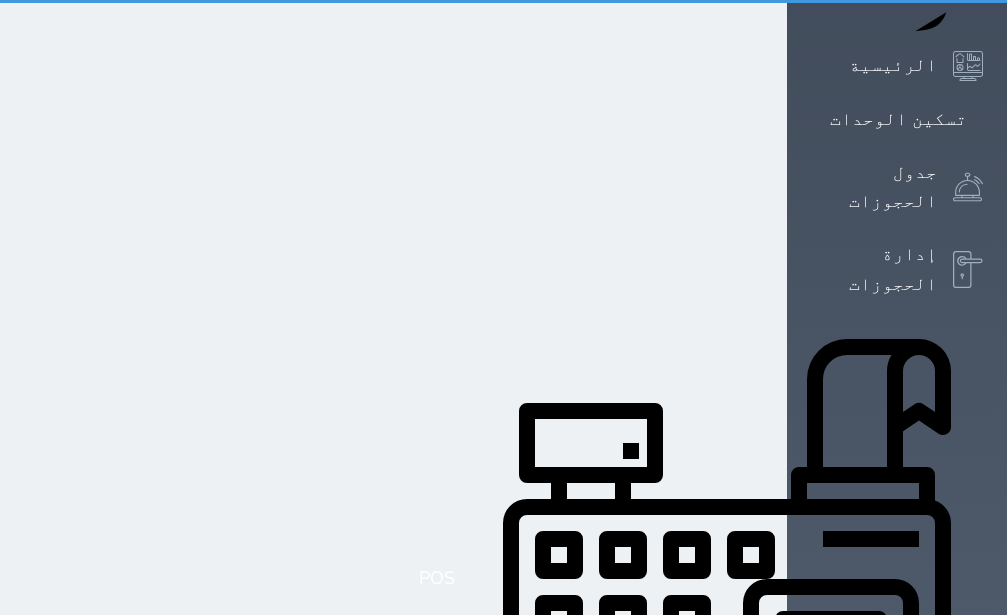 select on "1" 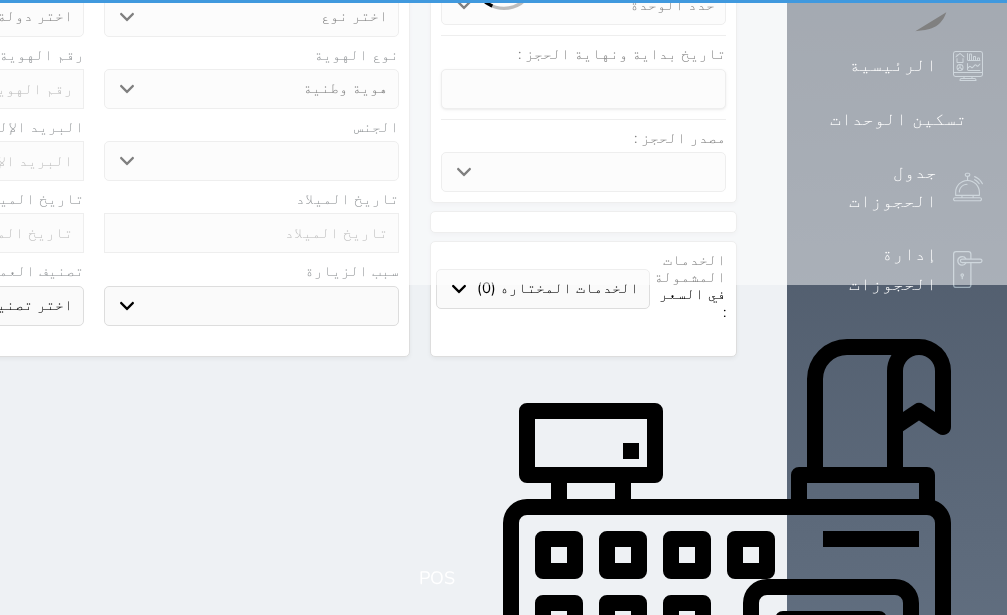 scroll, scrollTop: 0, scrollLeft: 0, axis: both 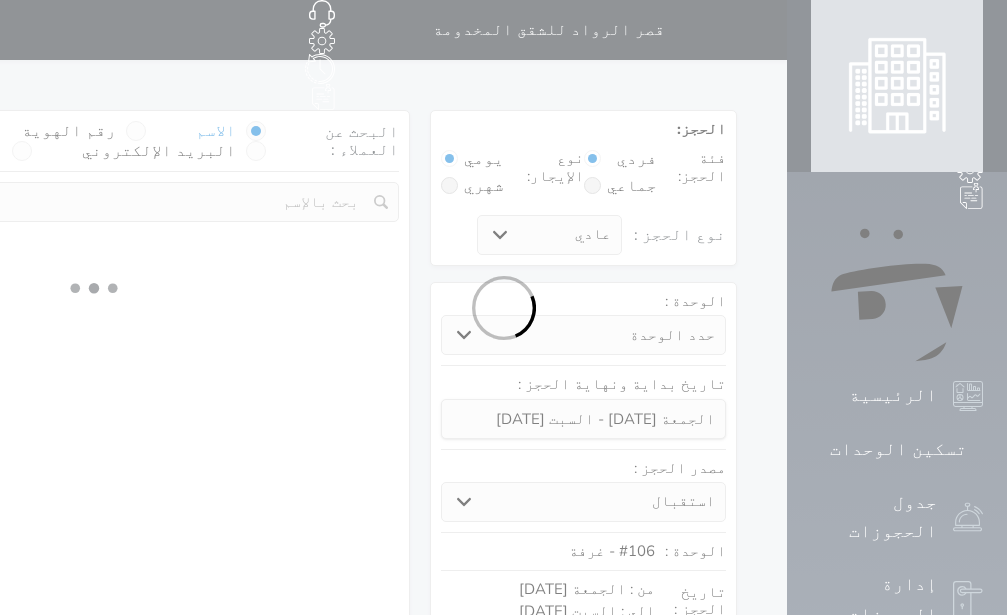 select 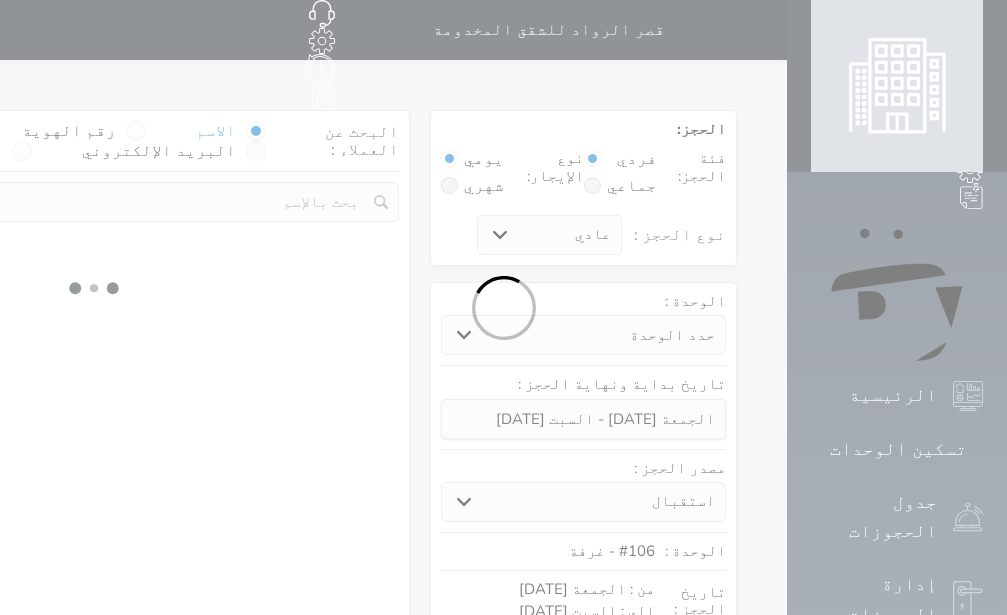 select on "1" 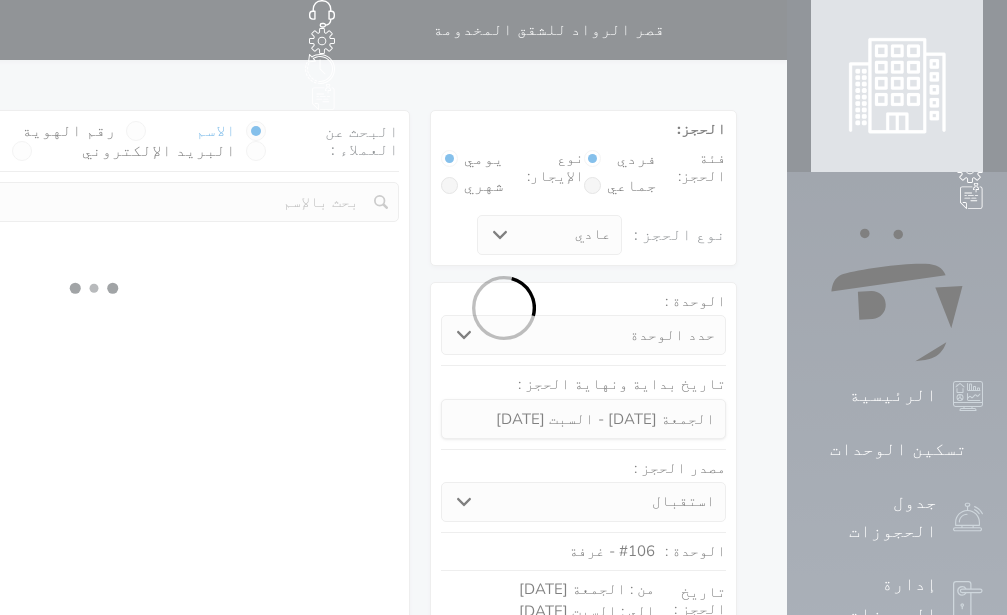 select 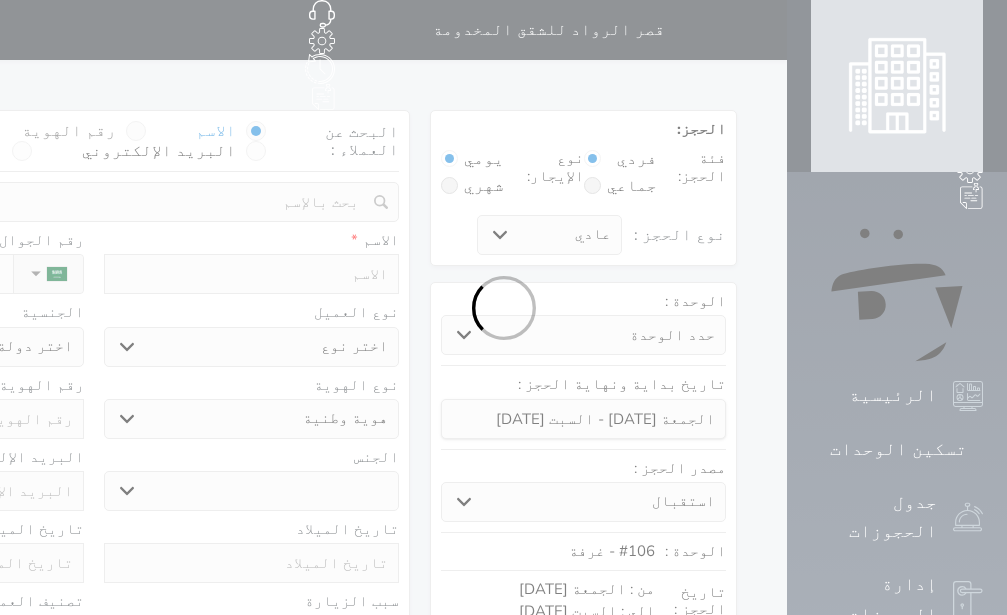 select 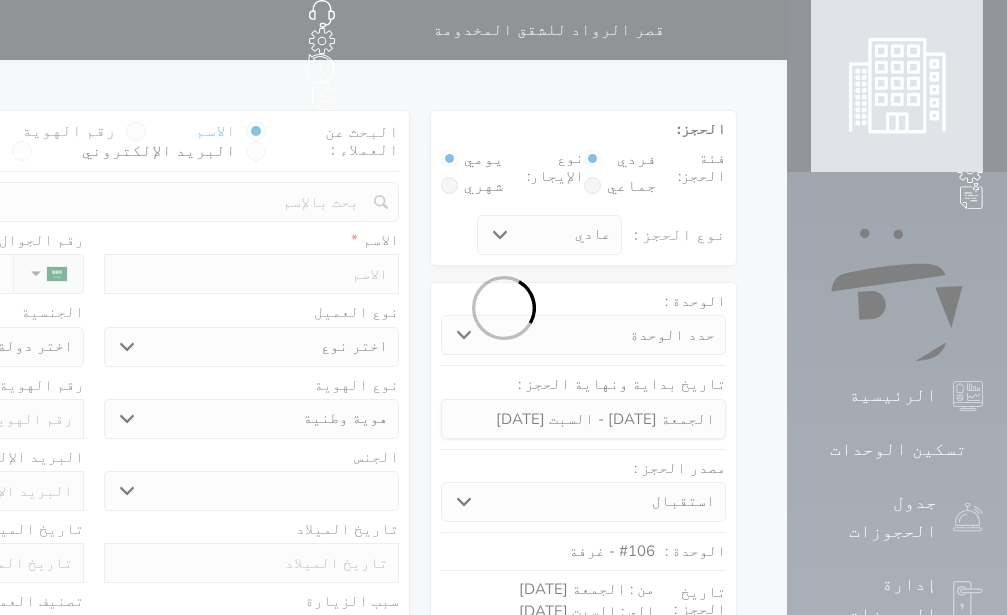 select 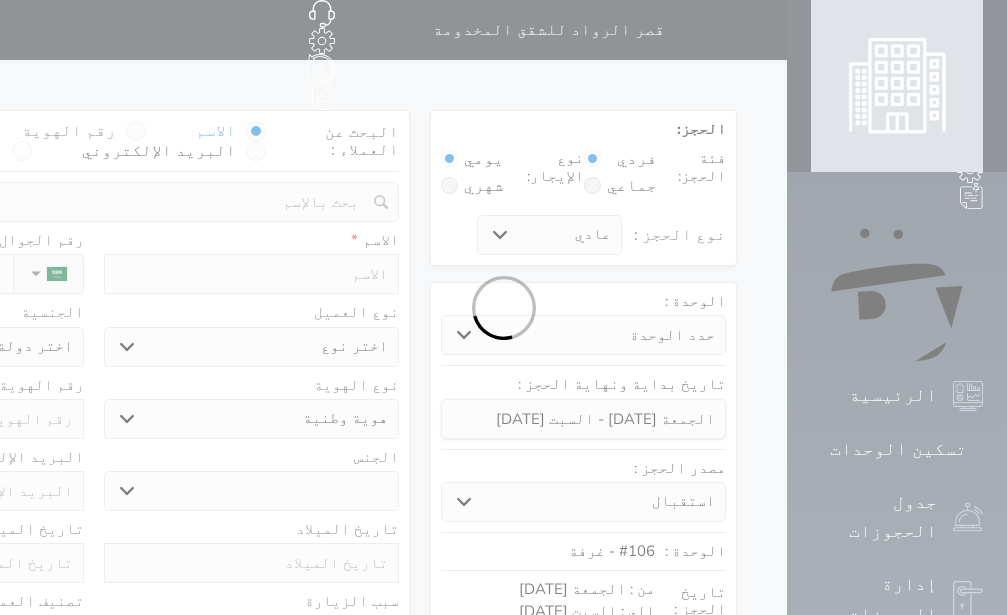 select on "1" 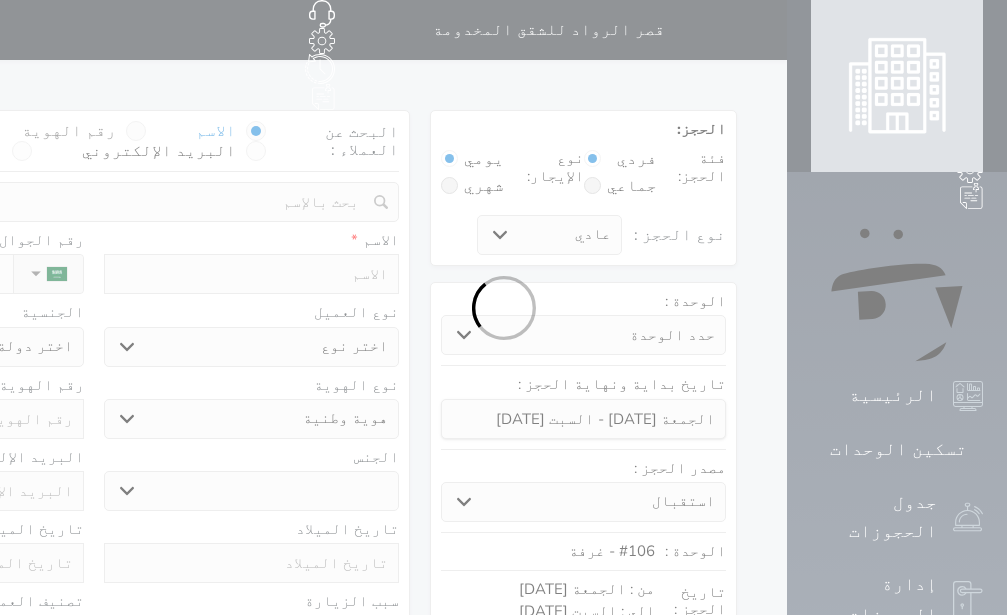 select on "7" 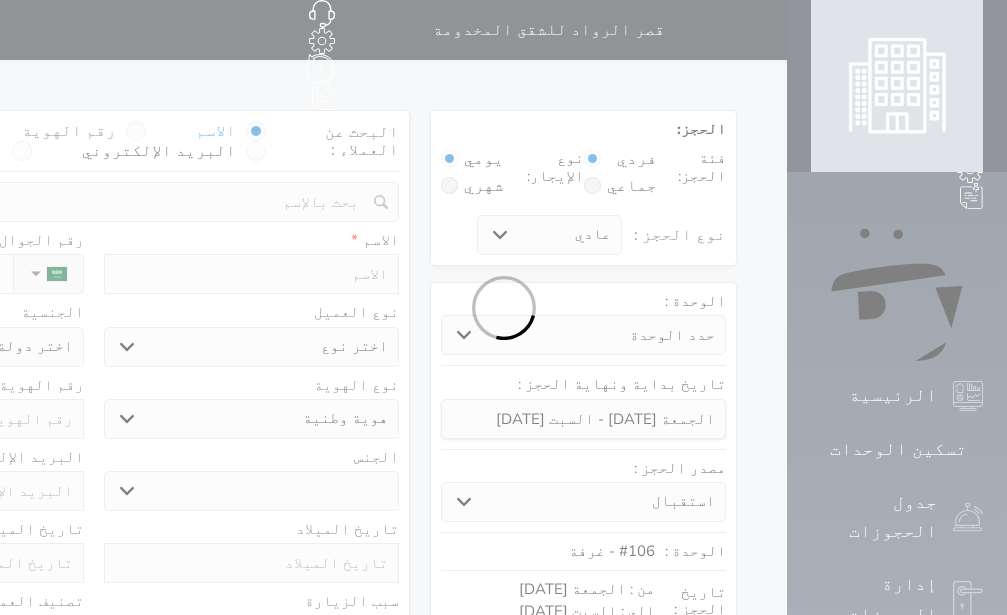 select 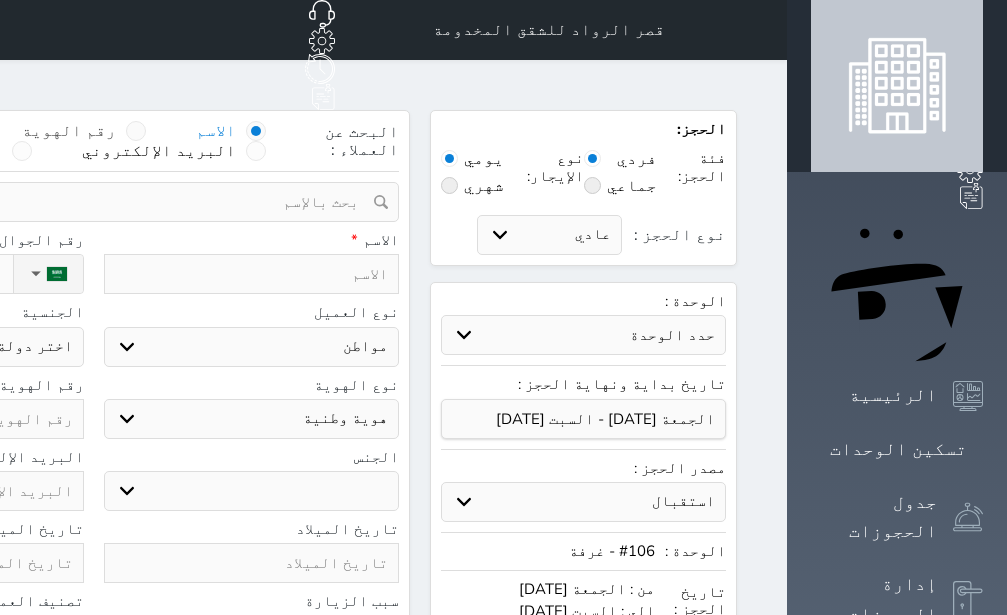 select 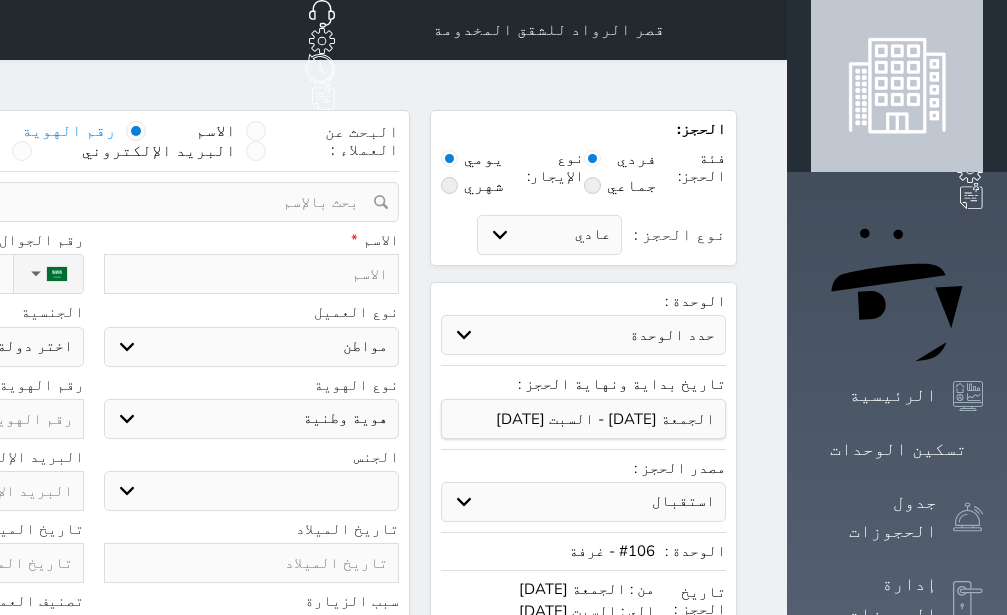 select 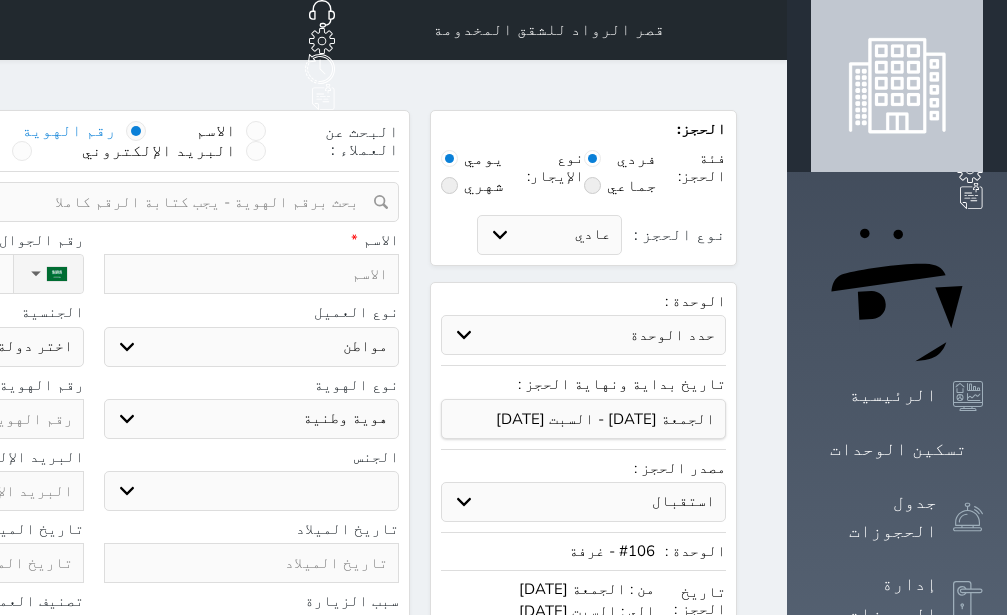 click on "ذكر   انثى" at bounding box center [252, 491] 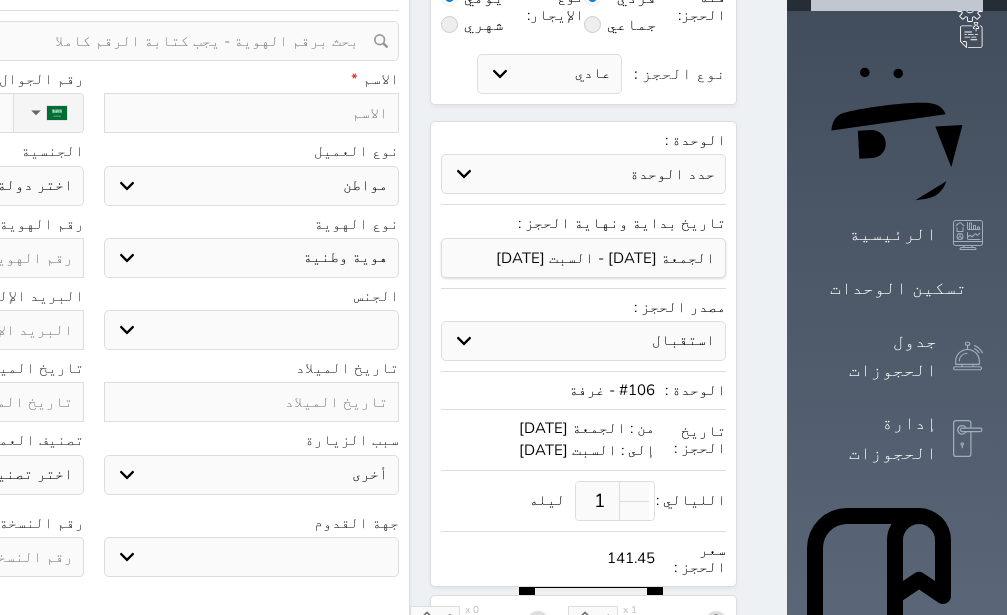 scroll, scrollTop: 378, scrollLeft: 0, axis: vertical 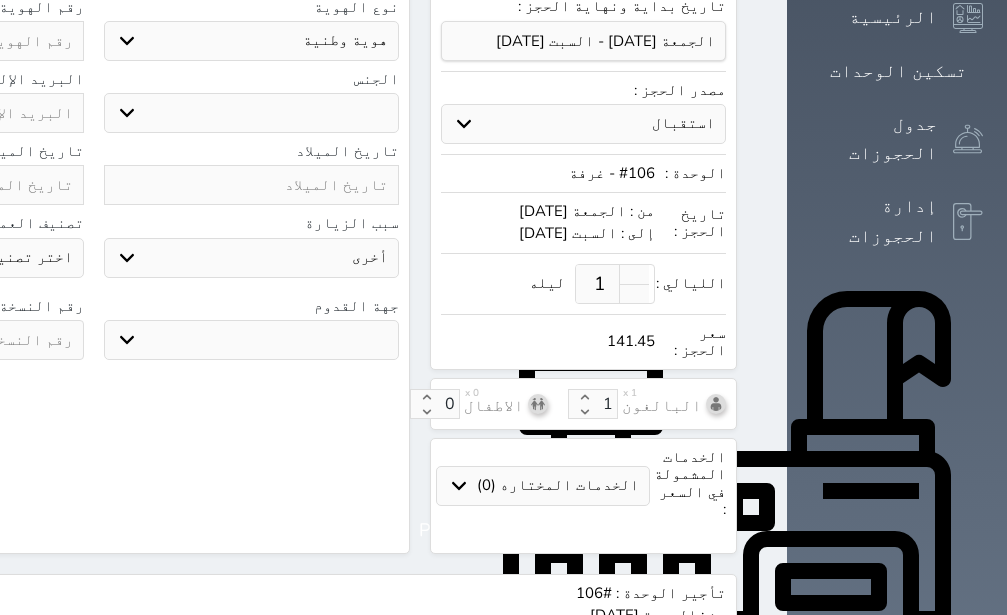 click on "جو بحر ارض" at bounding box center [252, 340] 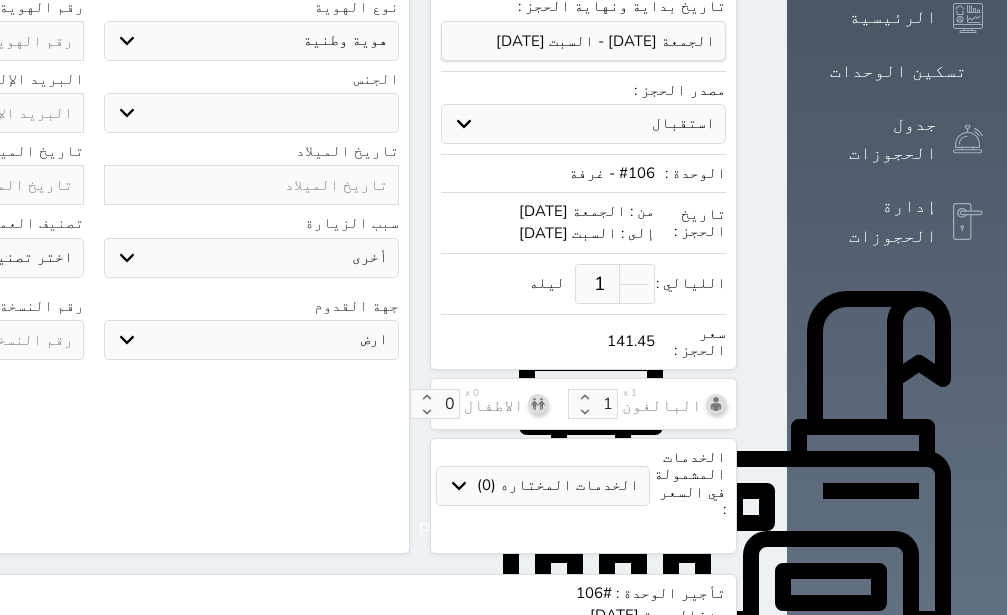 select 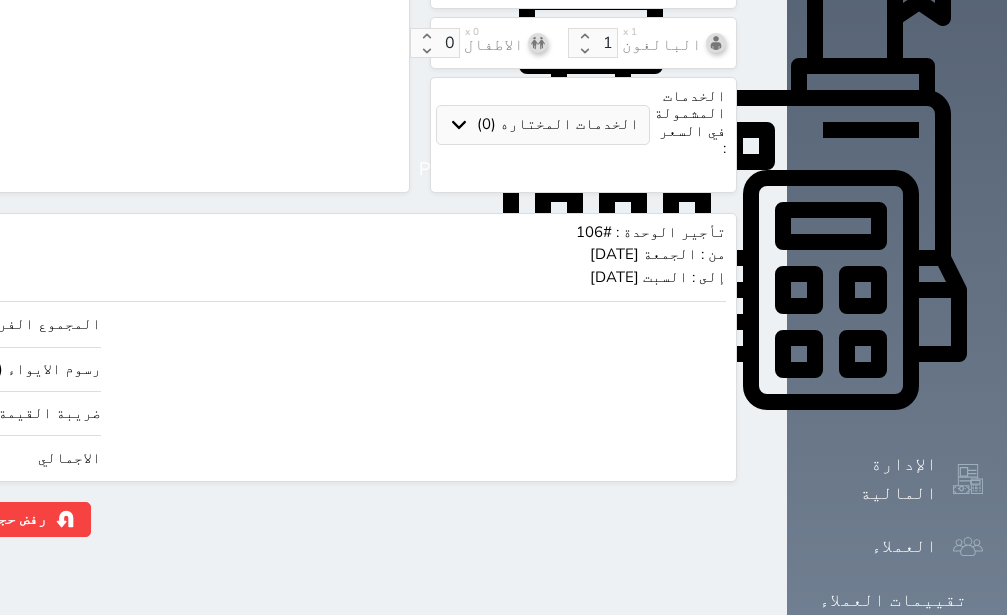 scroll, scrollTop: 767, scrollLeft: 0, axis: vertical 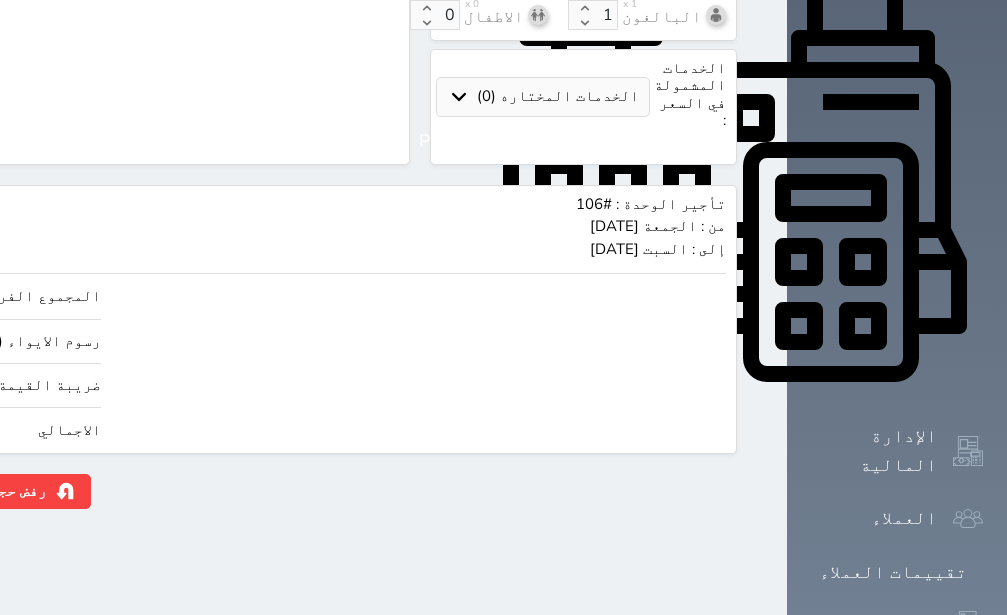 click on "141.45" at bounding box center [-147, 430] 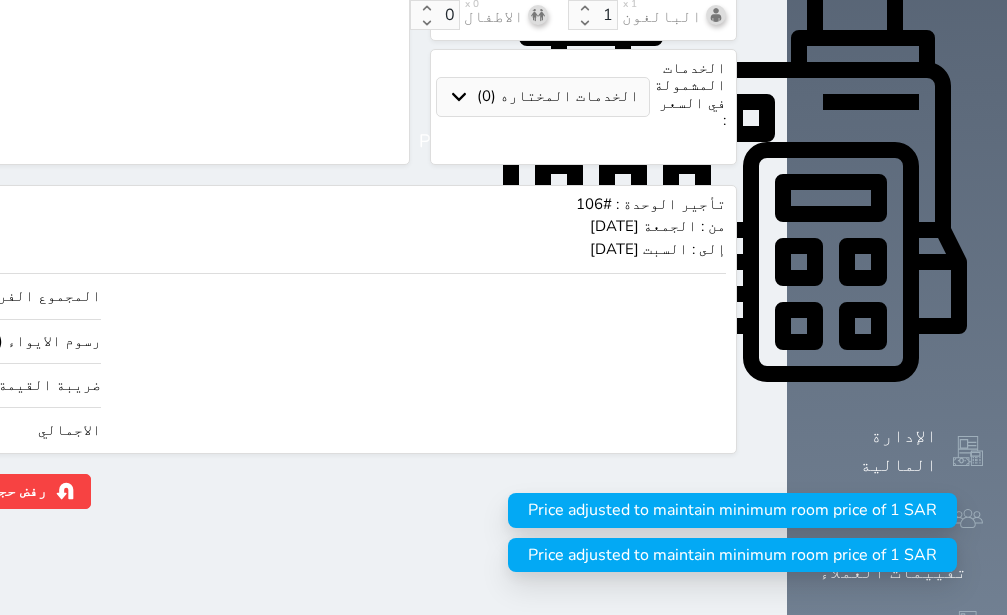 click on "1.17875" at bounding box center (-147, 430) 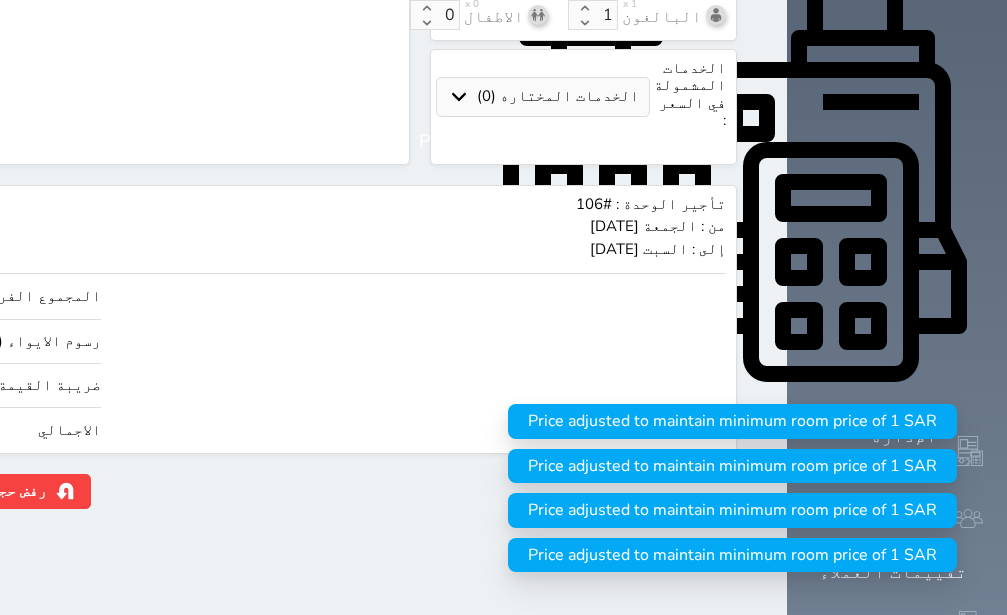 type on "12.73" 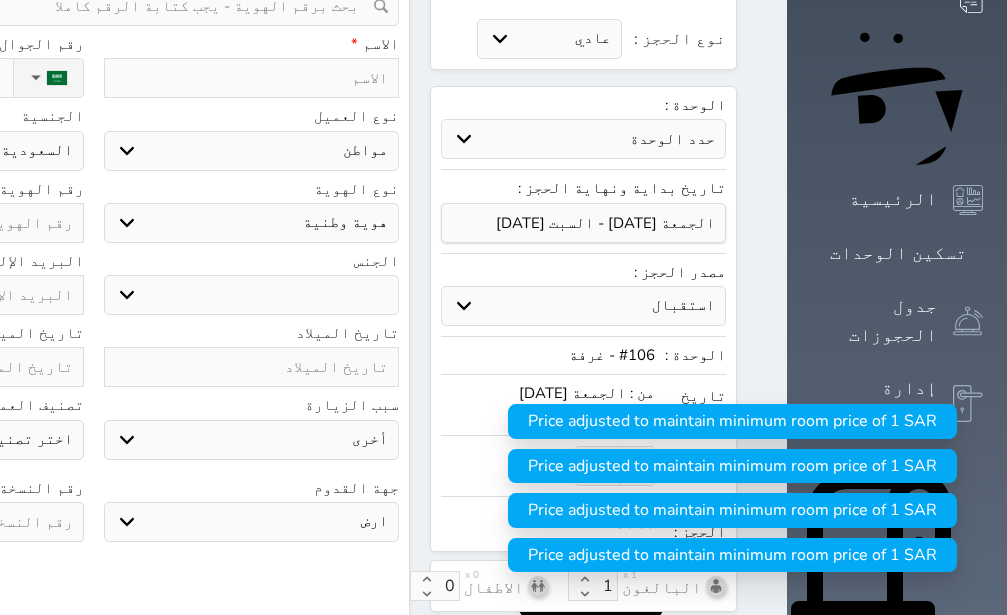 scroll, scrollTop: 137, scrollLeft: 0, axis: vertical 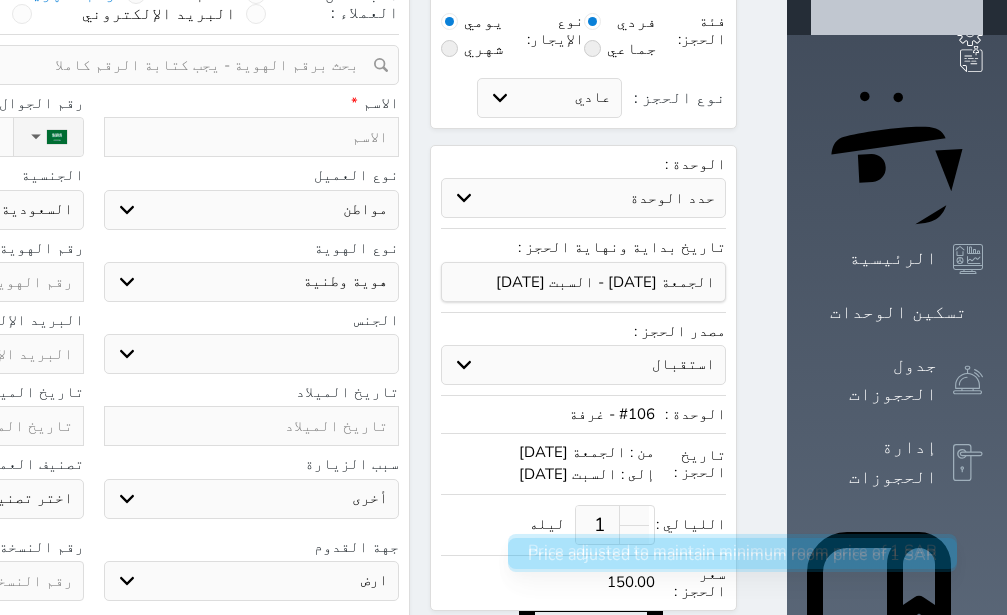 type on "150.00" 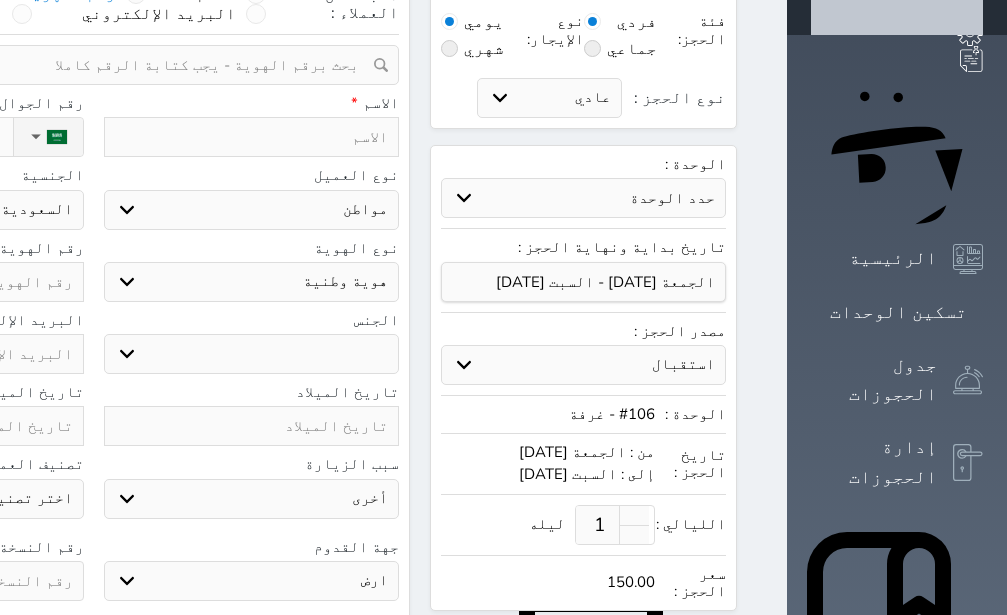 click at bounding box center [252, 137] 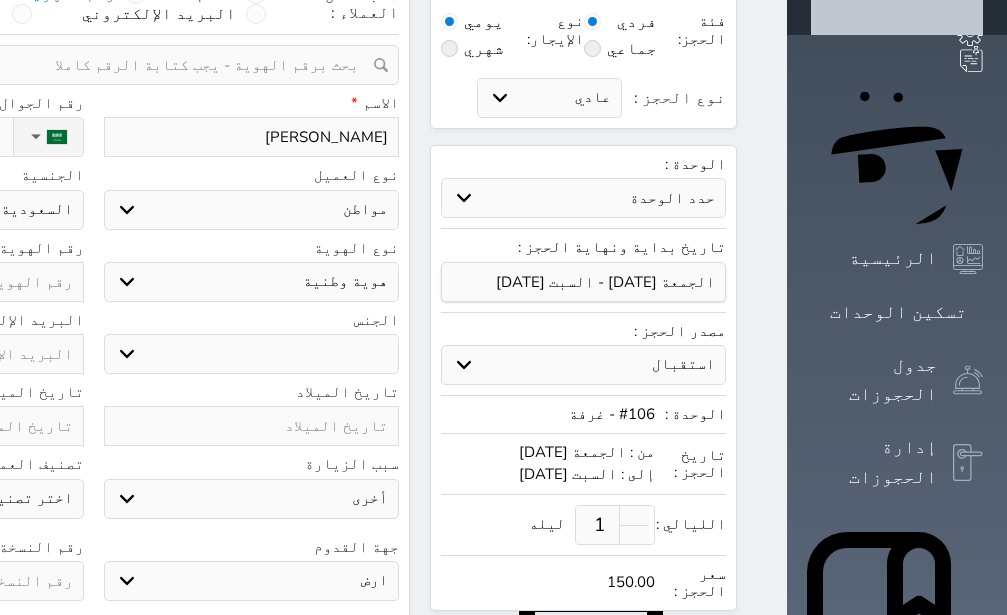type on "[PERSON_NAME]" 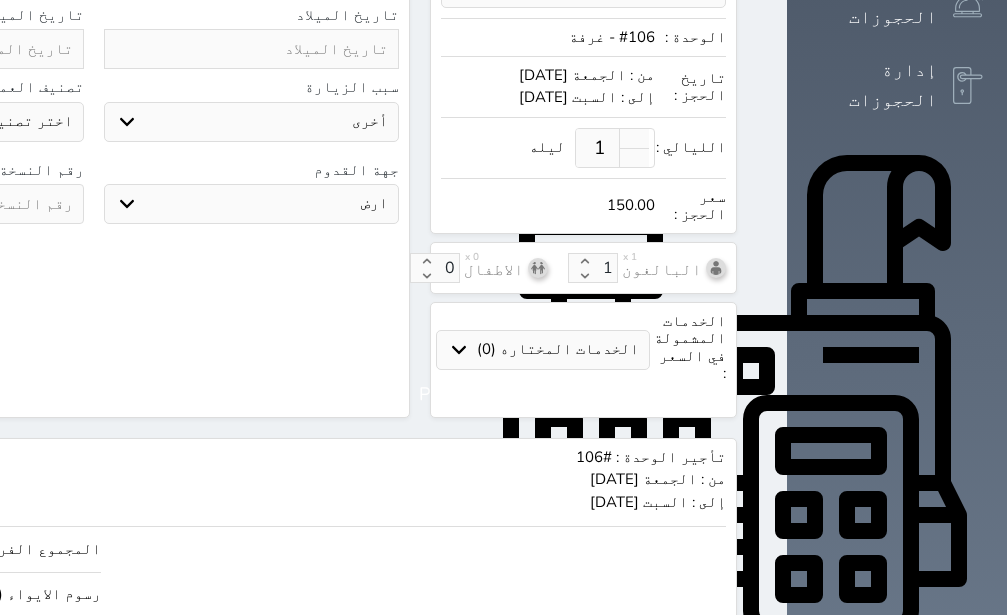 scroll, scrollTop: 515, scrollLeft: 0, axis: vertical 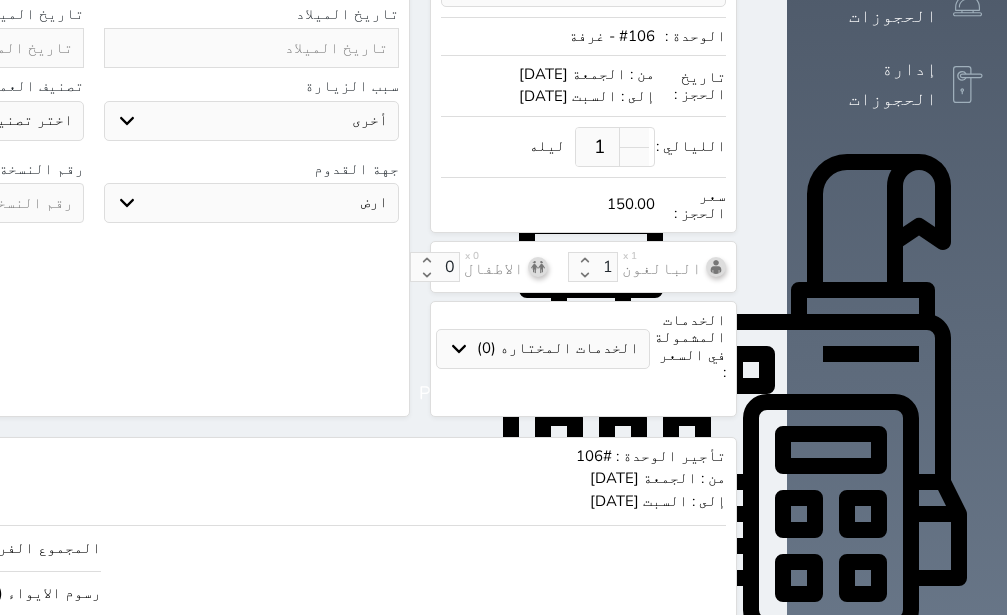 type on "1094170295" 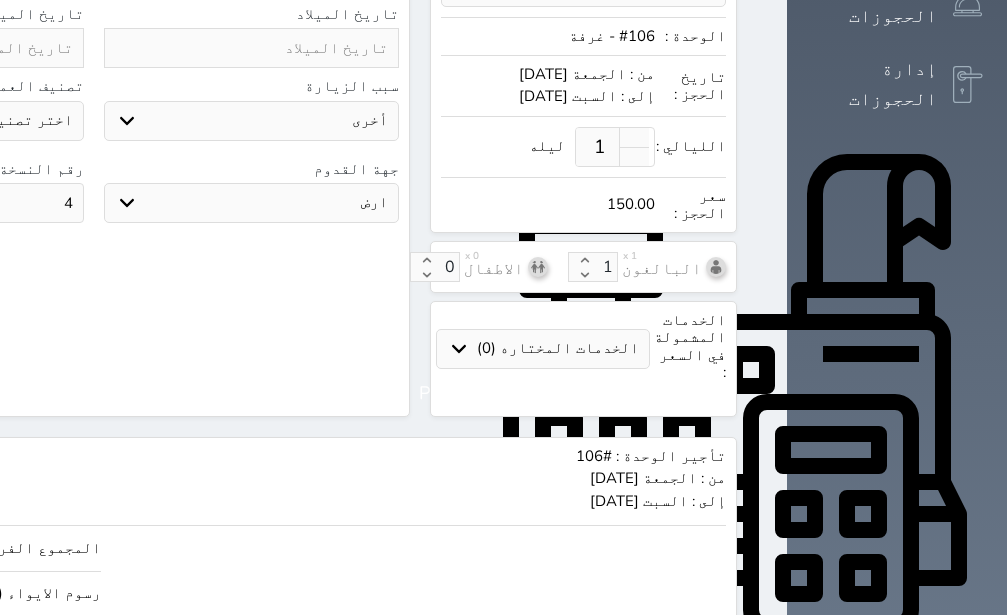 type on "4" 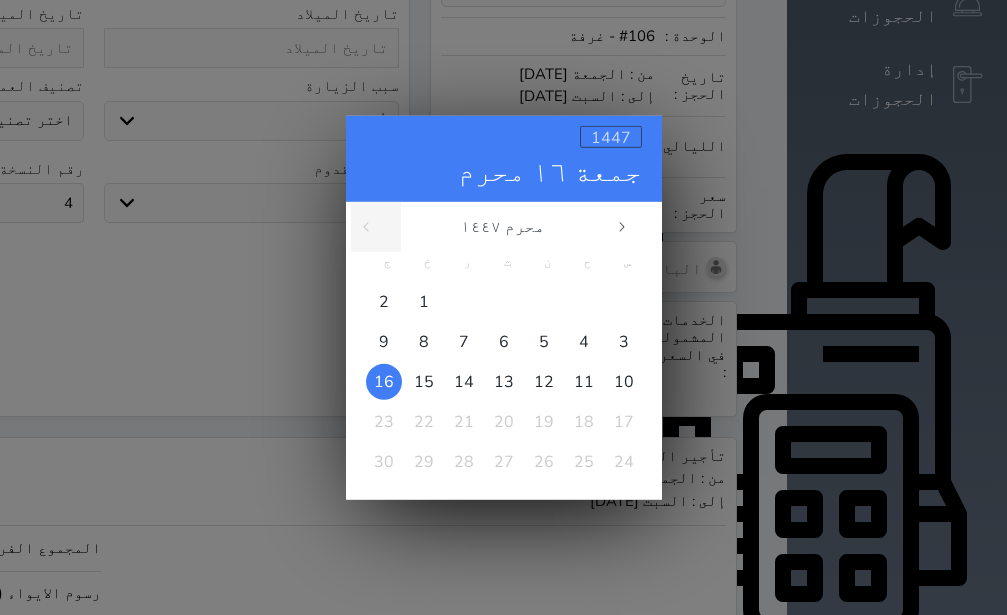 click on "1447" at bounding box center [611, 137] 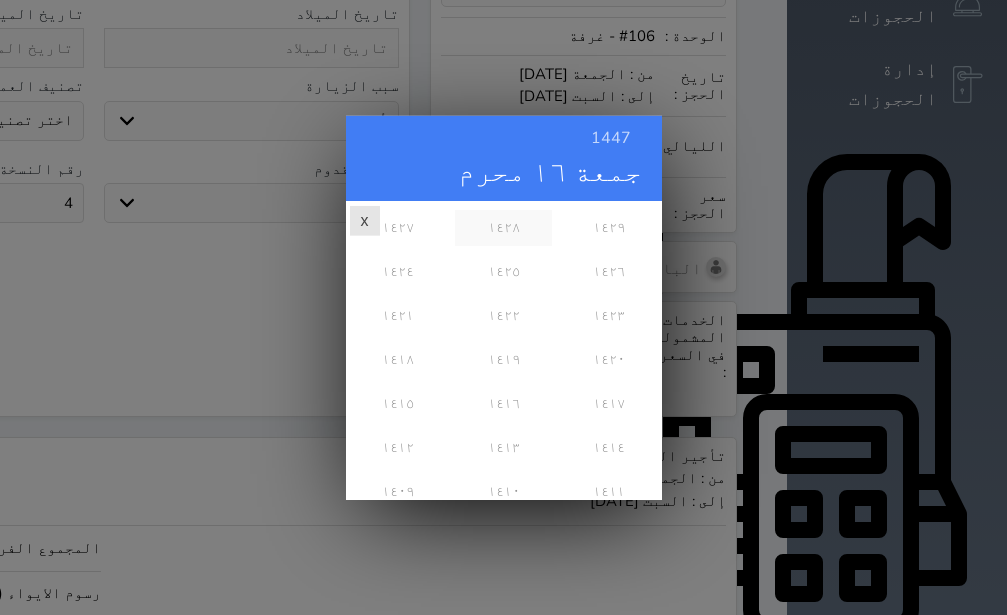 scroll, scrollTop: 324, scrollLeft: 0, axis: vertical 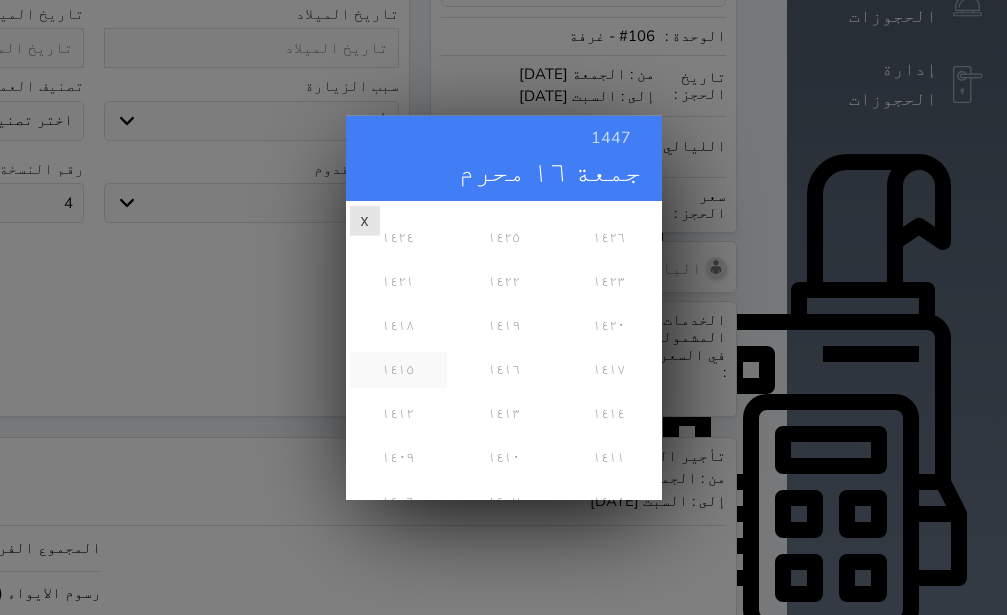click on "١٤١٥" at bounding box center [398, 369] 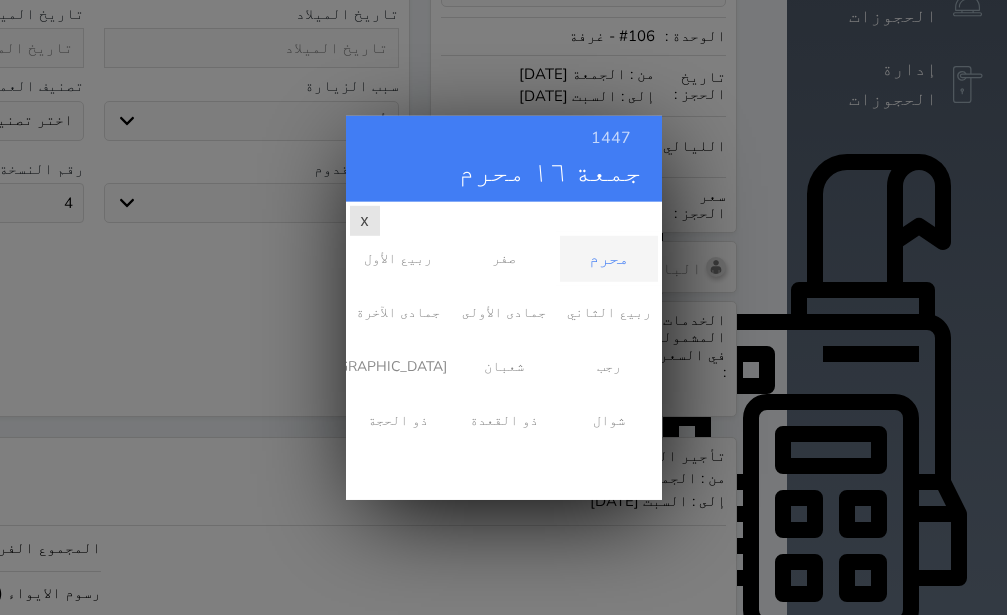 scroll, scrollTop: 0, scrollLeft: 0, axis: both 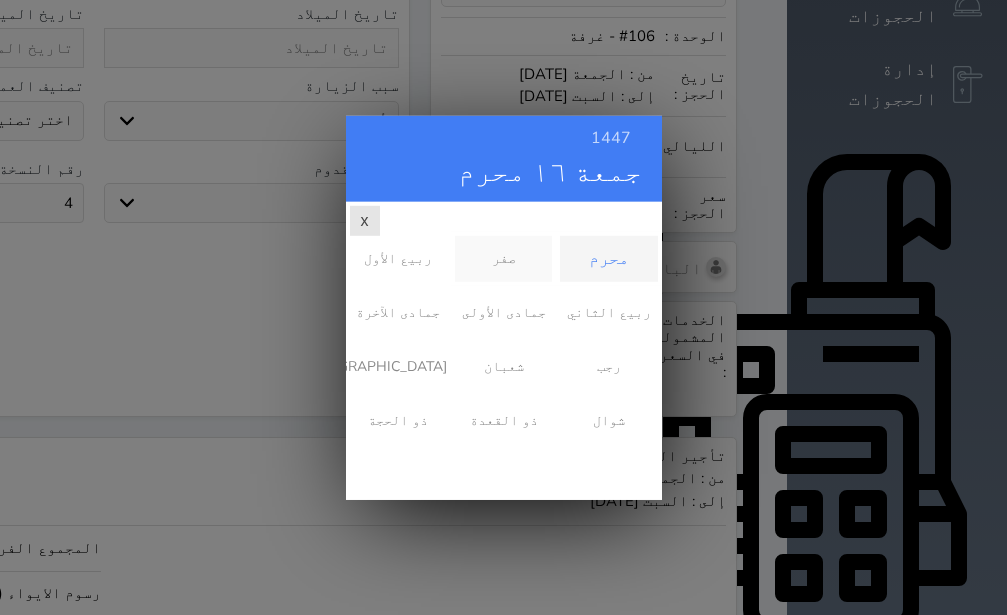 click on "صفر" at bounding box center (503, 258) 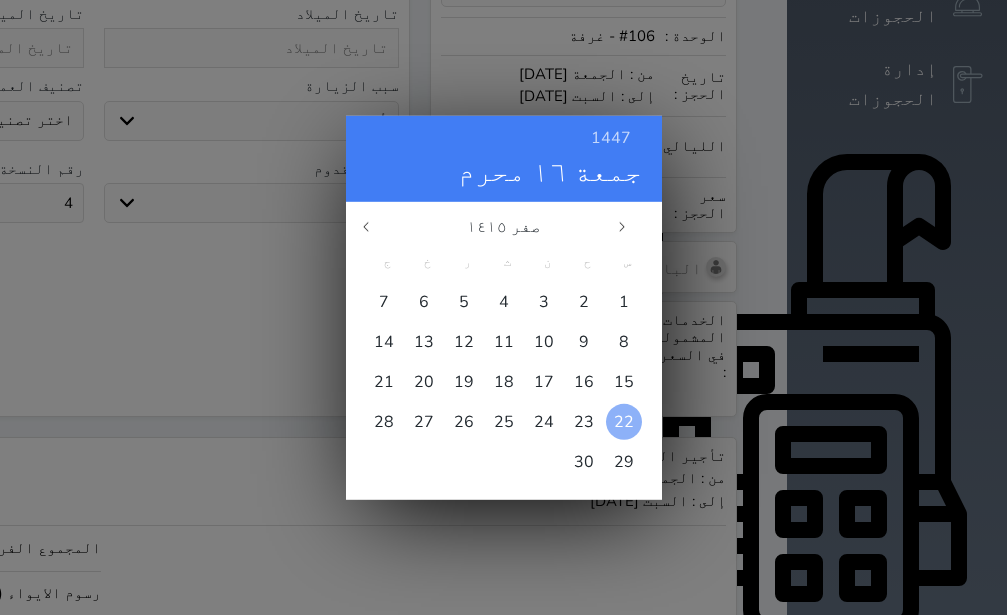 click on "22" at bounding box center (624, 421) 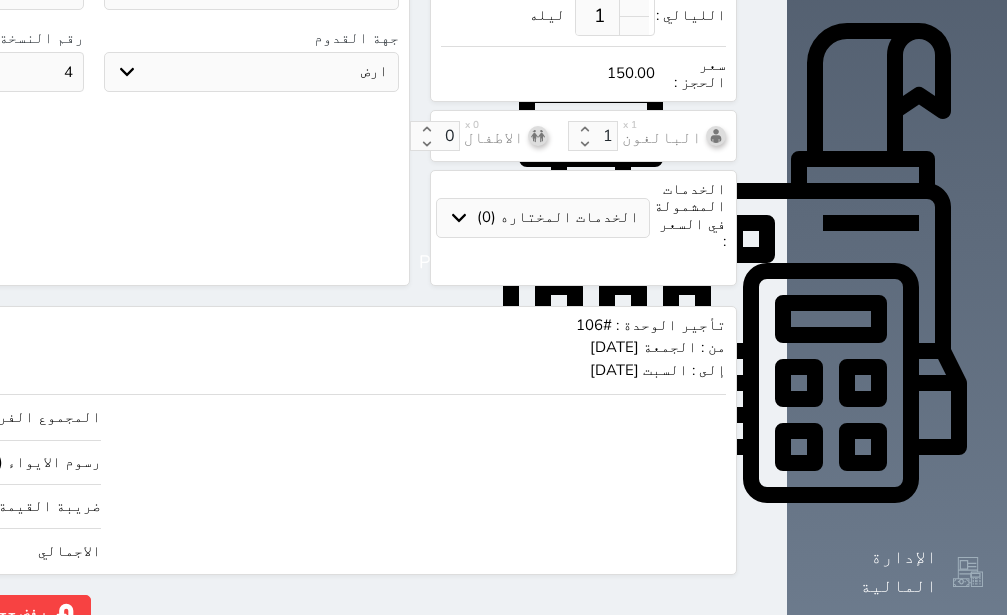 scroll, scrollTop: 767, scrollLeft: 0, axis: vertical 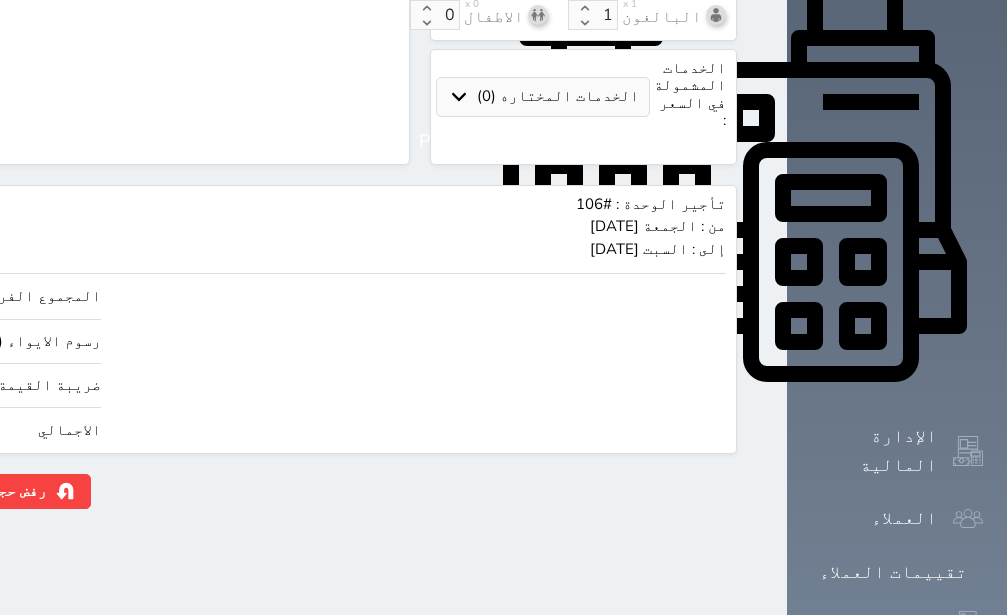click on "حجز" at bounding box center (-130, 491) 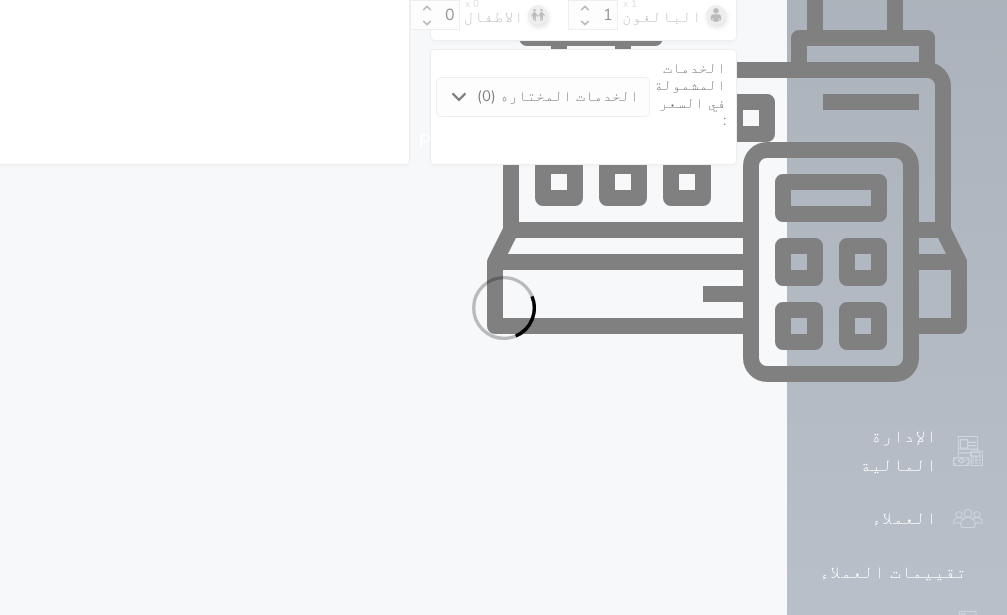 select on "1" 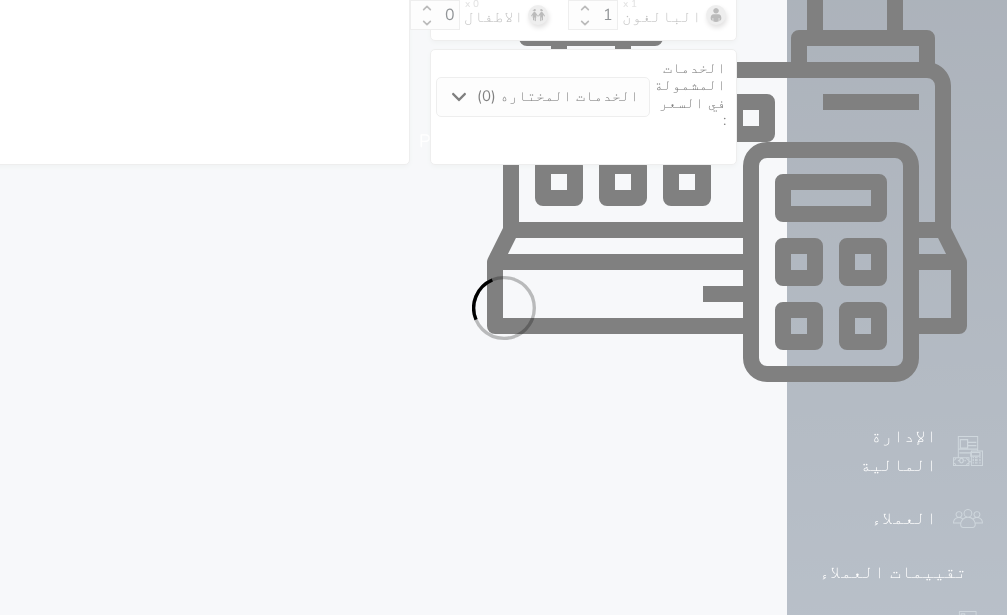 select on "113" 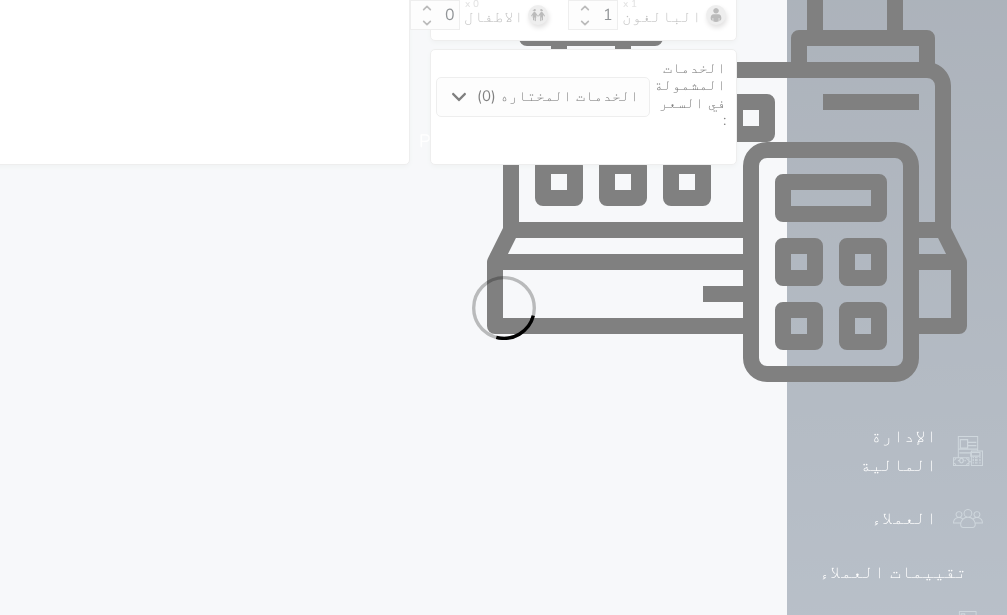 select on "1" 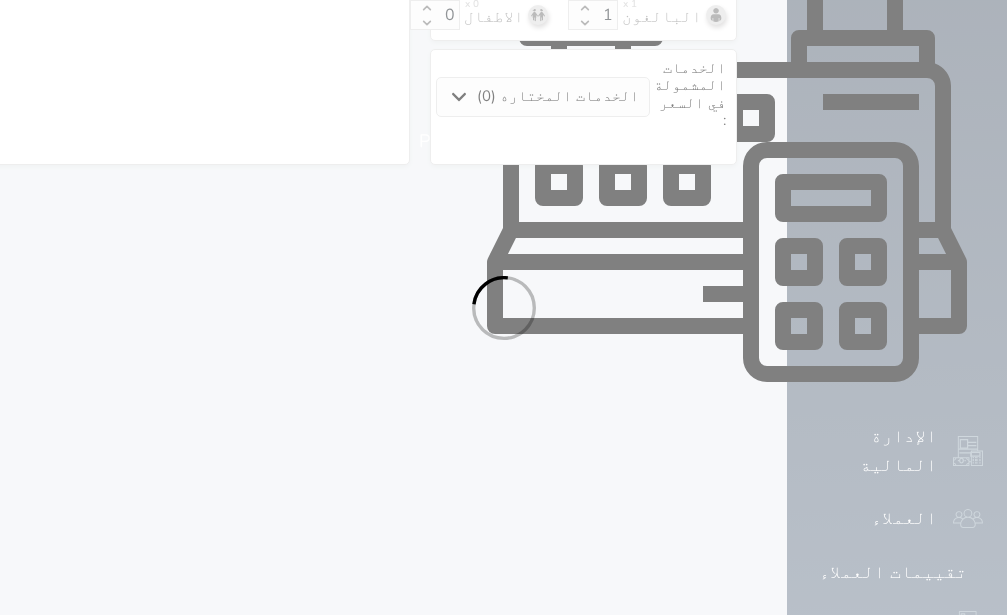 select on "7" 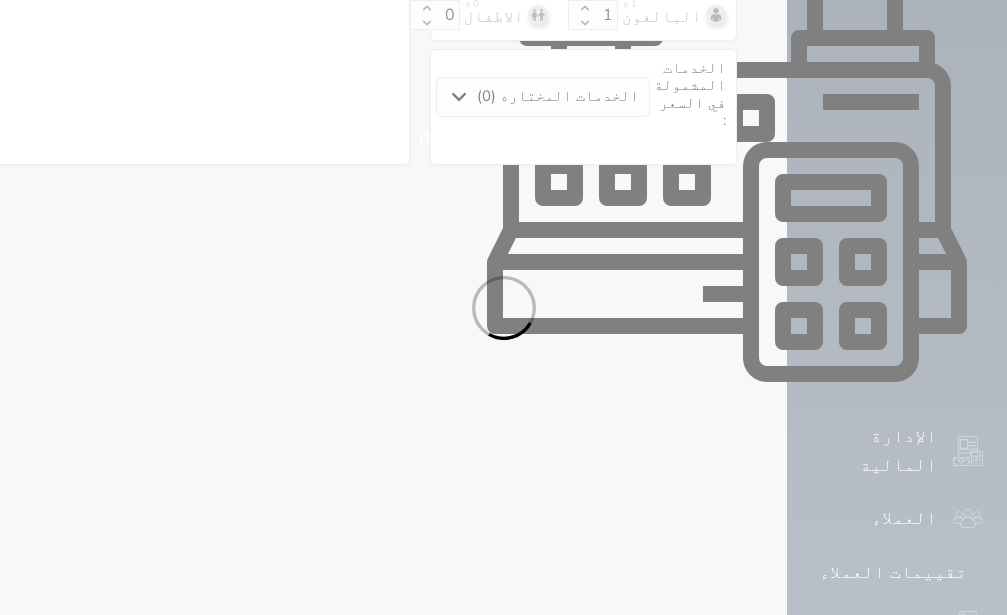 select on "9" 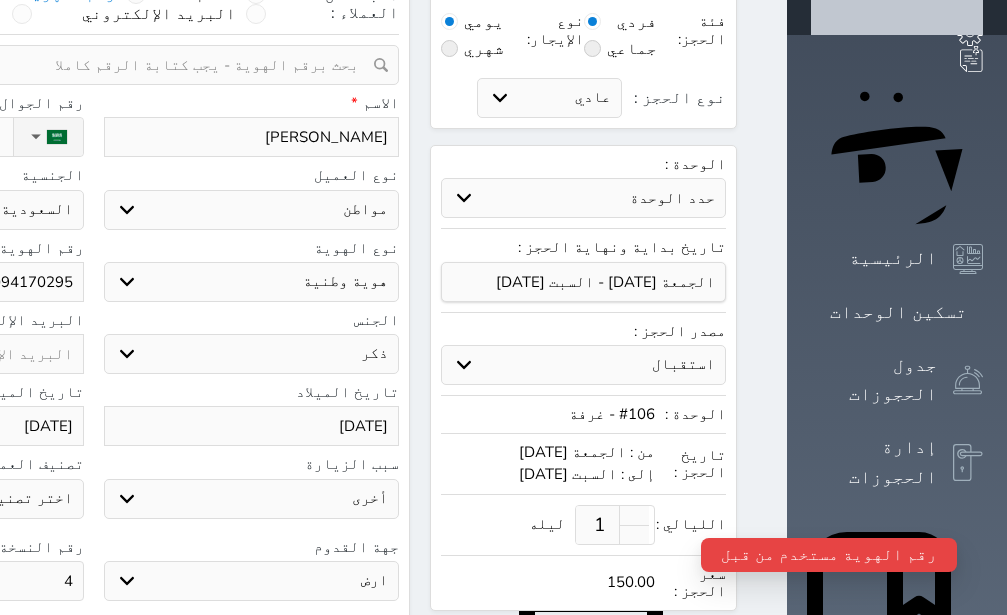 scroll, scrollTop: 0, scrollLeft: 0, axis: both 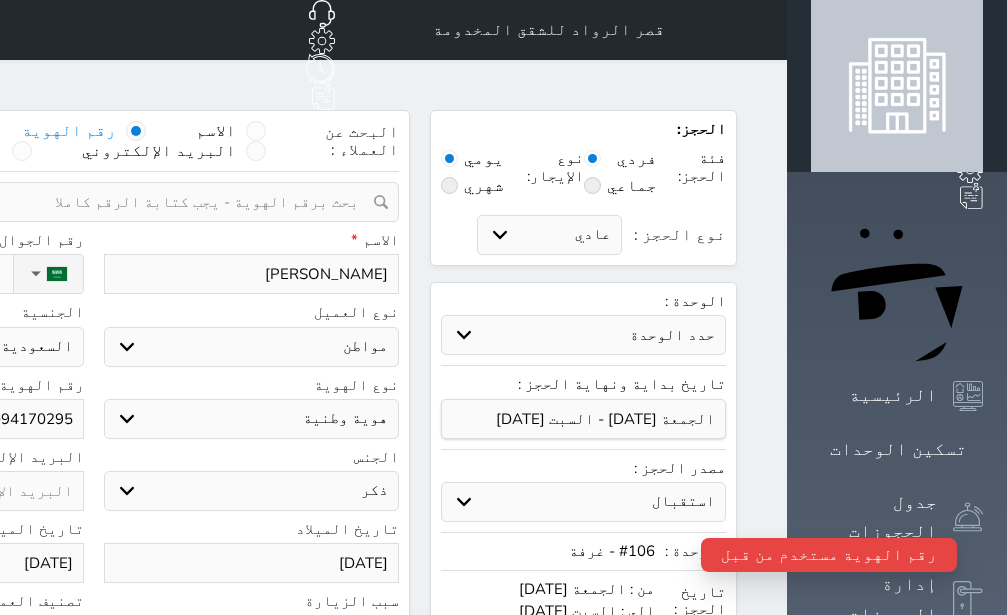click at bounding box center (86, 202) 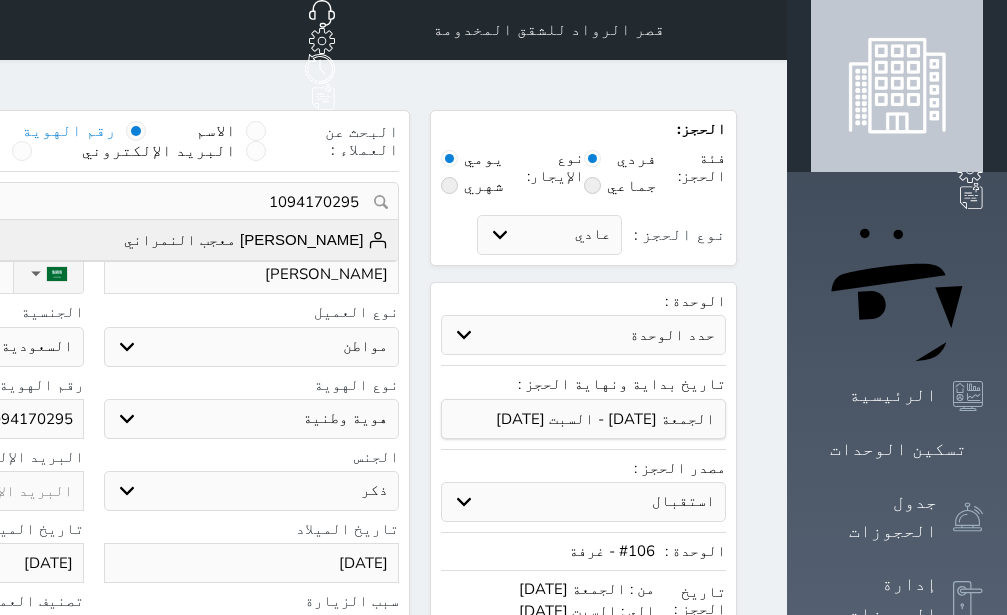 click on "[PERSON_NAME] معجب النمراني" at bounding box center [256, 240] 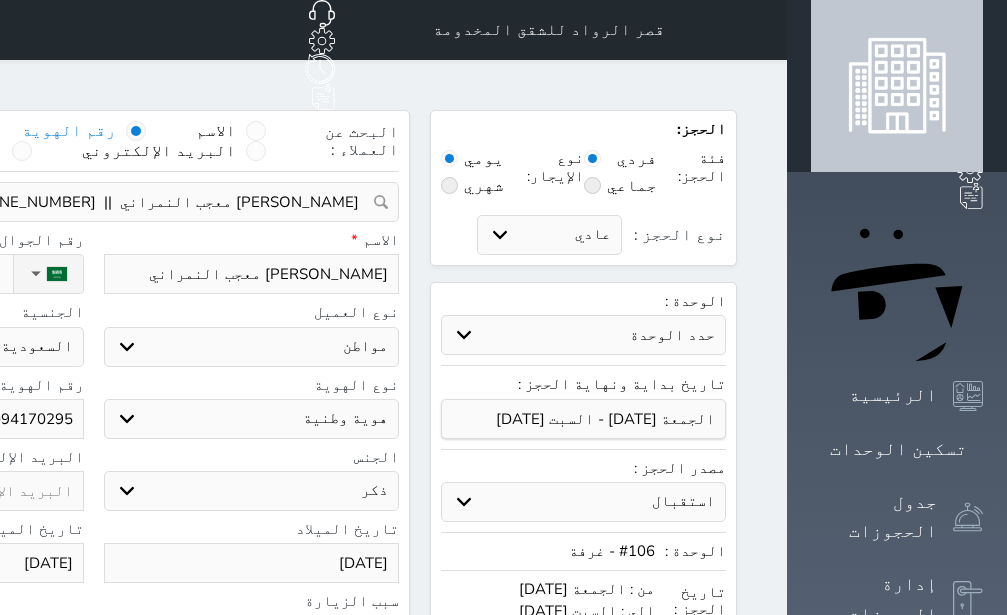 select 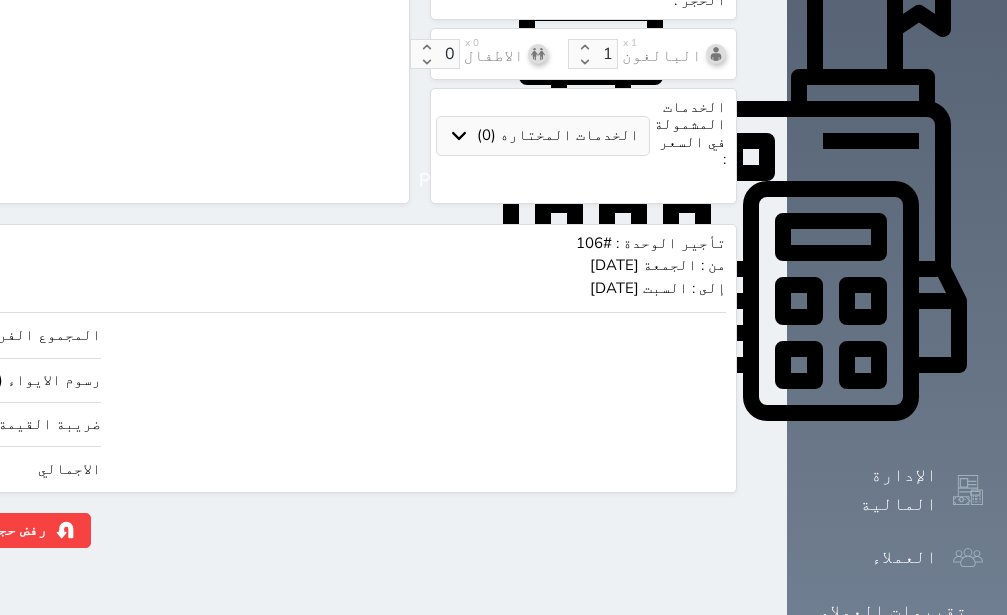 scroll, scrollTop: 767, scrollLeft: 0, axis: vertical 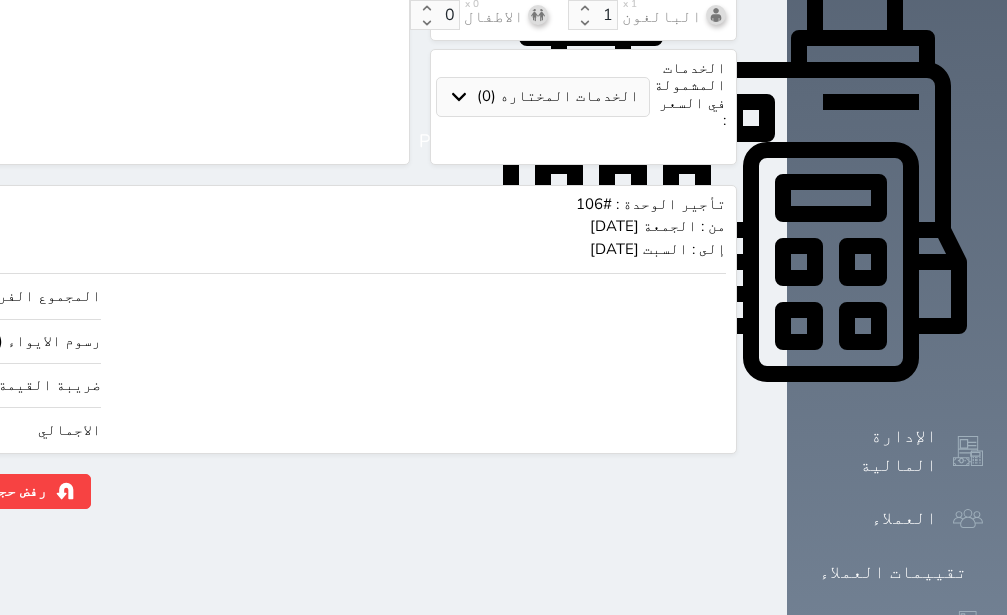 click on "حجز" at bounding box center (-130, 491) 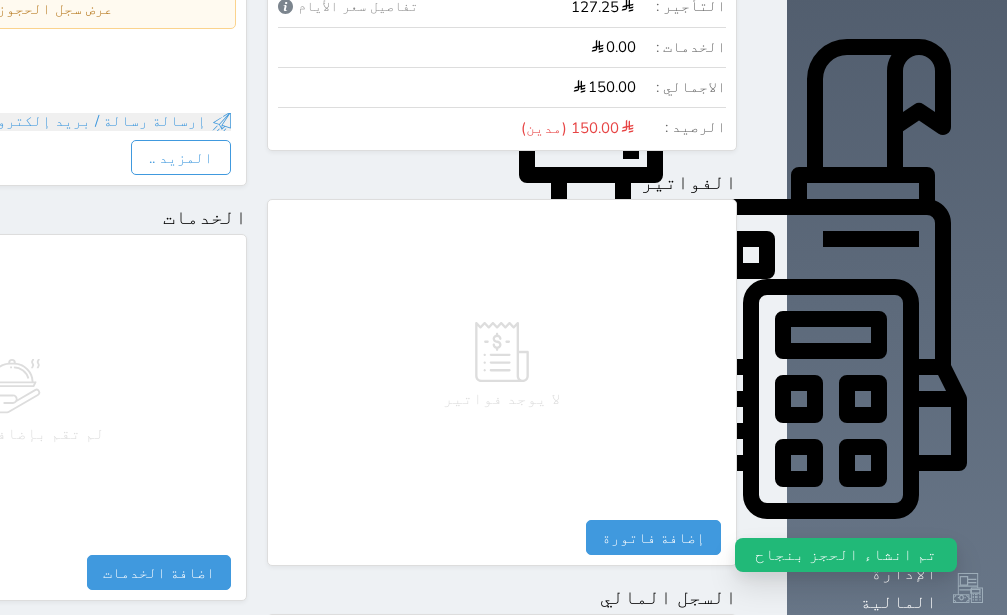 scroll, scrollTop: 1122, scrollLeft: 0, axis: vertical 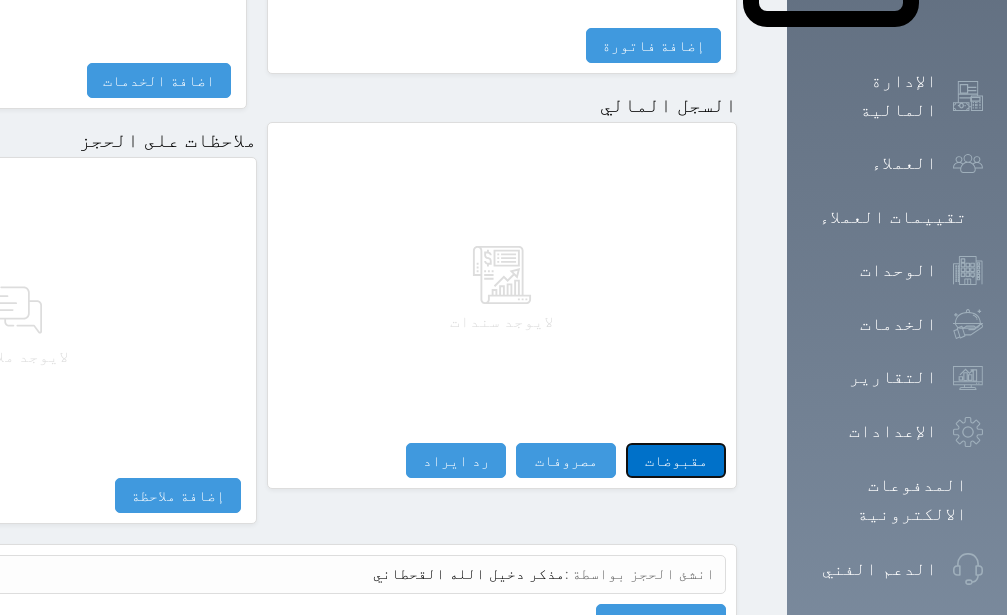 click on "مقبوضات" at bounding box center [676, 460] 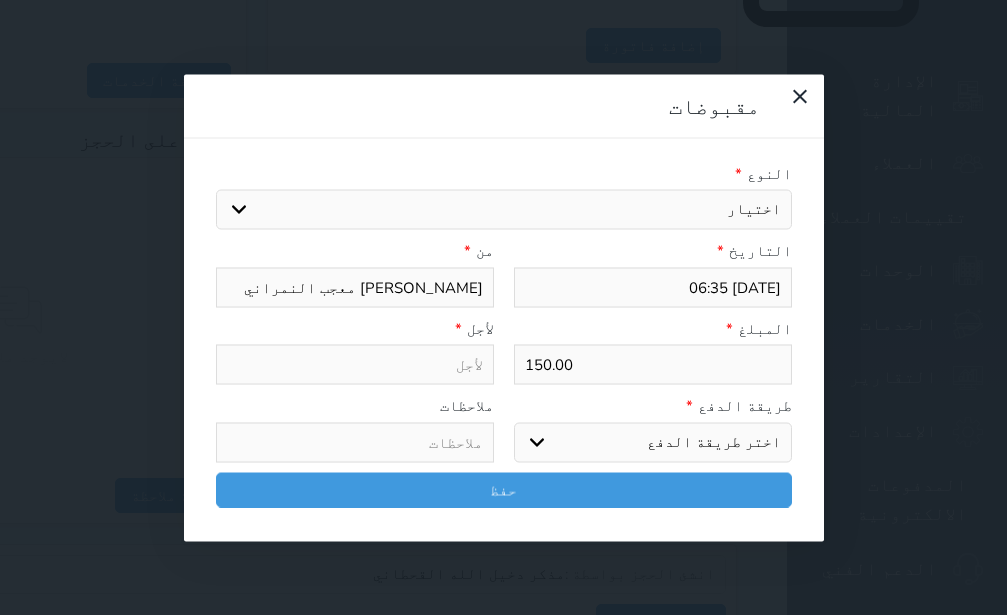 scroll, scrollTop: 1087, scrollLeft: 0, axis: vertical 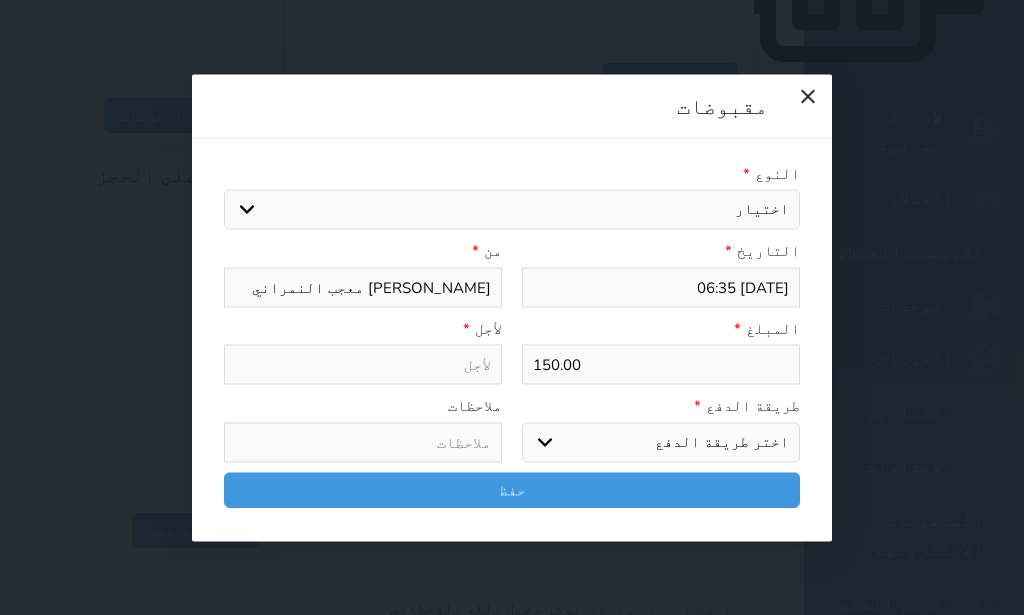 select 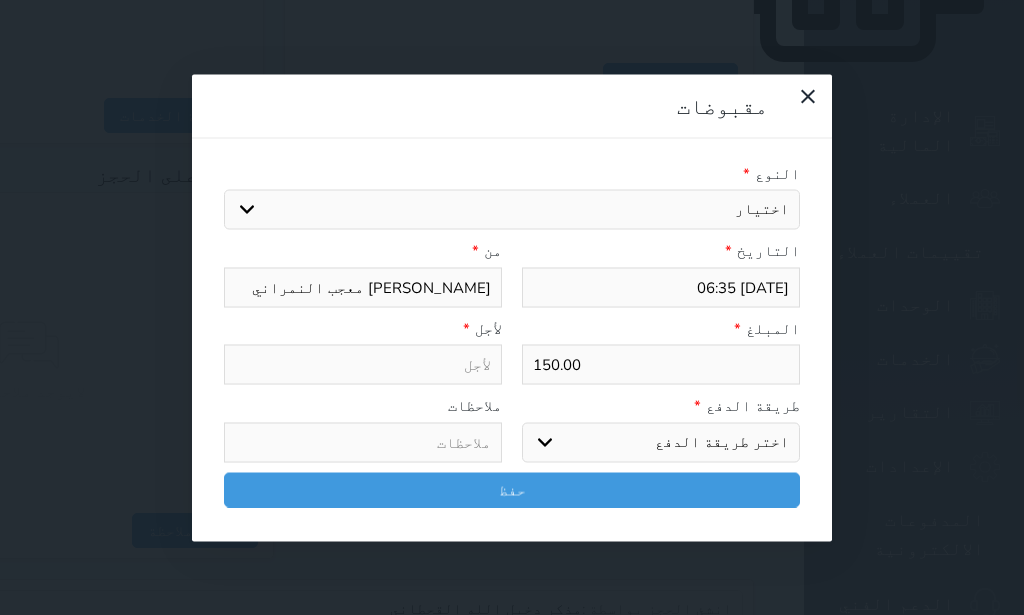 click on "اختيار   مقبوضات عامة قيمة إيجار فواتير تامين عربون لا ينطبق آخر مغسلة واي فاي - الإنترنت مواقف السيارات طعام الأغذية والمشروبات مشروبات المشروبات الباردة المشروبات الساخنة الإفطار غداء عشاء مخبز و كعك حمام سباحة الصالة الرياضية سبا و خدمات الجمال اختيار وإسقاط (خدمات النقل) ميني بار كابل - تلفزيون سرير إضافي تصفيف الشعر التسوق خدمات الجولات السياحية المنظمة خدمات الدليل السياحي" at bounding box center [512, 210] 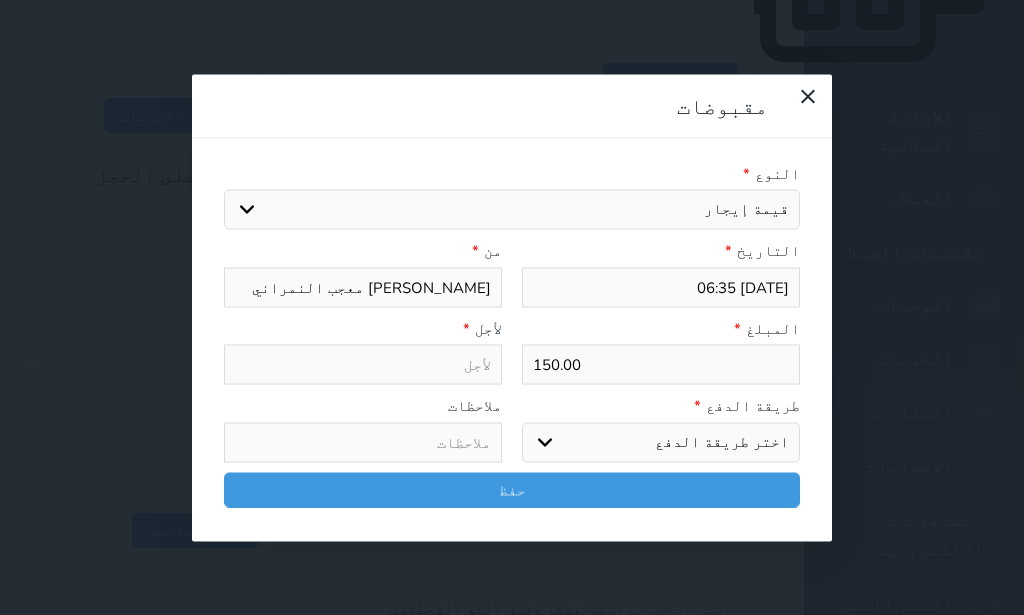 click on "قيمة إيجار" at bounding box center (0, 0) 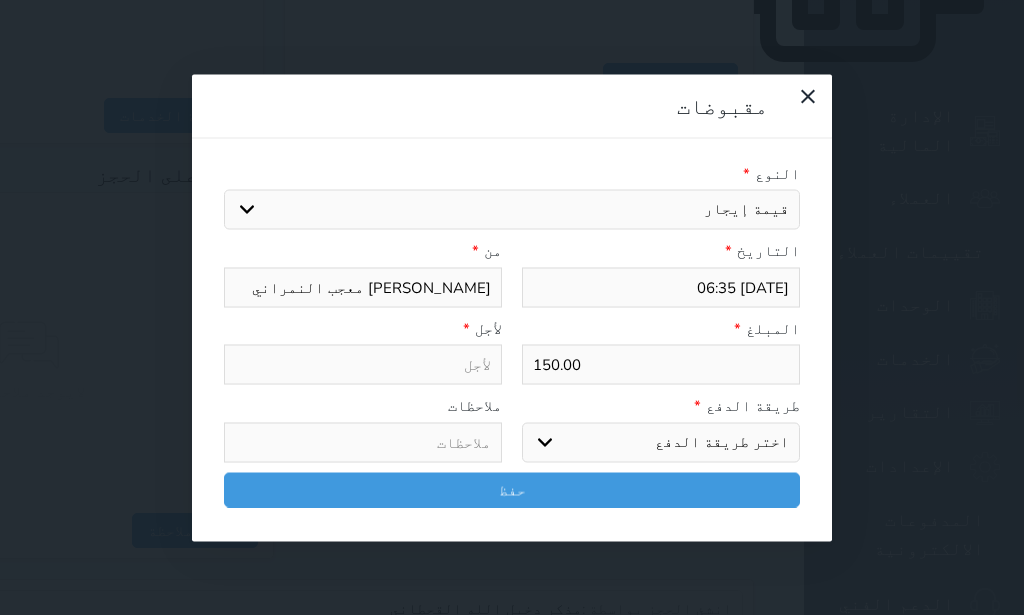 type on "قيمة إيجار - الوحدة - 106" 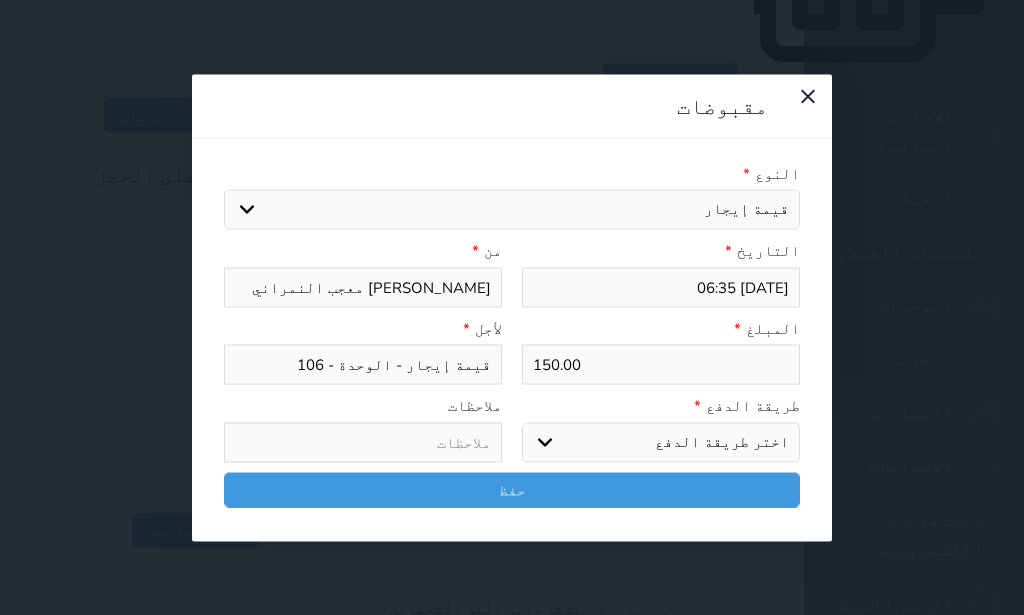 click on "اختر طريقة الدفع   دفع نقدى   تحويل بنكى   مدى   بطاقة ائتمان   آجل" at bounding box center [661, 442] 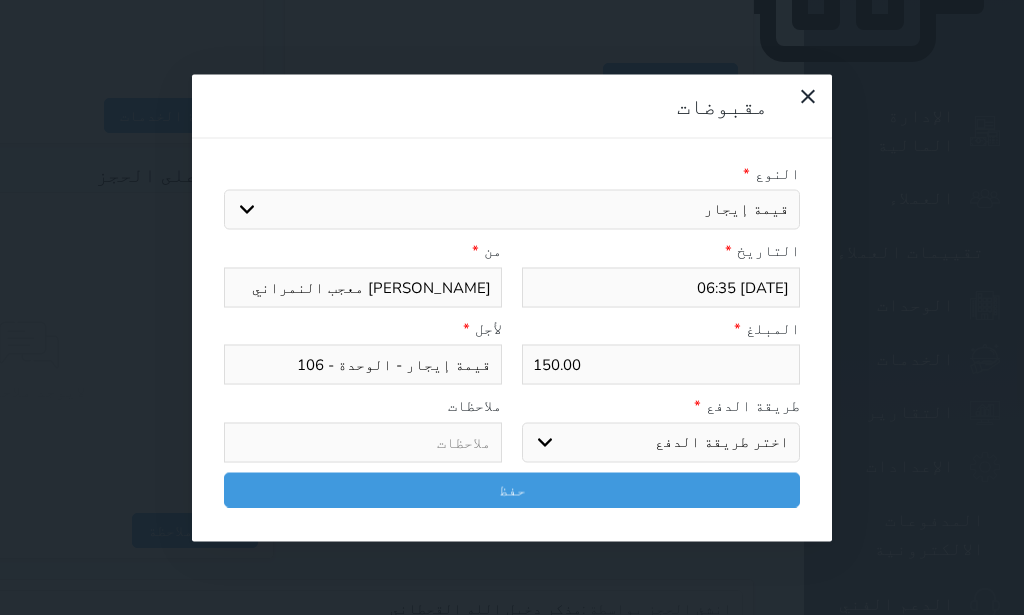 select on "mada" 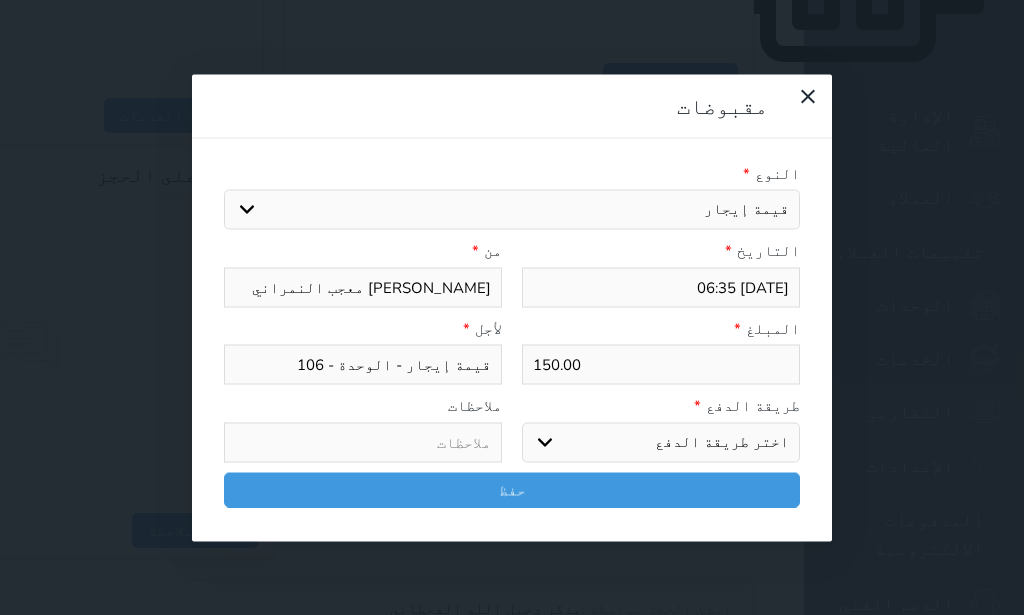 click on "مدى" at bounding box center (0, 0) 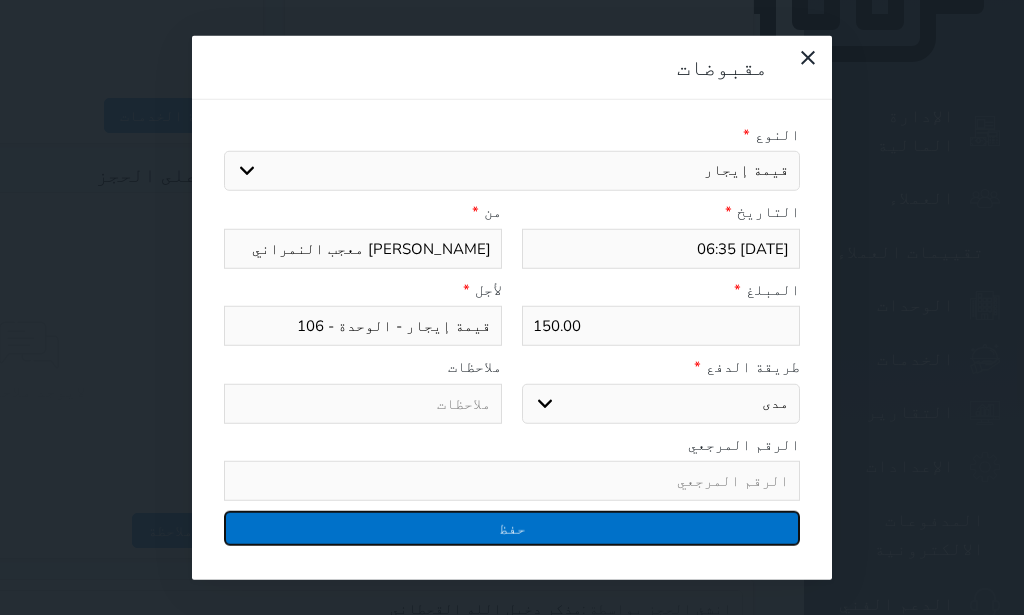 click on "حفظ" at bounding box center [512, 528] 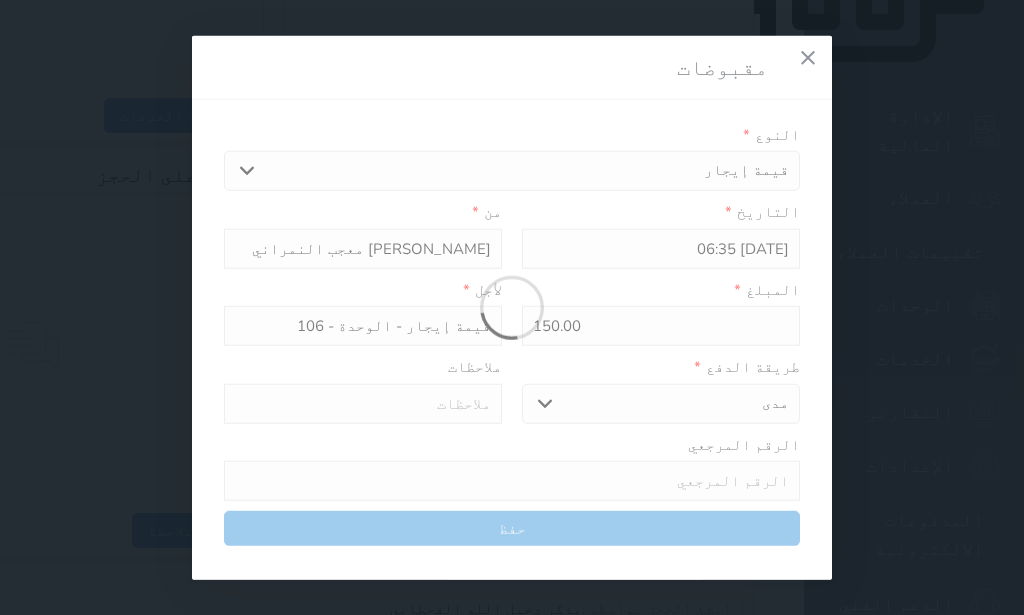 select 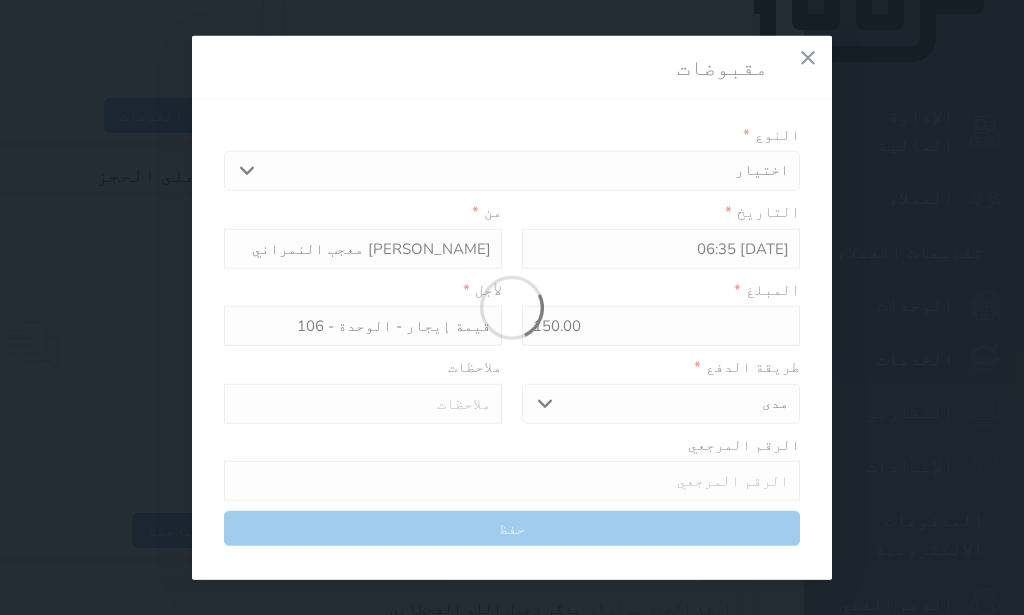 type 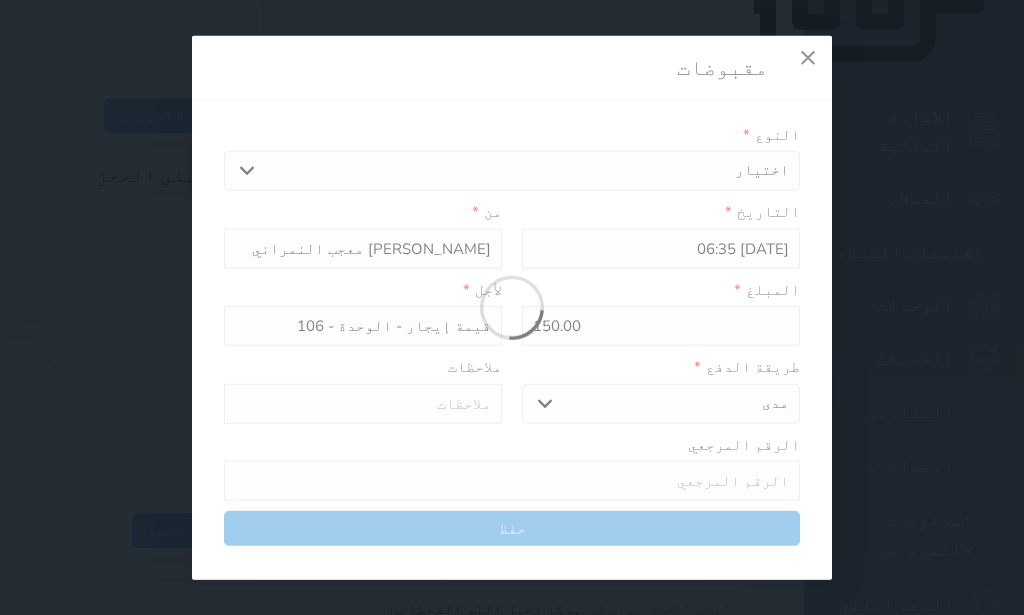 type on "0" 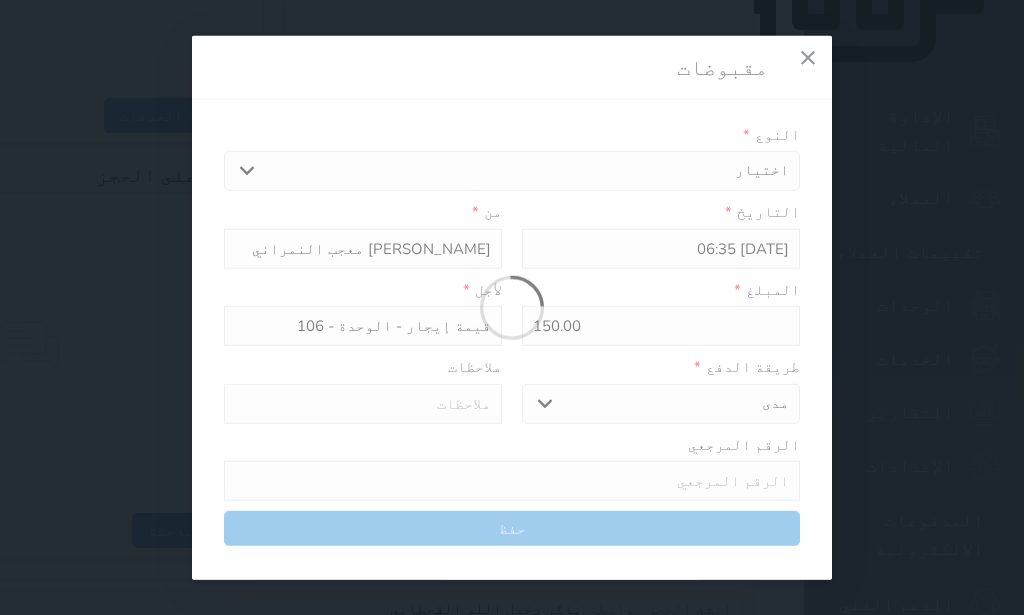select 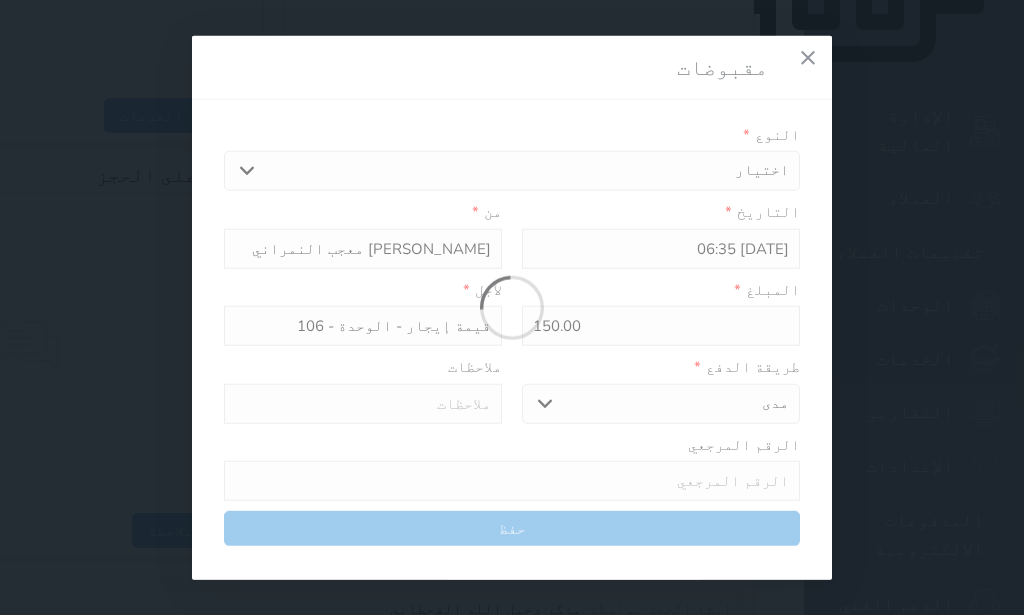 type on "0" 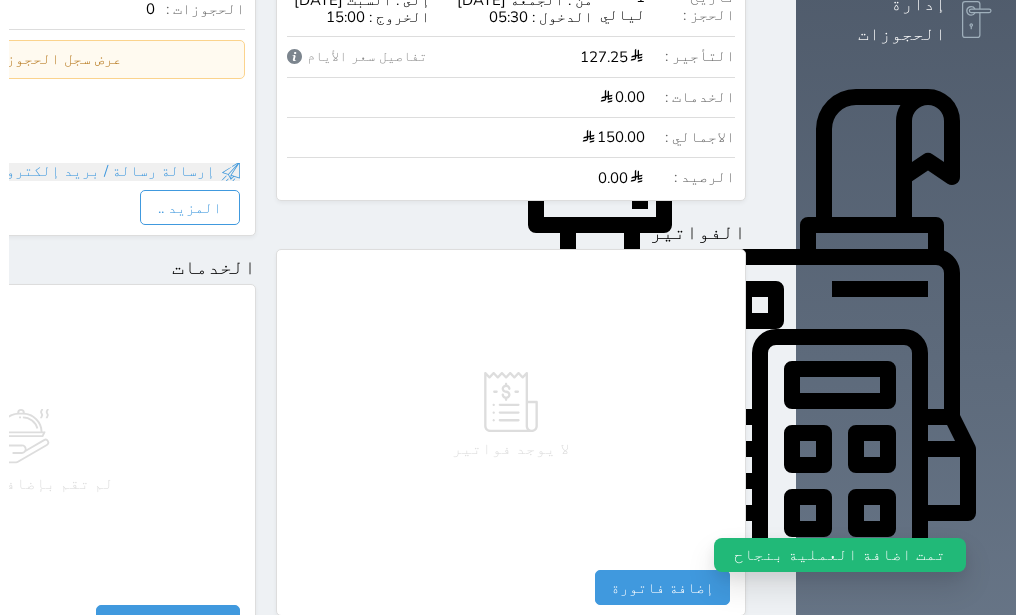 scroll, scrollTop: 0, scrollLeft: 0, axis: both 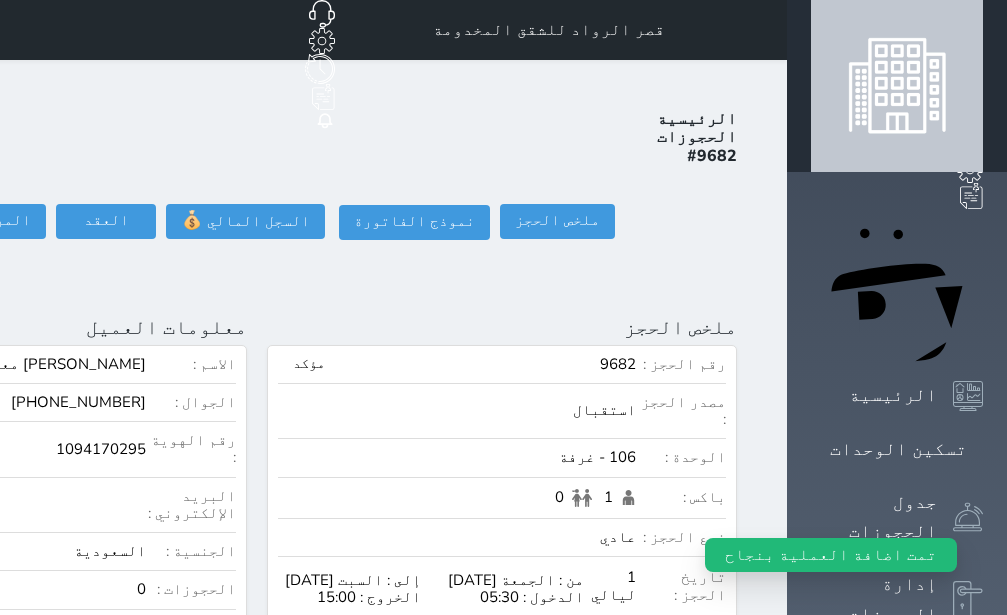 click on "تسجيل دخول" at bounding box center (-156, 221) 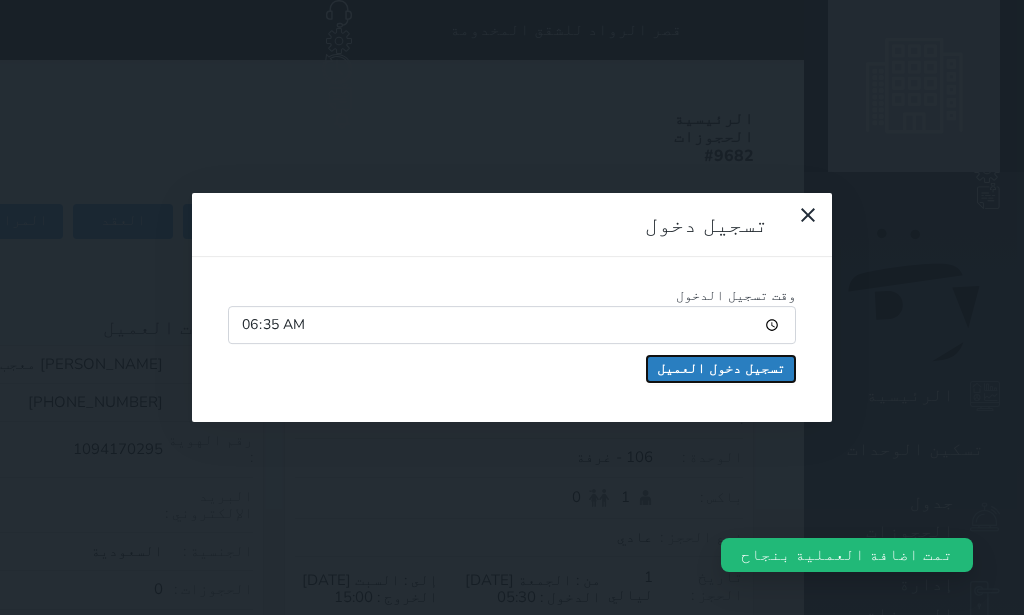 click on "تسجيل دخول العميل" at bounding box center (721, 369) 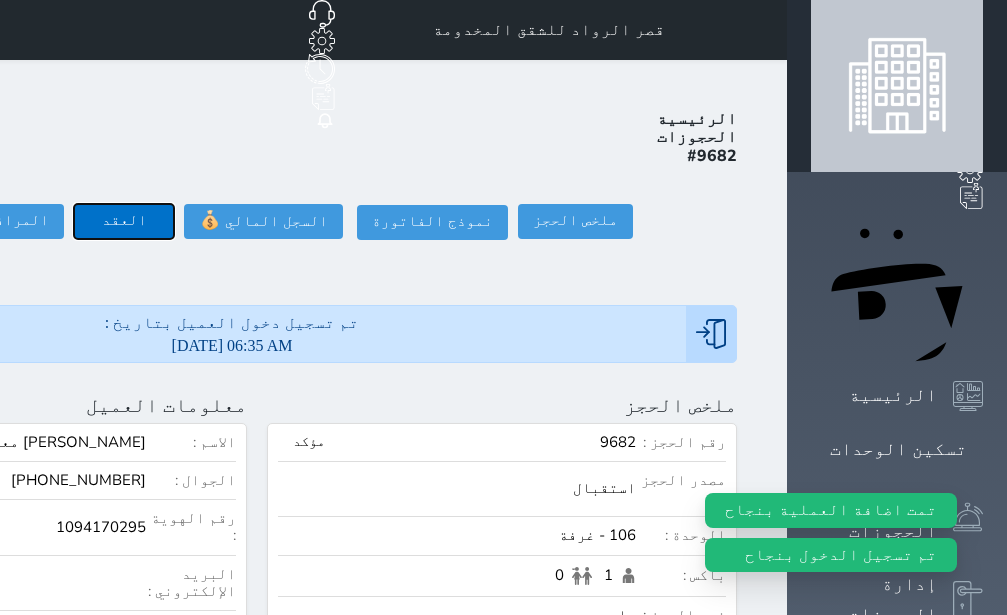 click on "العقد" at bounding box center (124, 221) 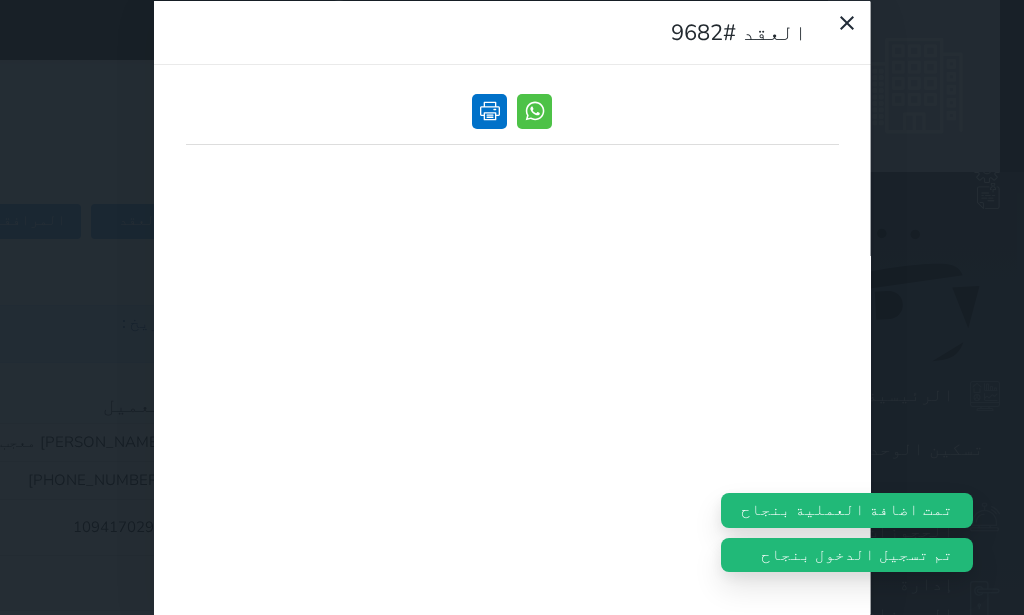 click at bounding box center (489, 110) 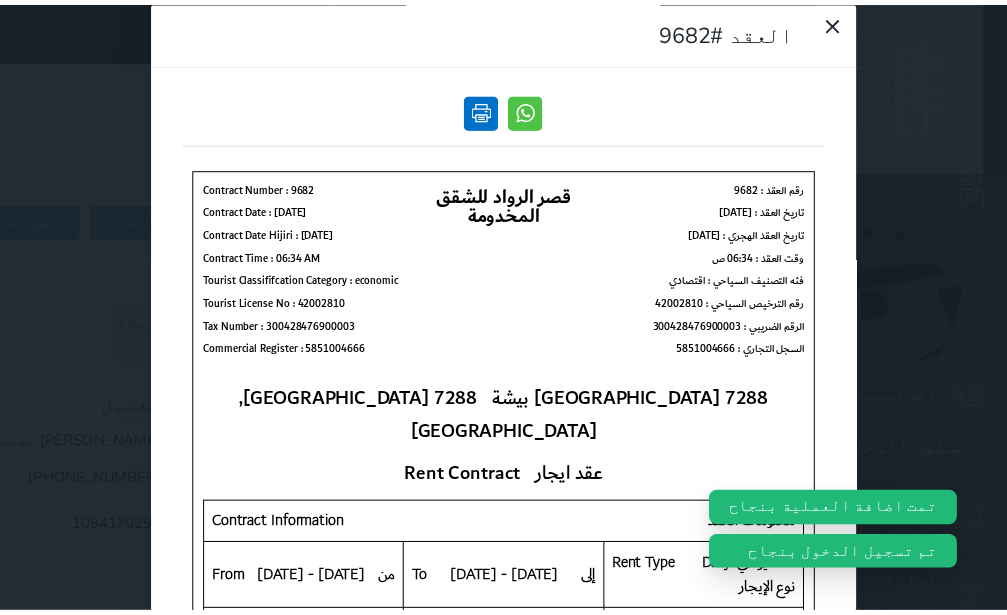 scroll, scrollTop: 0, scrollLeft: 0, axis: both 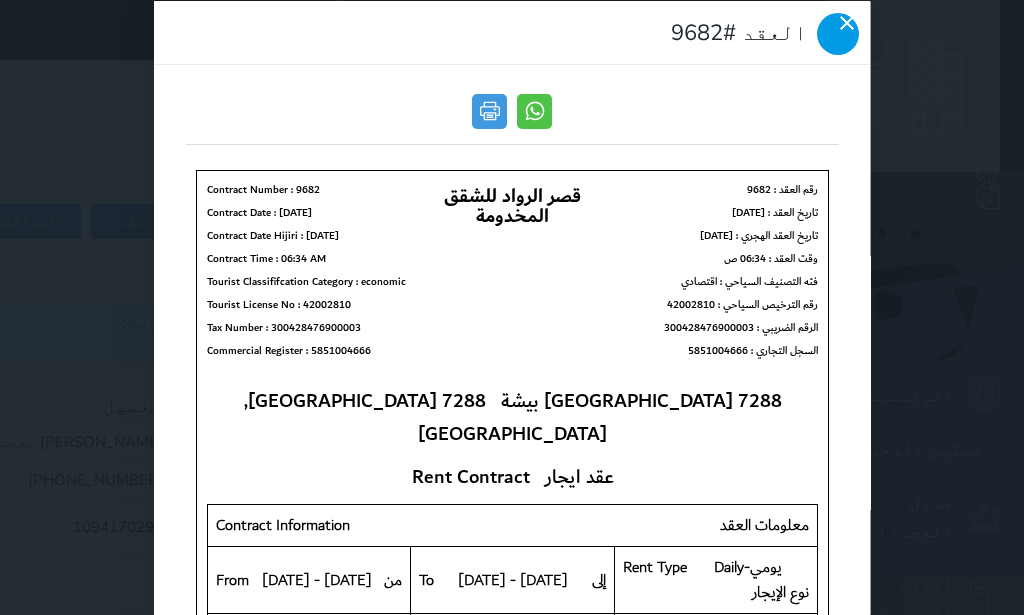 click 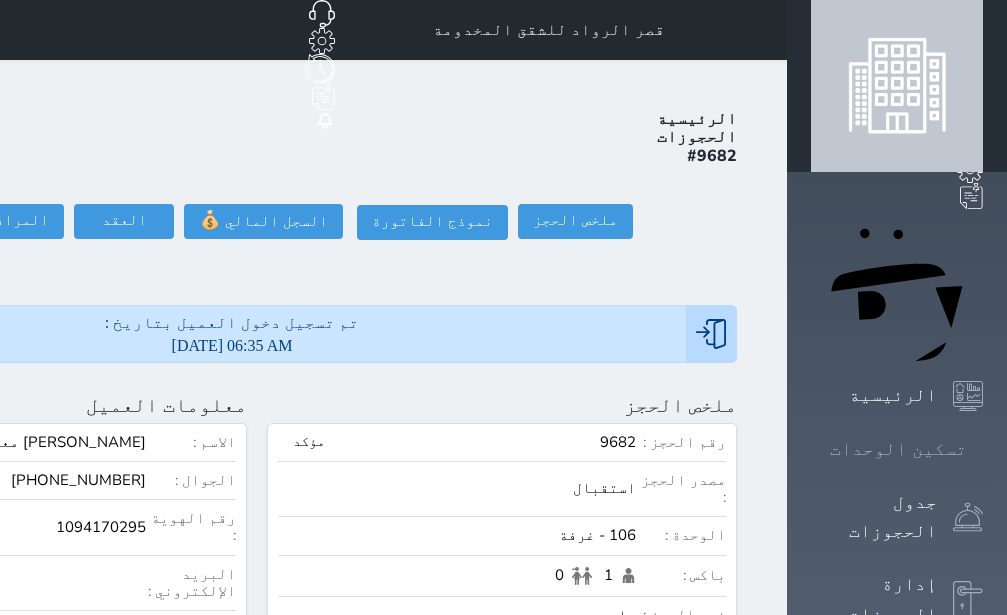 click on "تسكين الوحدات" at bounding box center (898, 449) 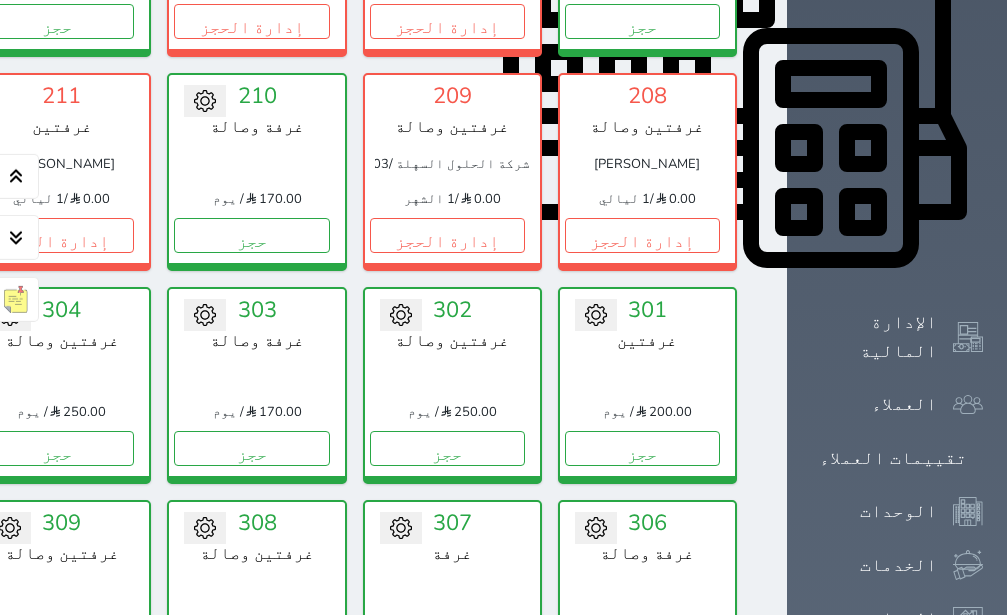 scroll, scrollTop: 960, scrollLeft: 0, axis: vertical 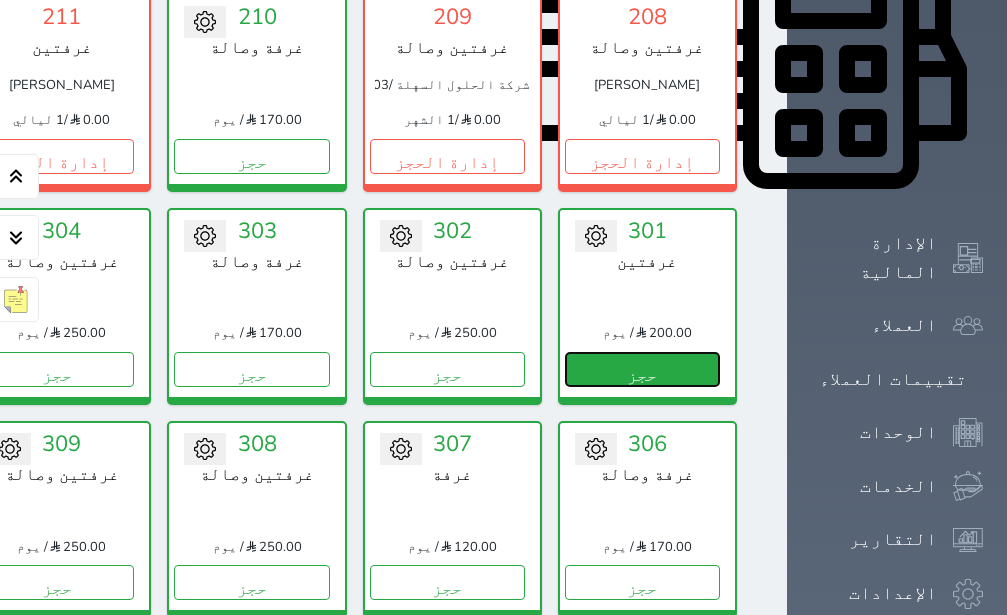 click on "حجز" at bounding box center (642, 369) 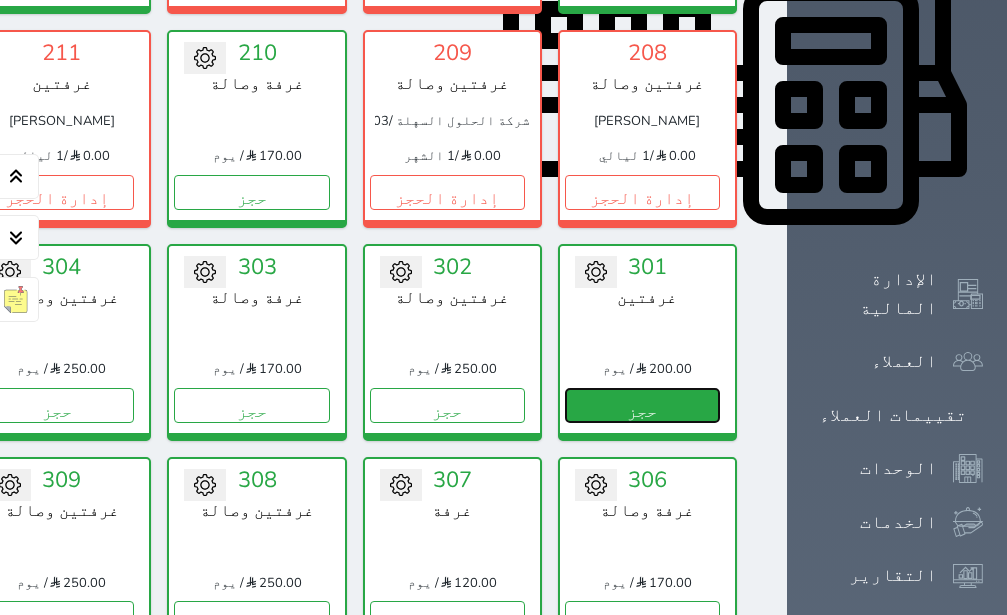 select on "1" 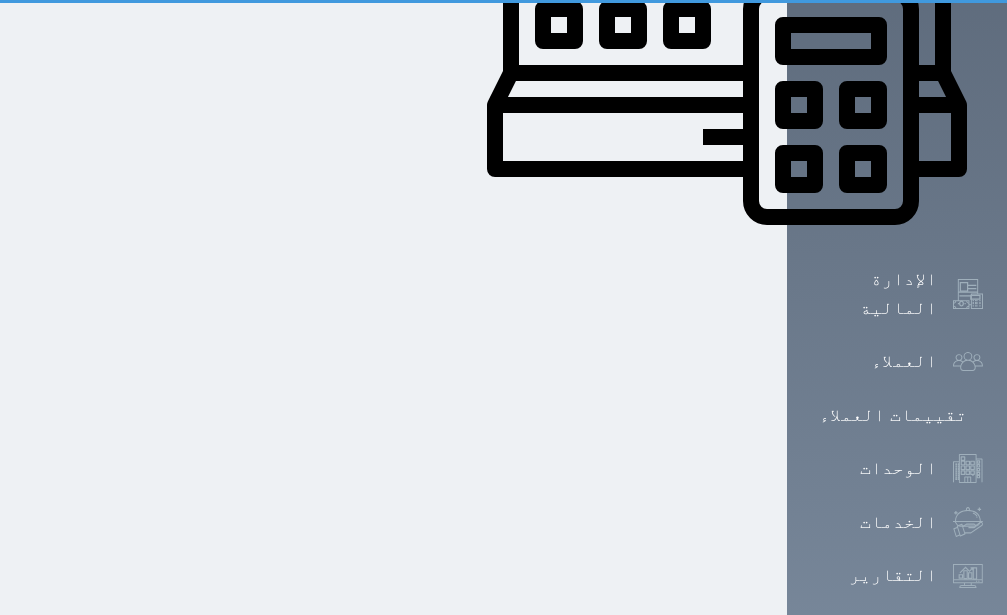 scroll, scrollTop: 0, scrollLeft: 0, axis: both 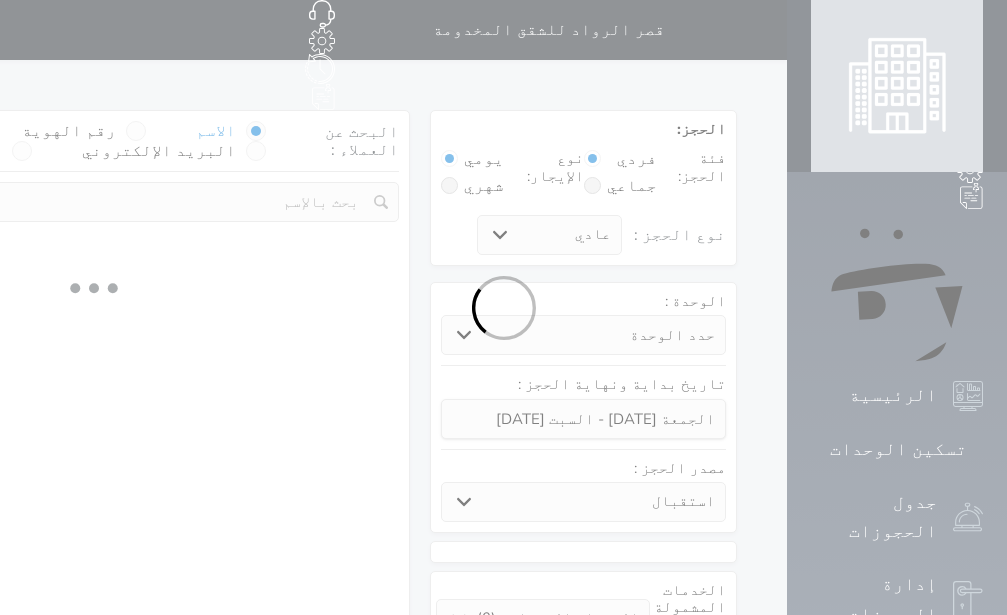 select 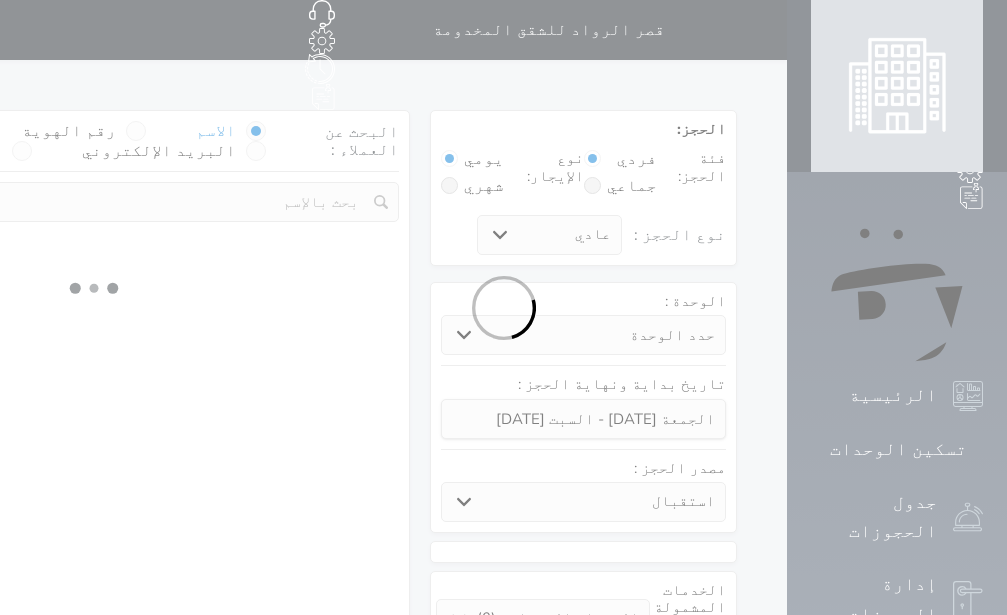 select on "3389" 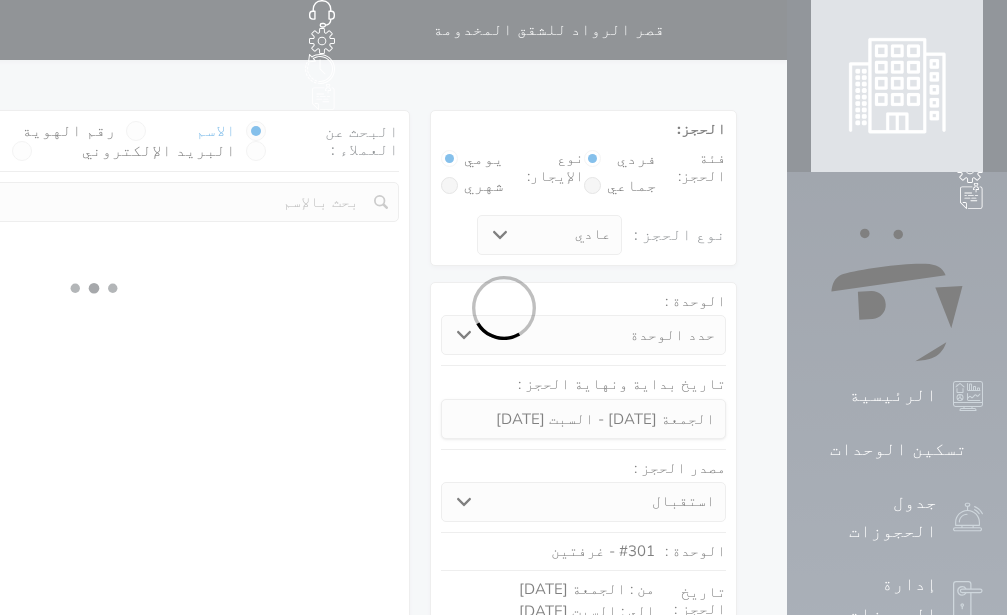 select 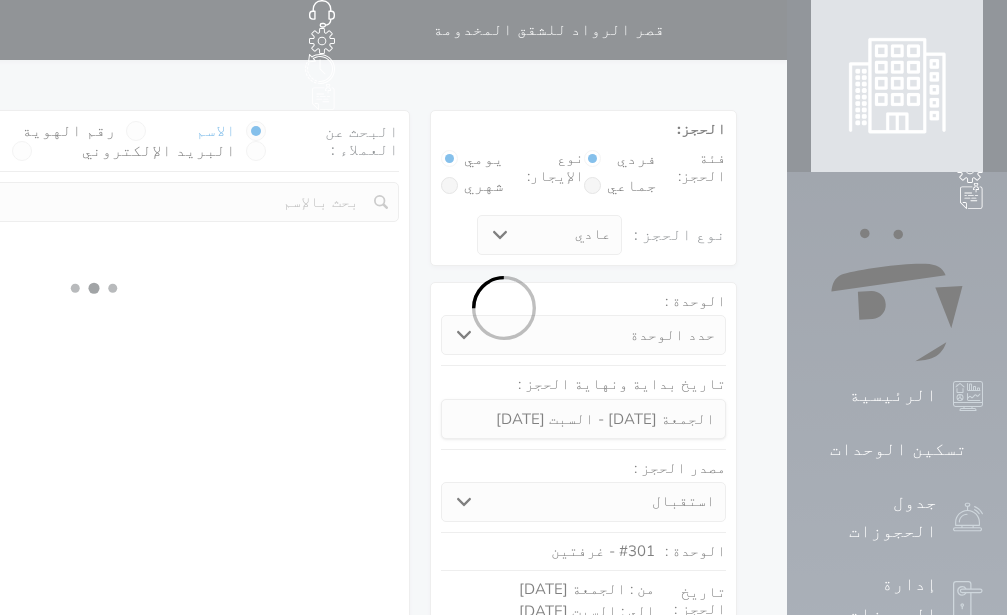select on "113" 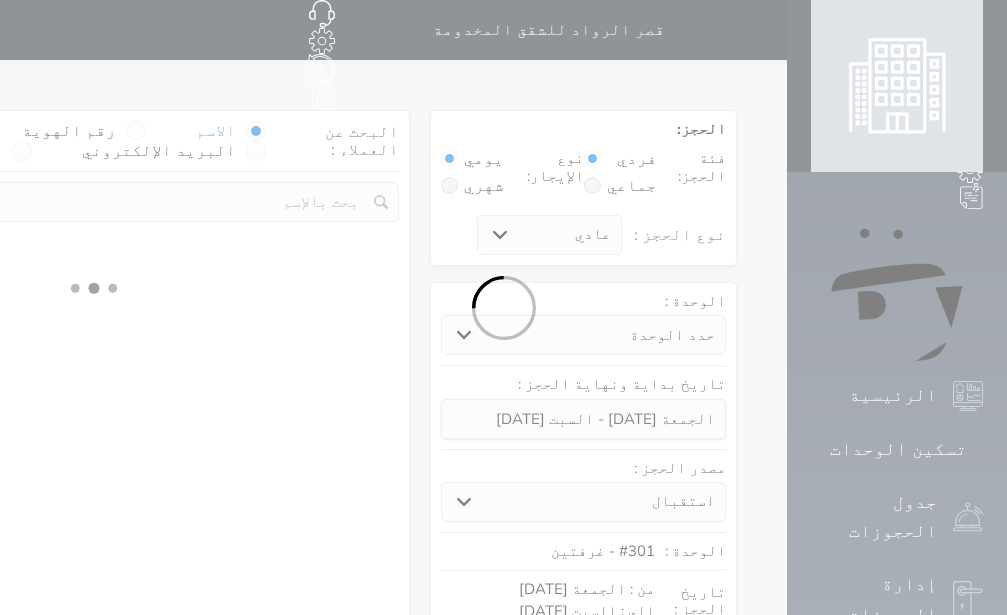 select on "1" 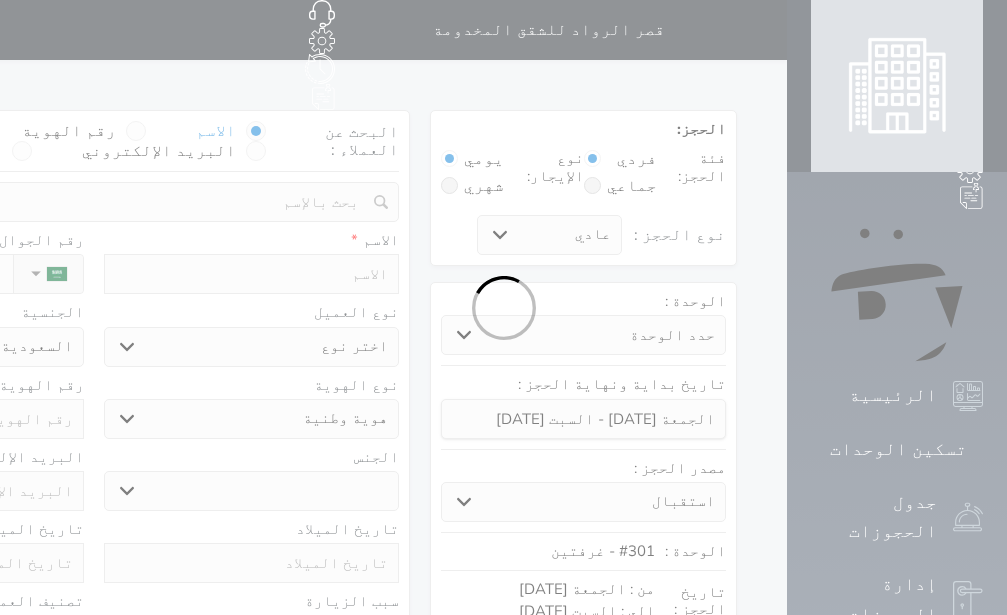 select 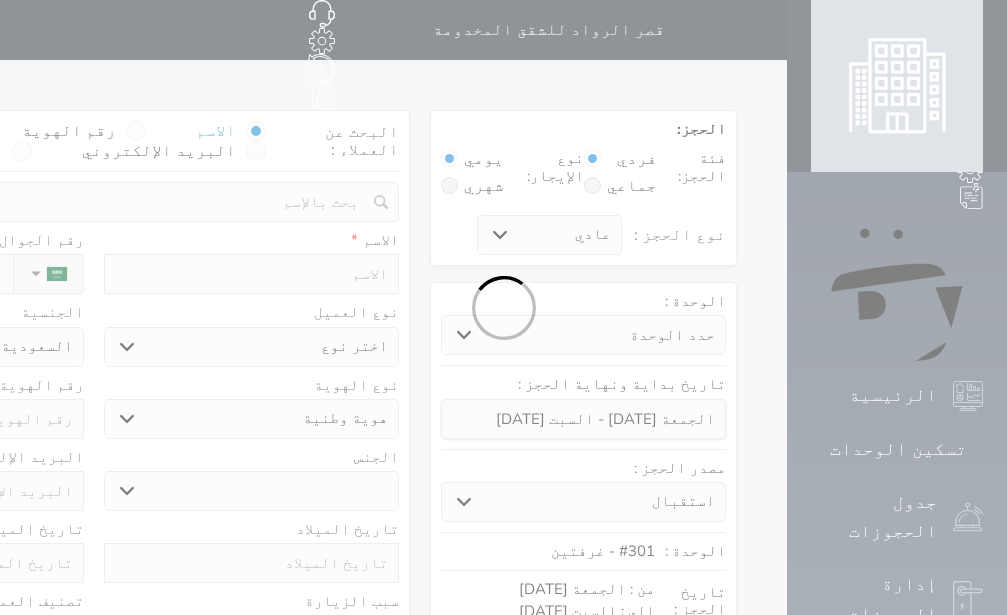 select on "1" 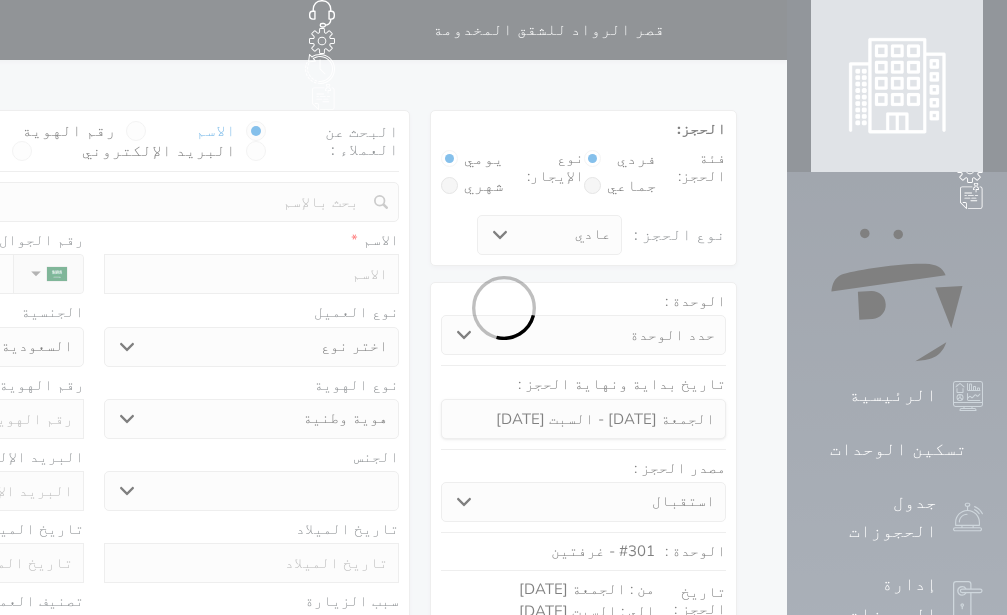 select on "7" 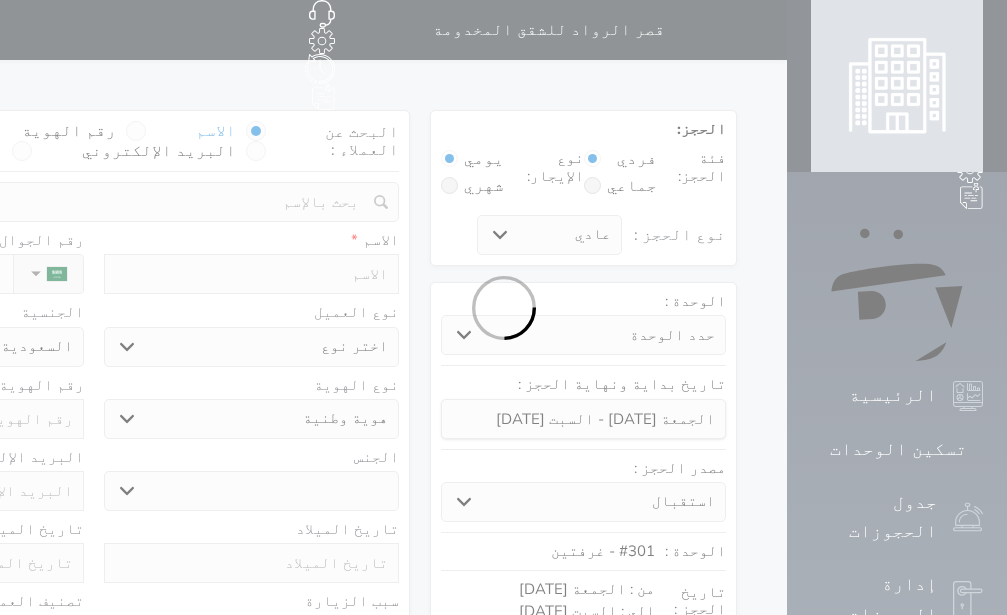 select 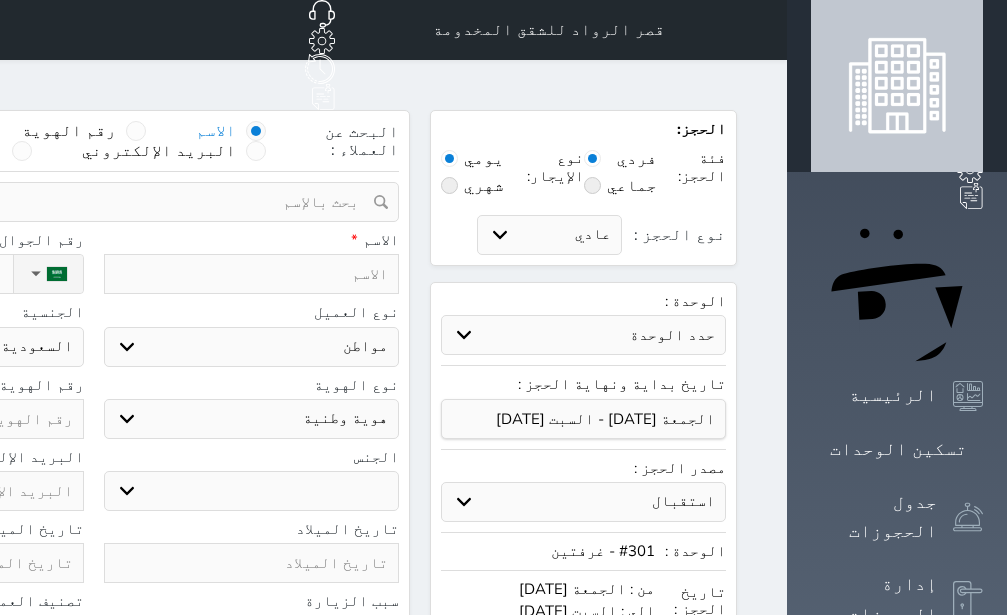 select 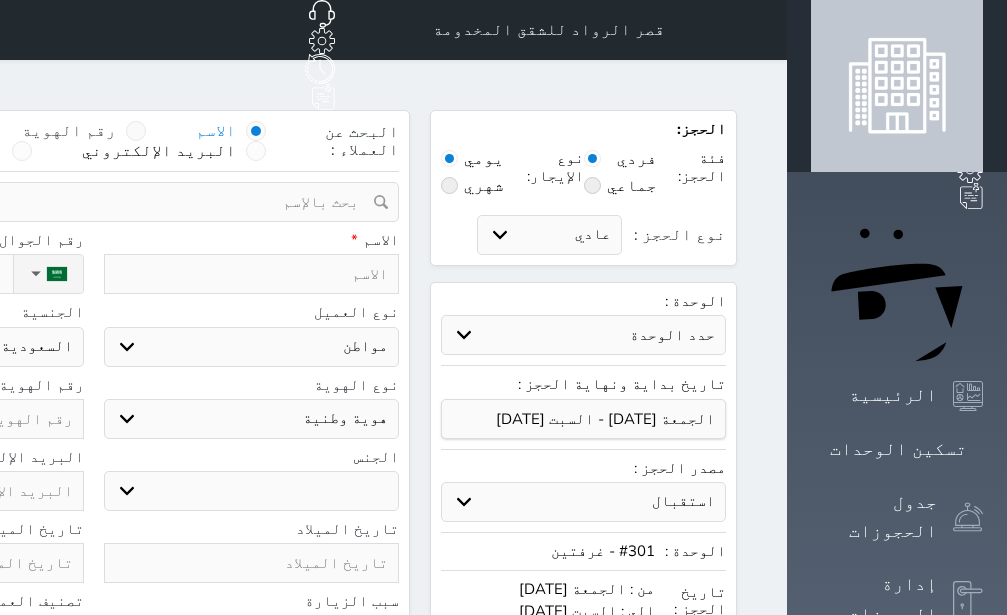 click at bounding box center [136, 131] 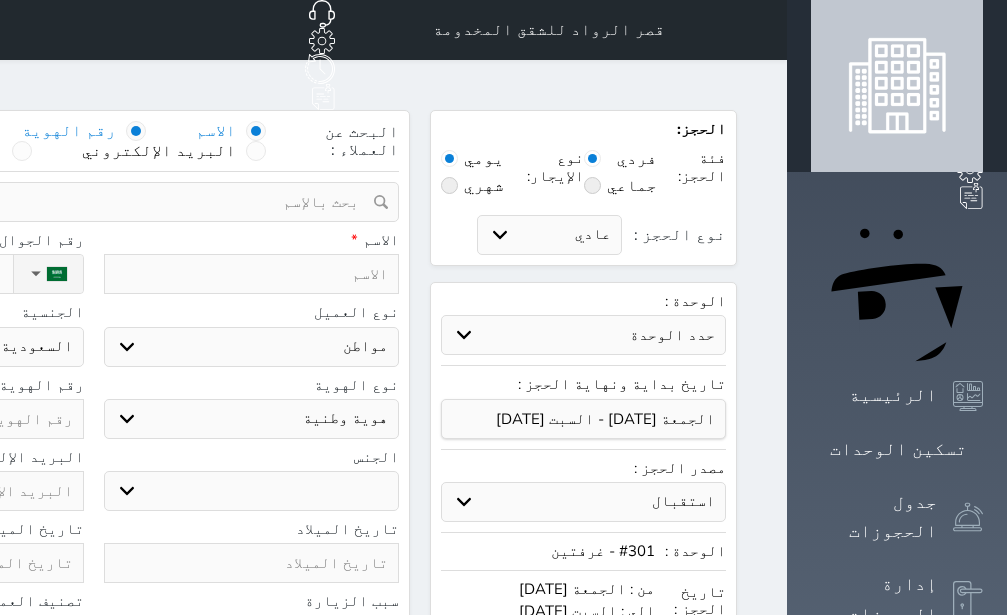 select 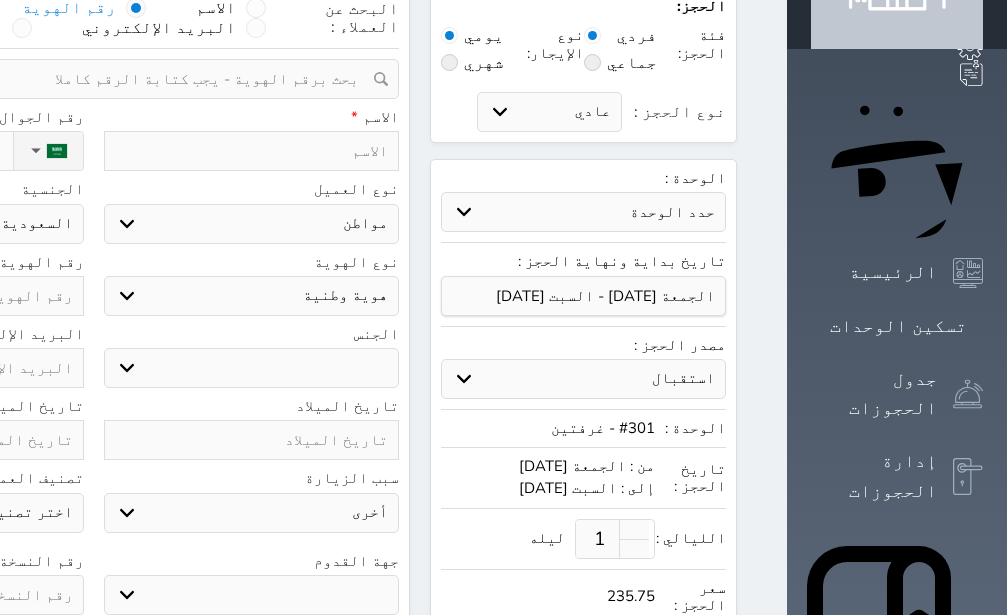 scroll, scrollTop: 252, scrollLeft: 0, axis: vertical 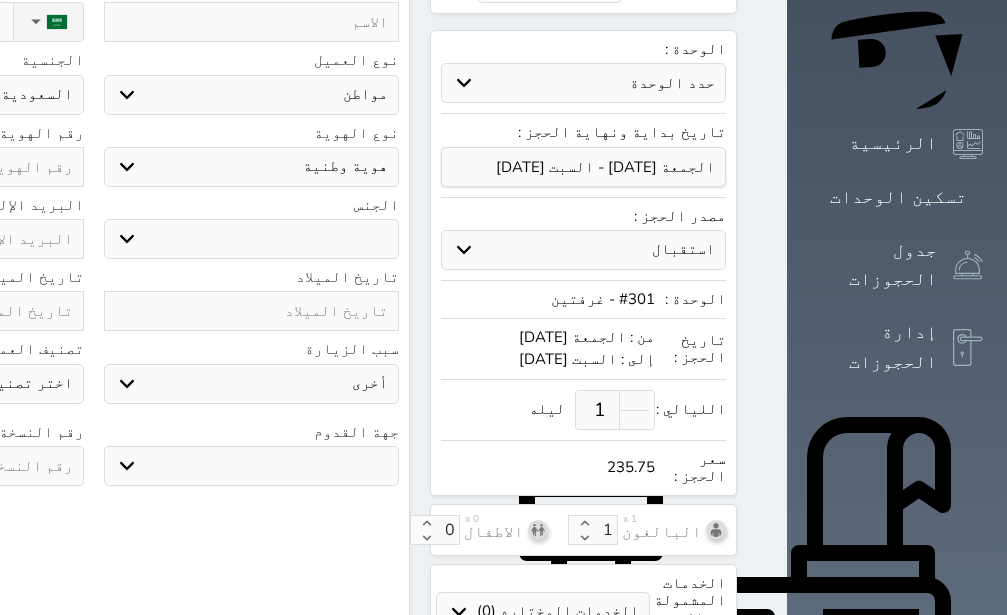 click on "ذكر   انثى" at bounding box center (252, 239) 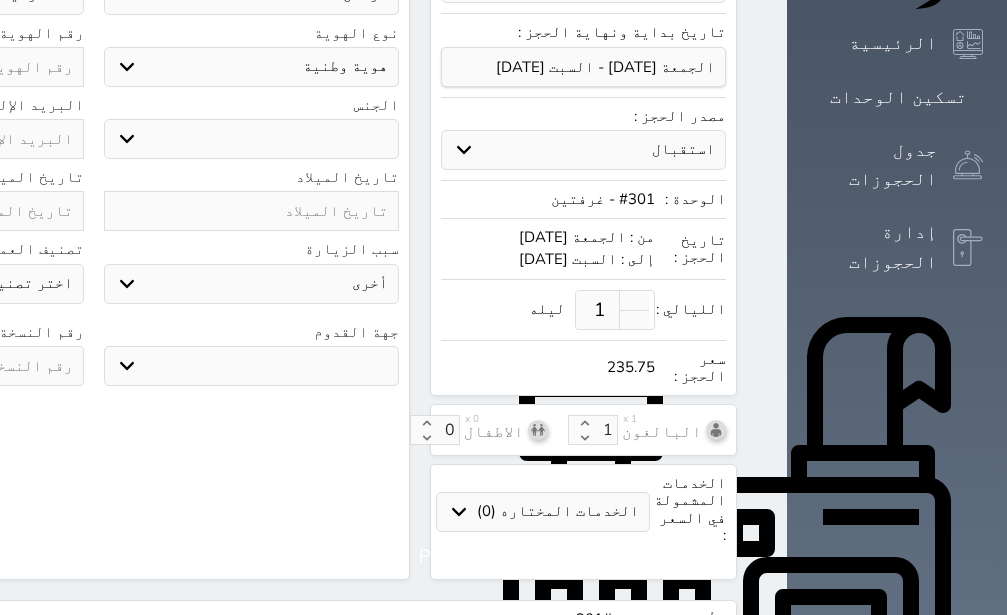 scroll, scrollTop: 504, scrollLeft: 0, axis: vertical 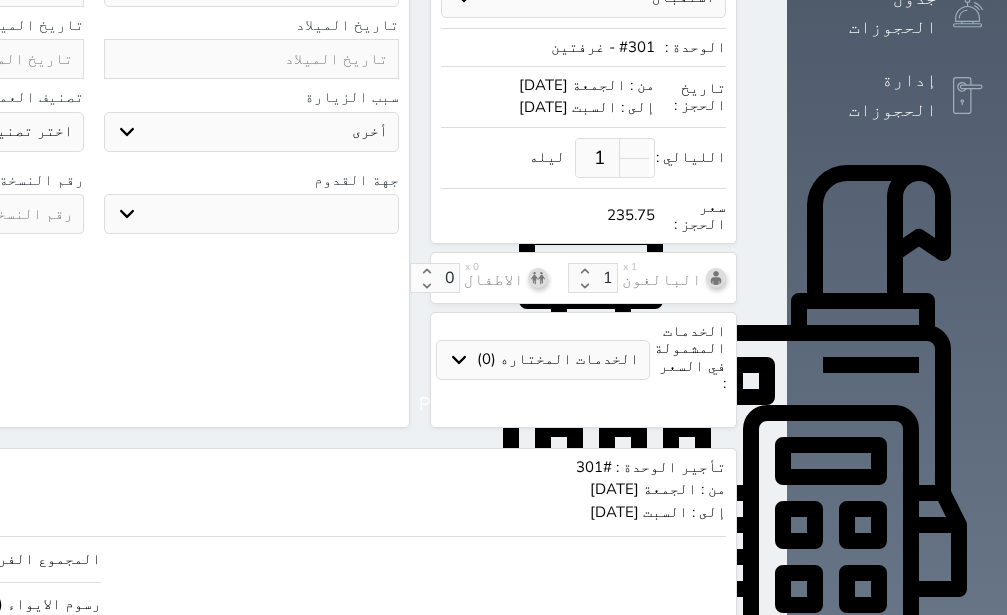 click on "جو بحر ارض" at bounding box center (252, 214) 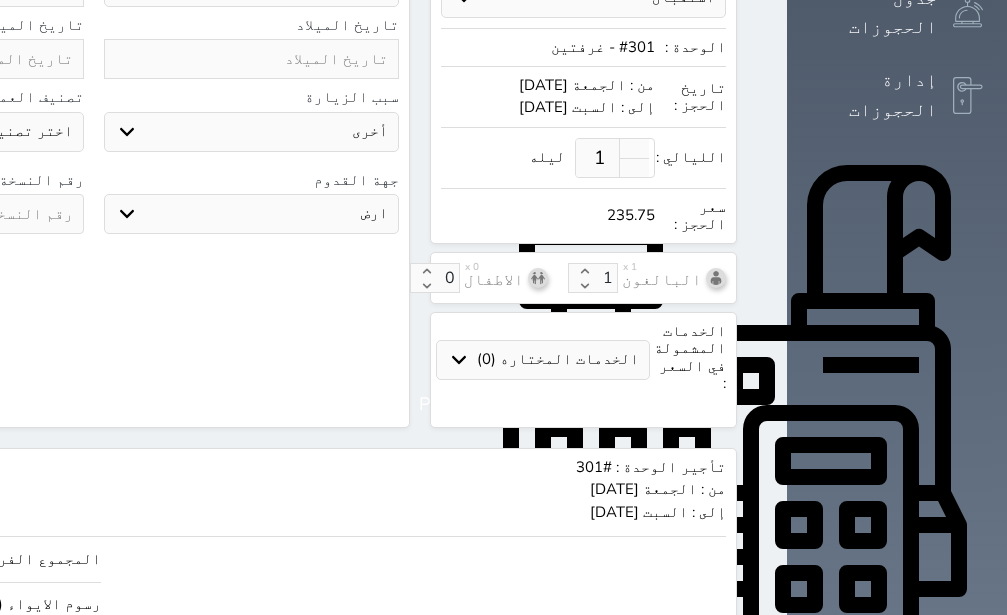 click on "ارض" at bounding box center [0, 0] 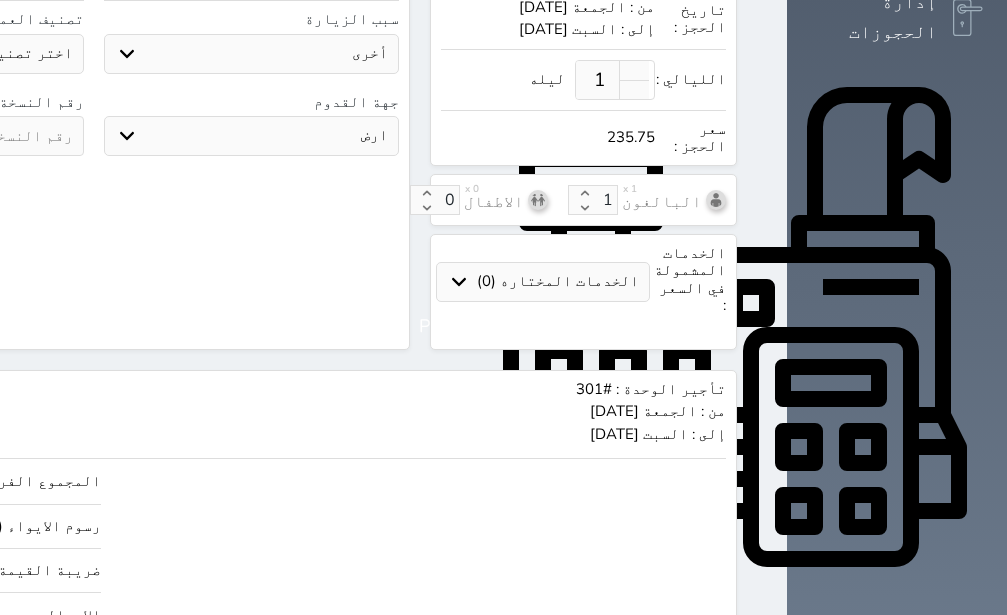 scroll, scrollTop: 767, scrollLeft: 0, axis: vertical 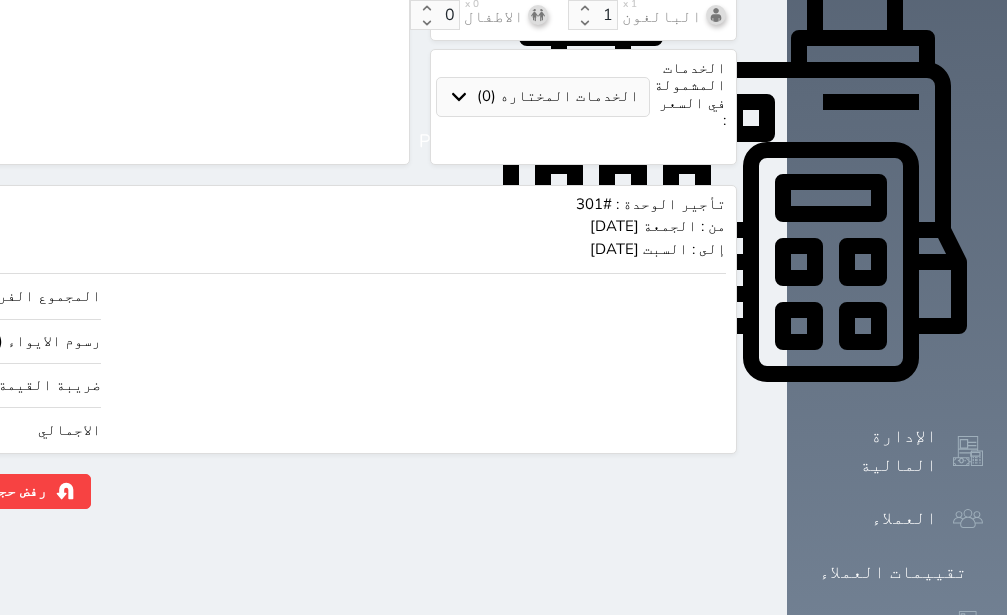 click on "235.75" at bounding box center (-147, 430) 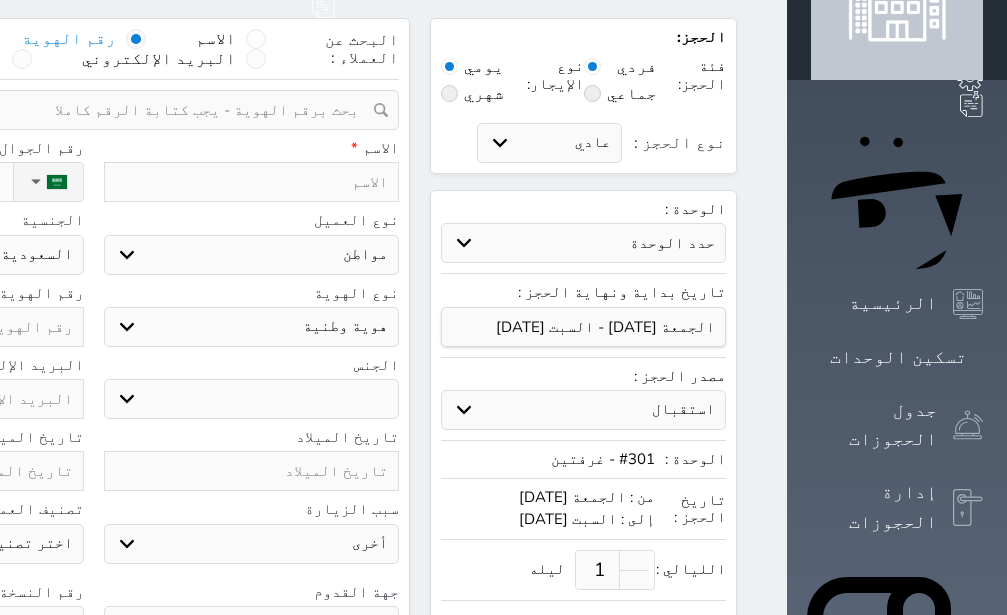scroll, scrollTop: 0, scrollLeft: 0, axis: both 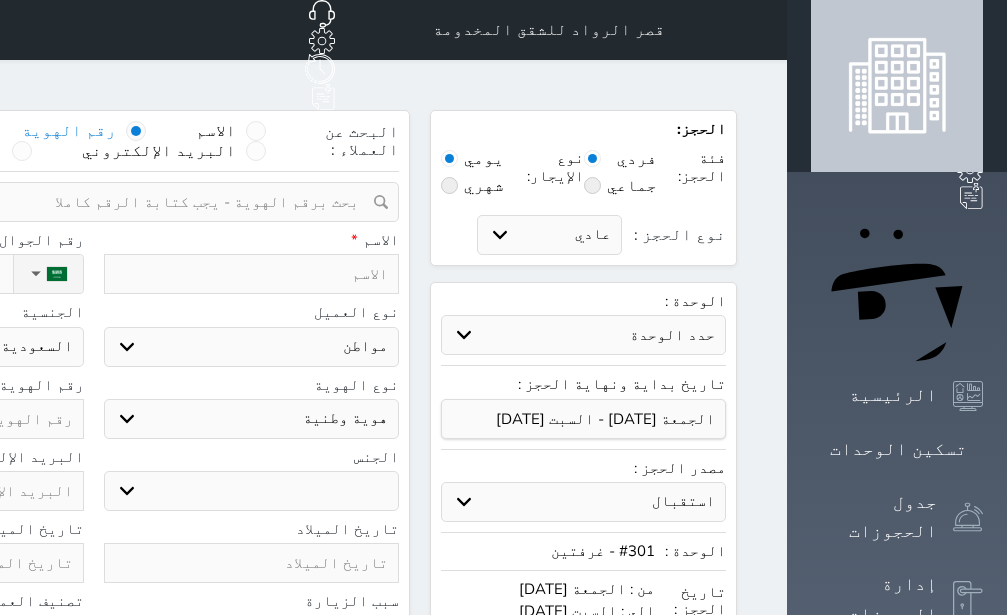 type on "200.00" 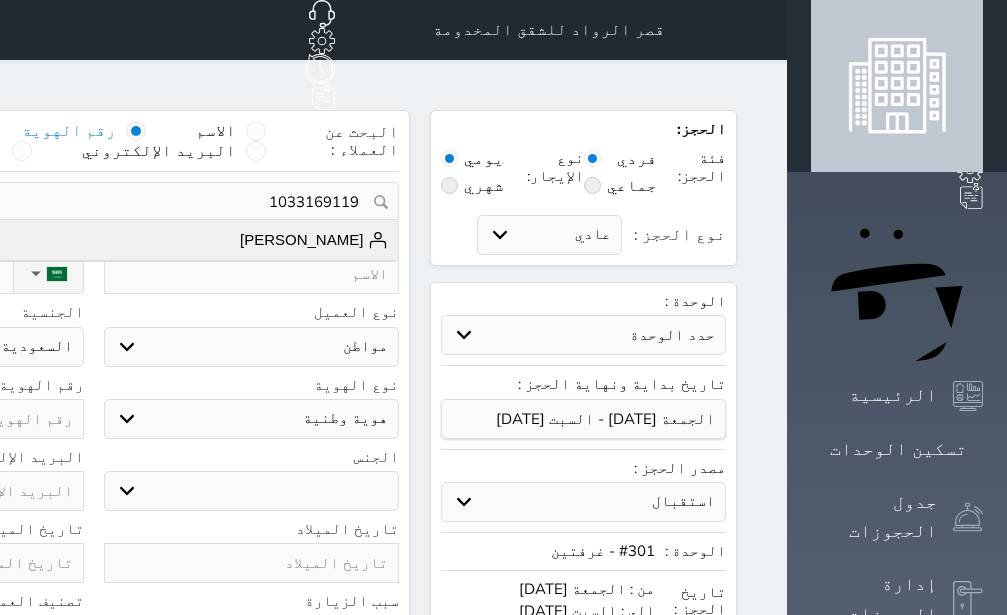 click on "[PERSON_NAME]" at bounding box center (314, 240) 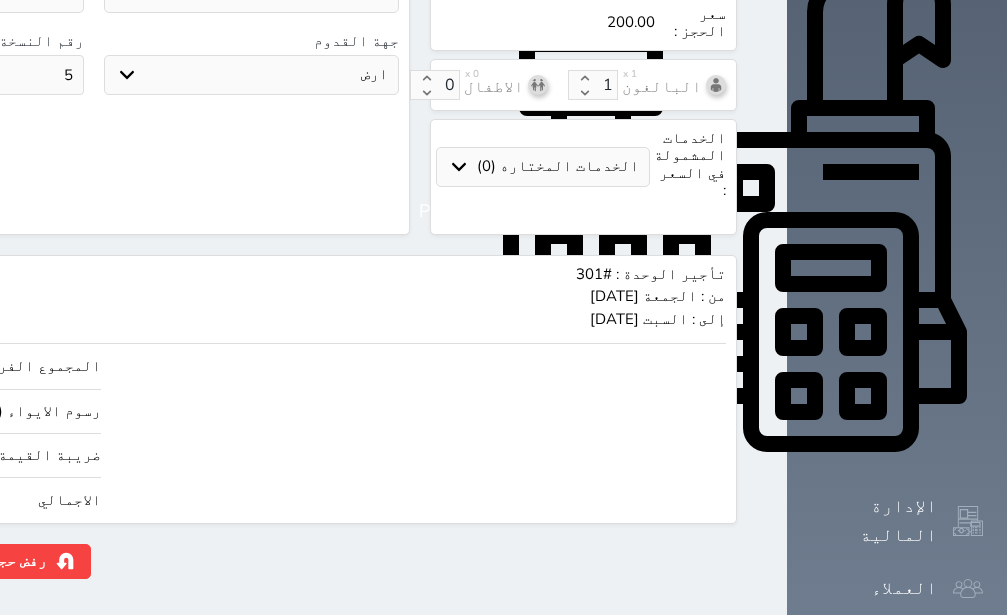 scroll, scrollTop: 767, scrollLeft: 0, axis: vertical 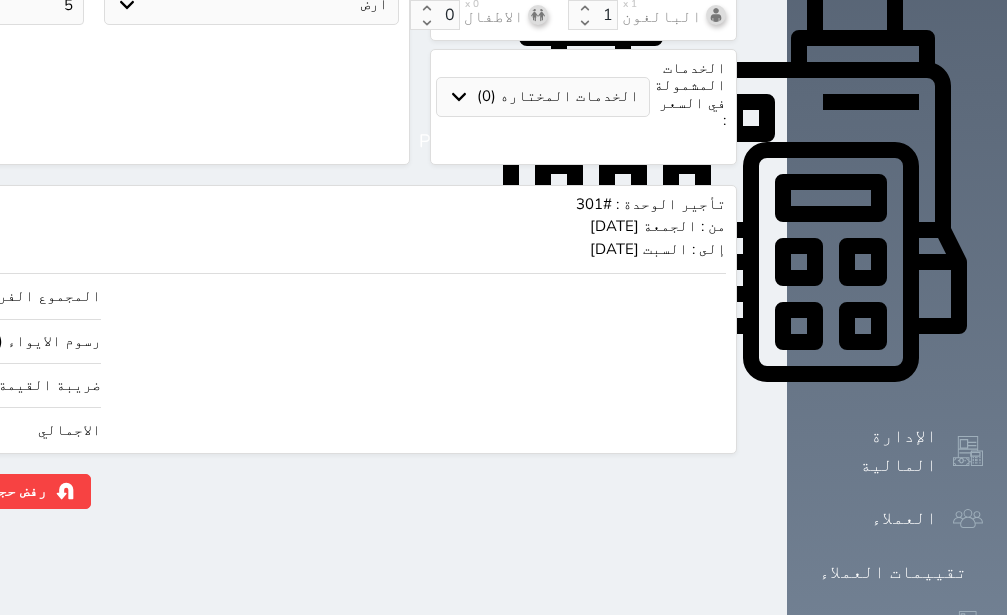 click on "حجز" at bounding box center (-130, 491) 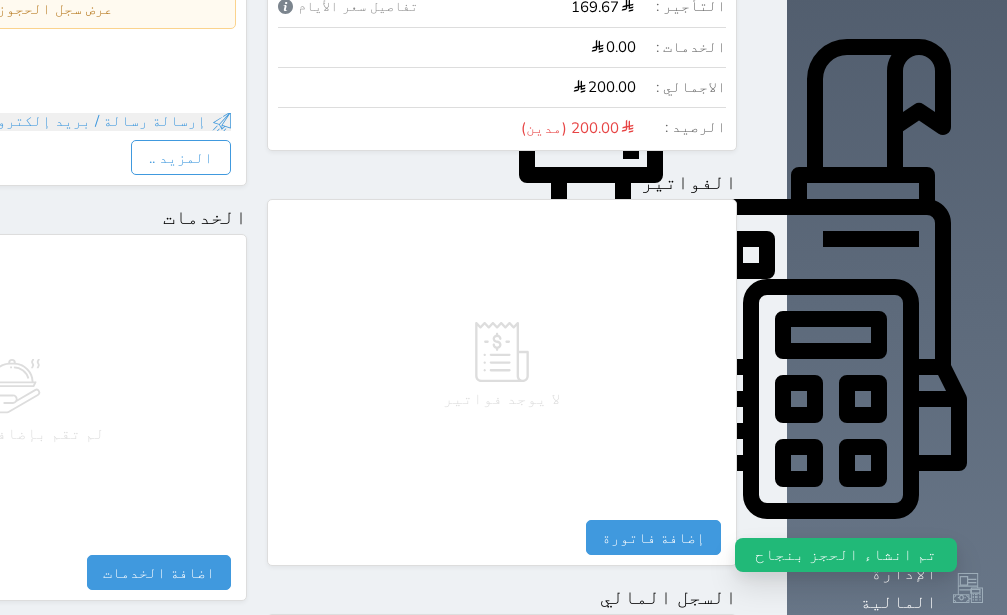 scroll, scrollTop: 1122, scrollLeft: 0, axis: vertical 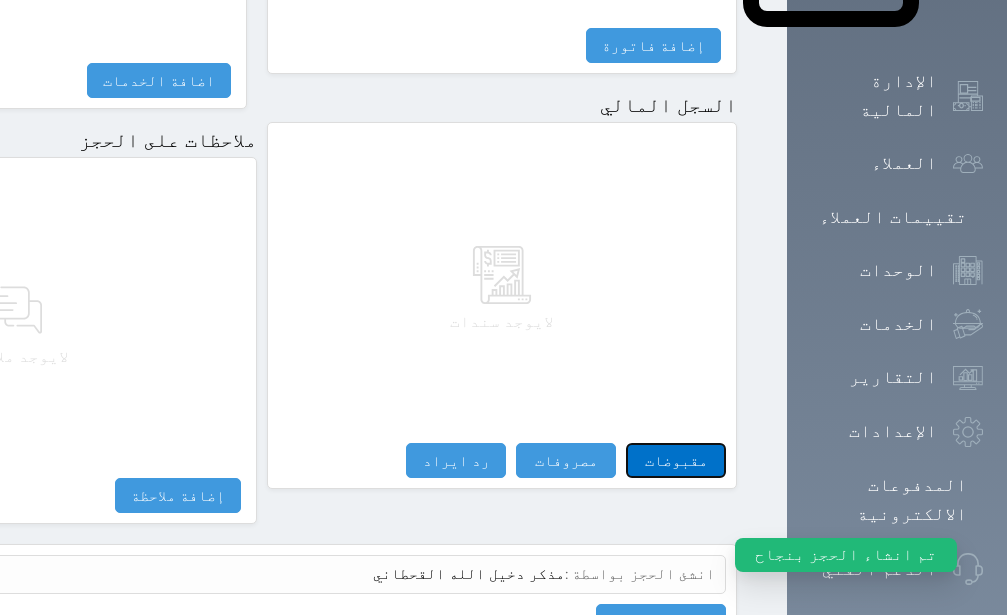 click on "مقبوضات" at bounding box center [676, 460] 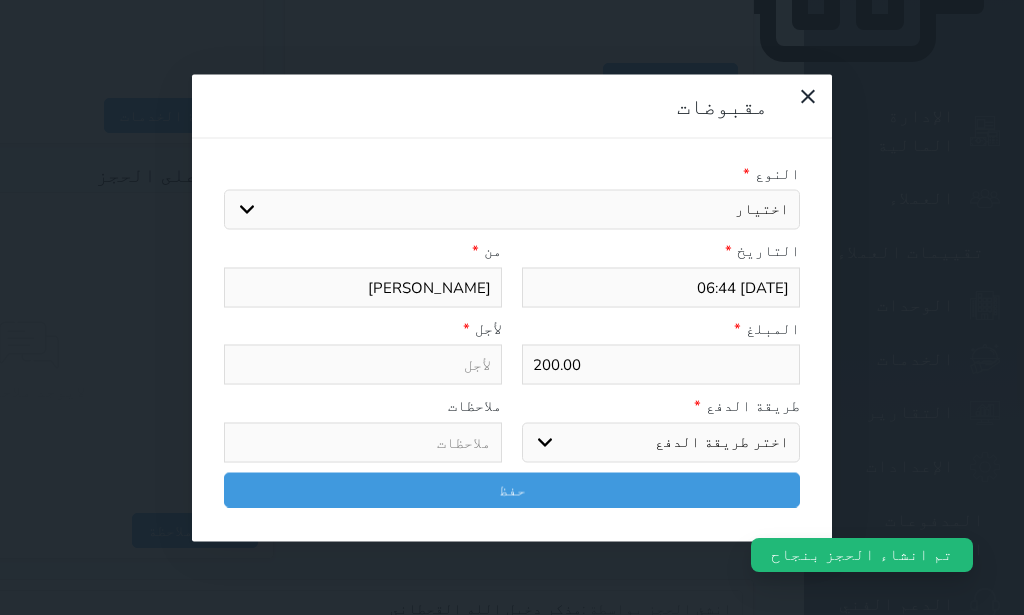 select 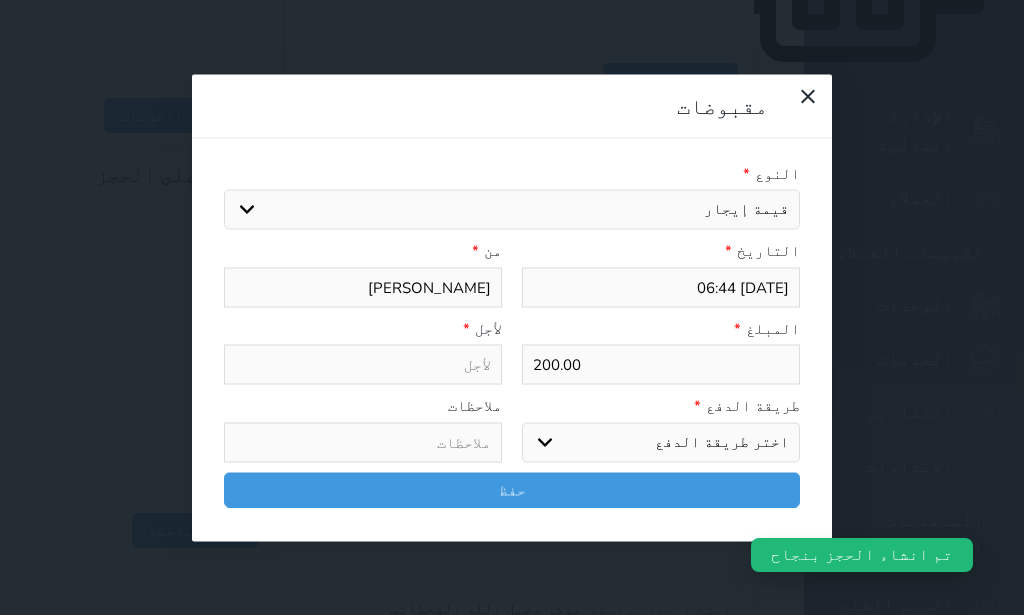 select 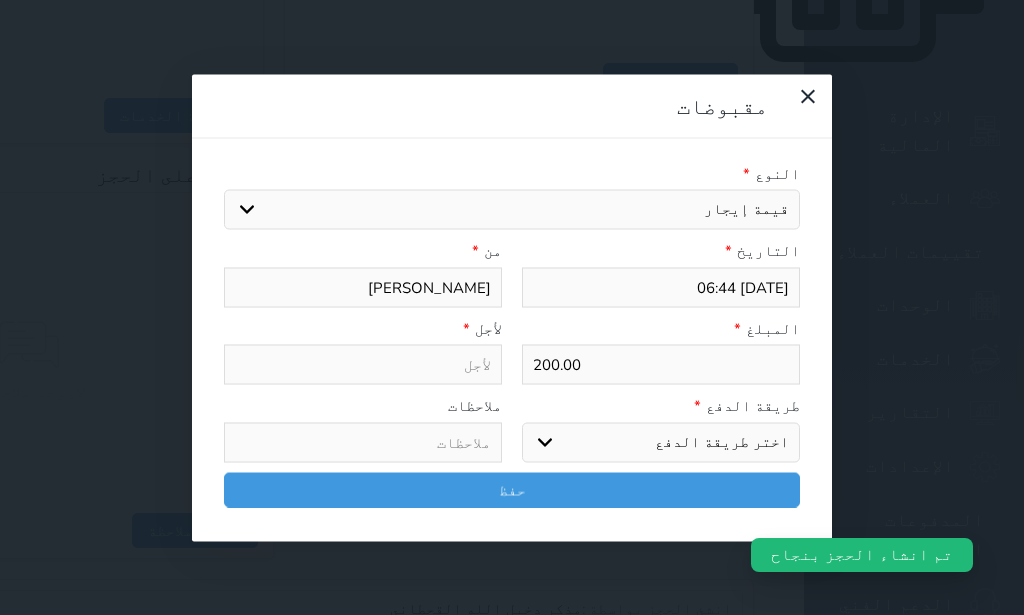 type on "قيمة إيجار - الوحدة - 301" 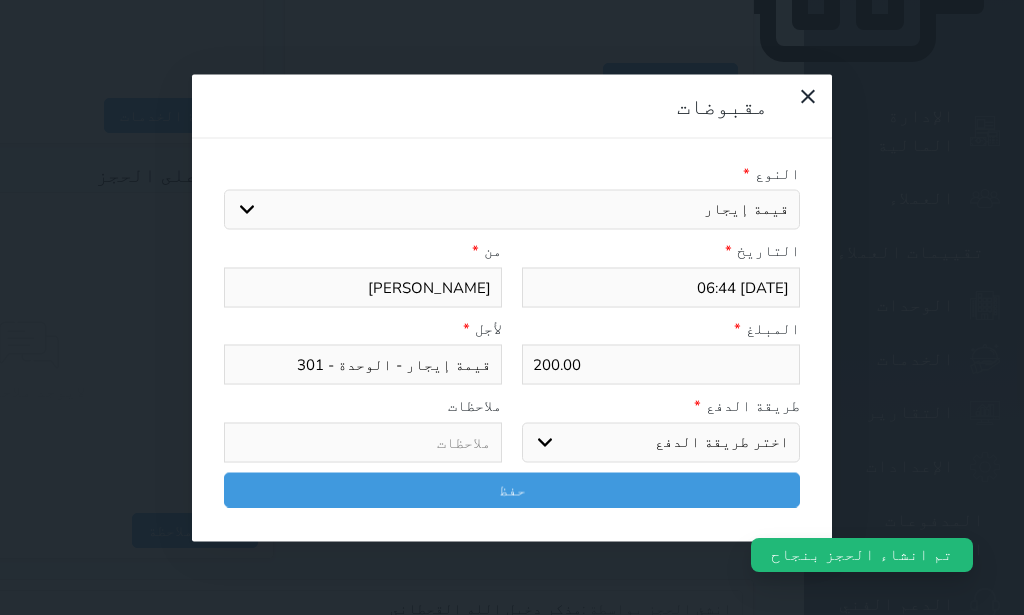 click on "اختر طريقة الدفع   دفع نقدى   تحويل بنكى   مدى   بطاقة ائتمان   آجل" at bounding box center [661, 442] 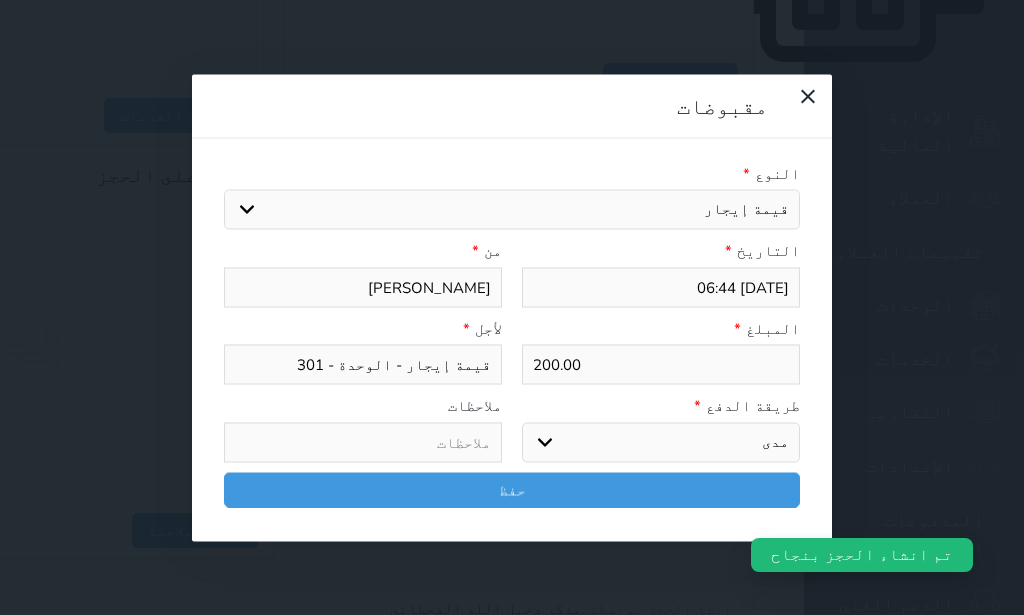 click on "مدى" at bounding box center [0, 0] 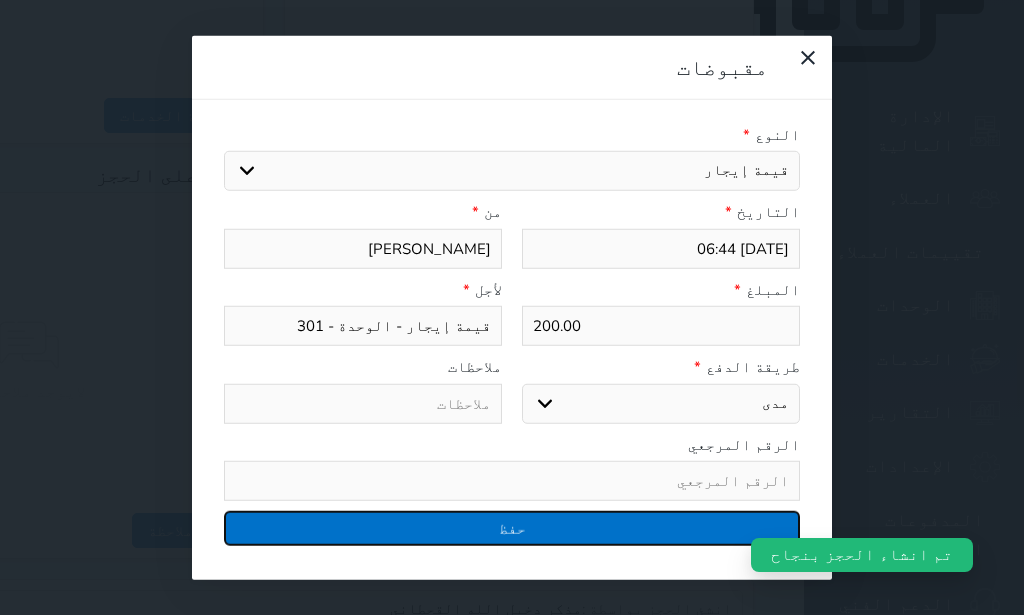click on "حفظ" at bounding box center (512, 528) 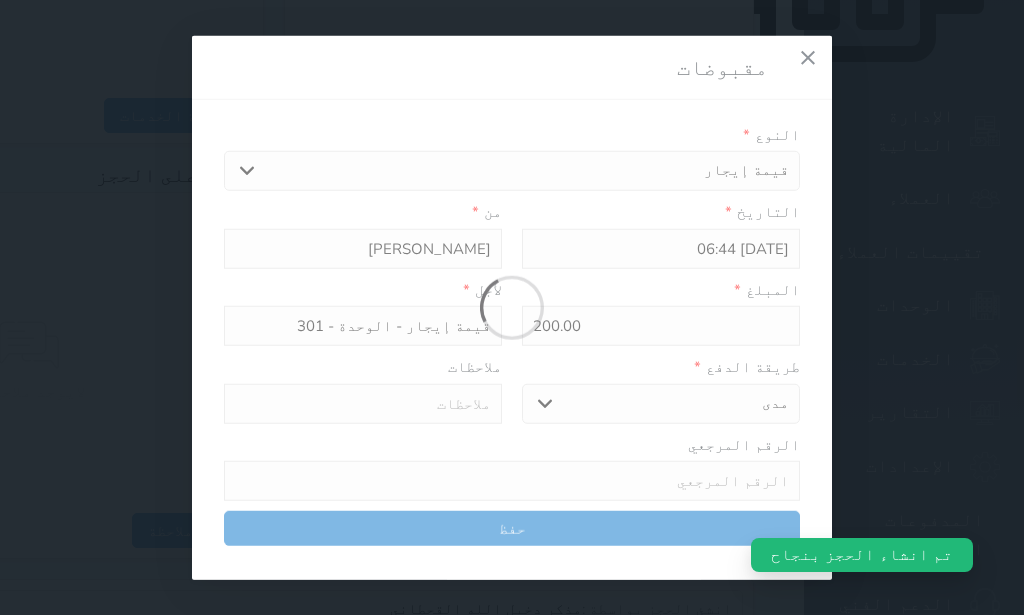 select 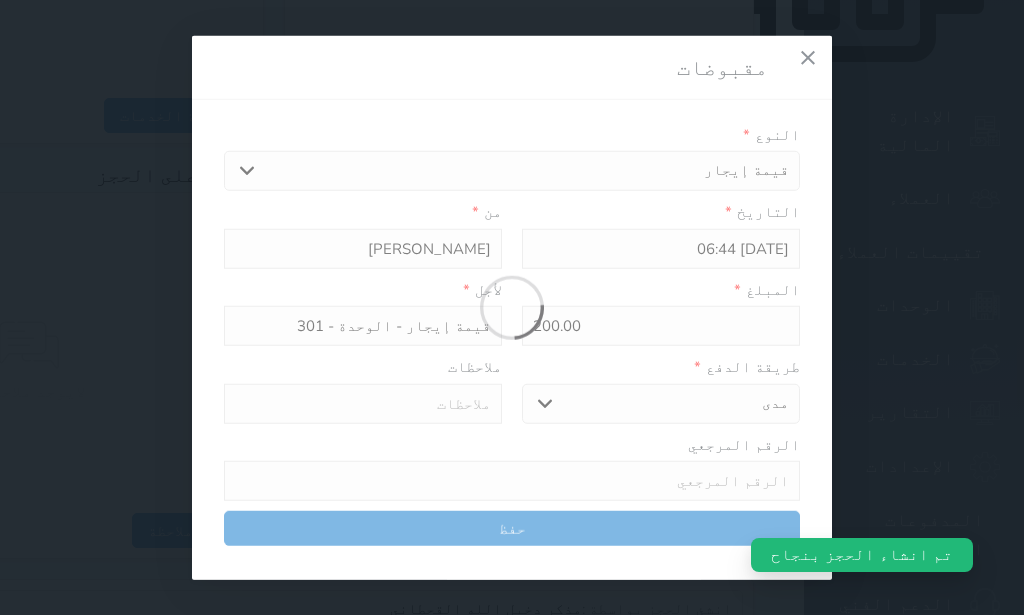 type 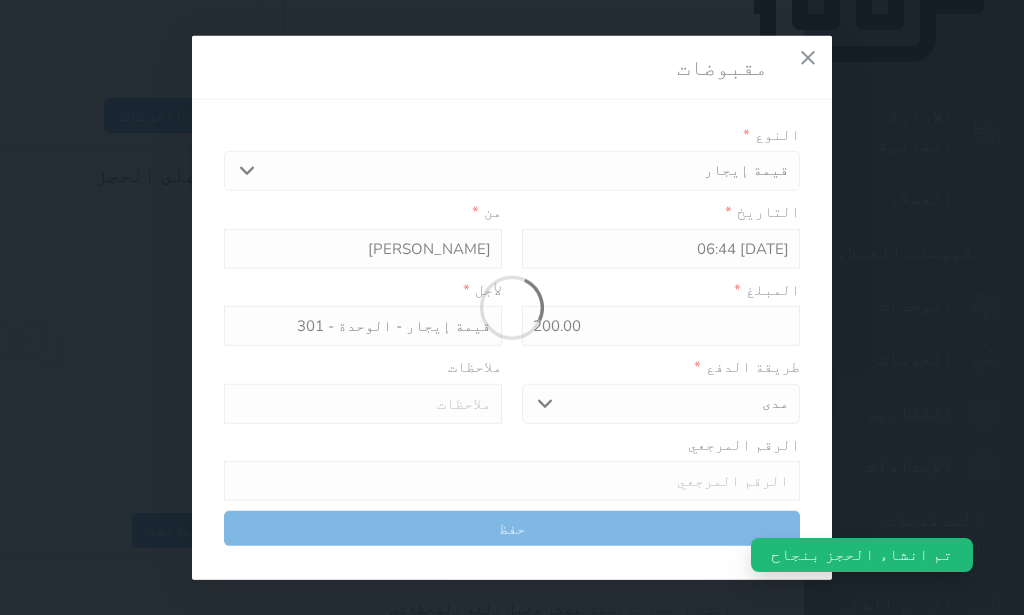 type on "0" 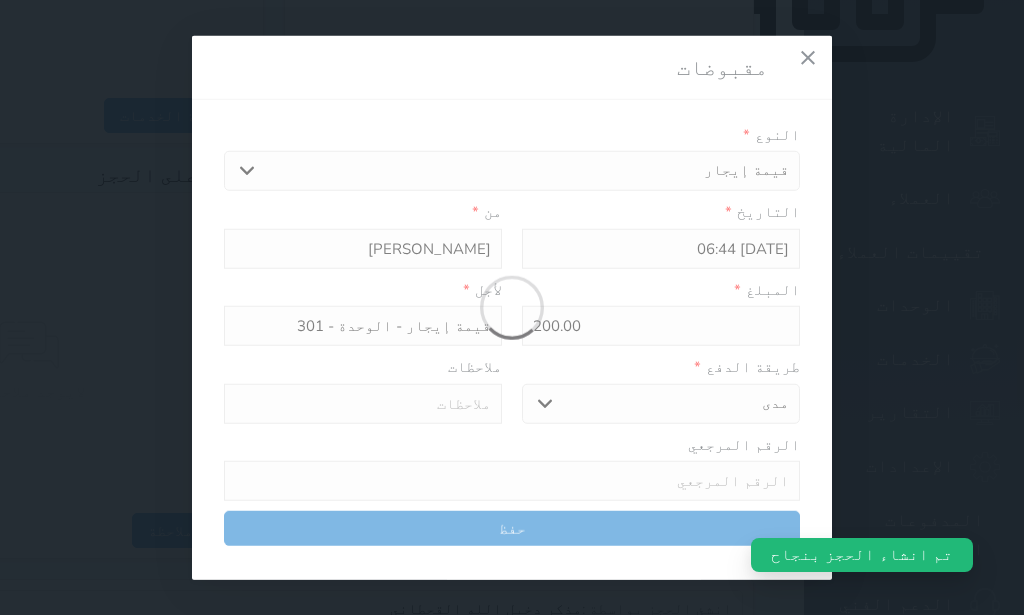 select 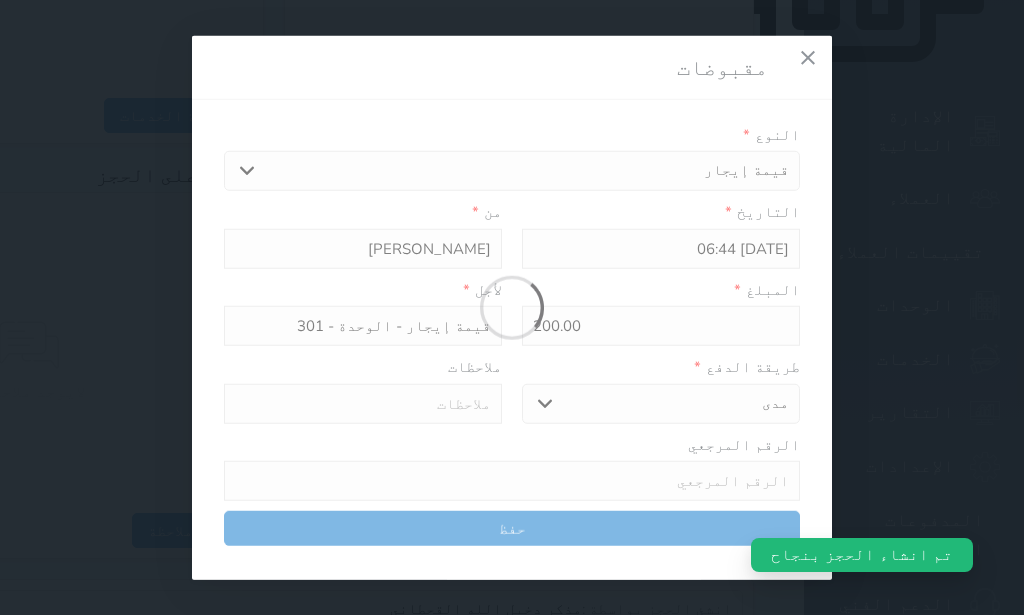 type on "0" 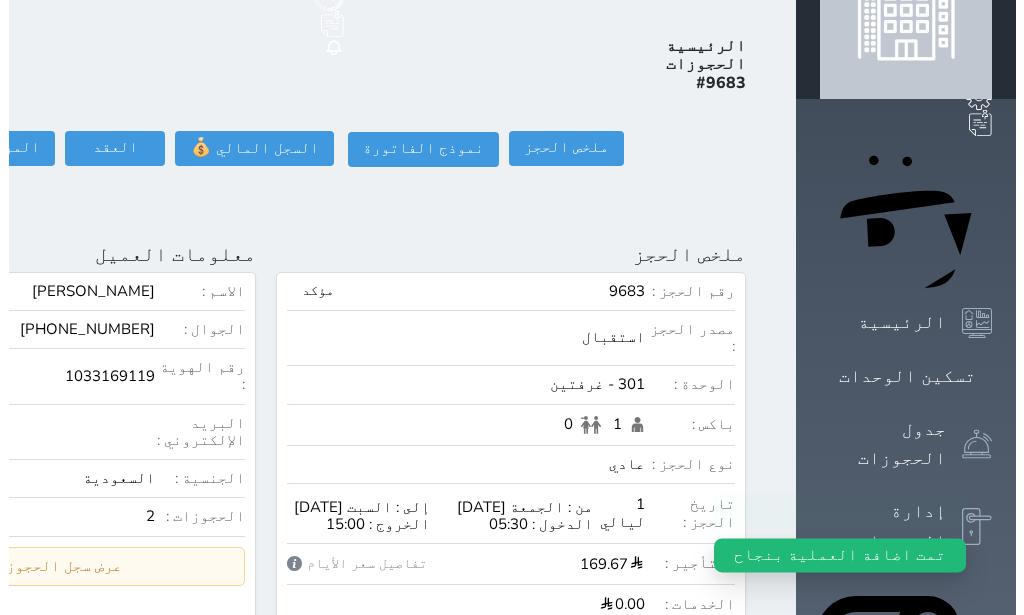 scroll, scrollTop: 0, scrollLeft: 0, axis: both 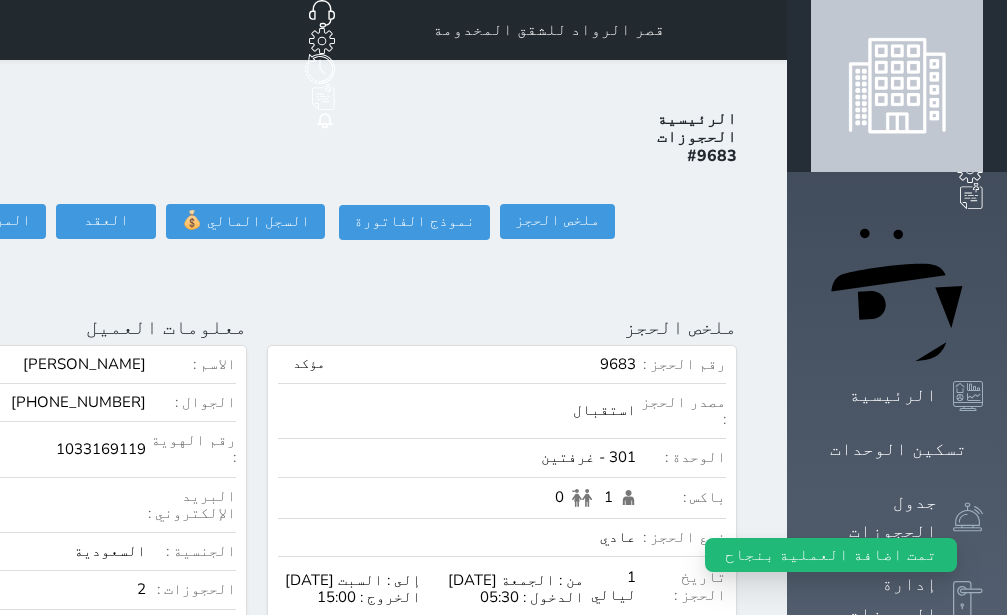 click on "تسجيل دخول" at bounding box center (-156, 221) 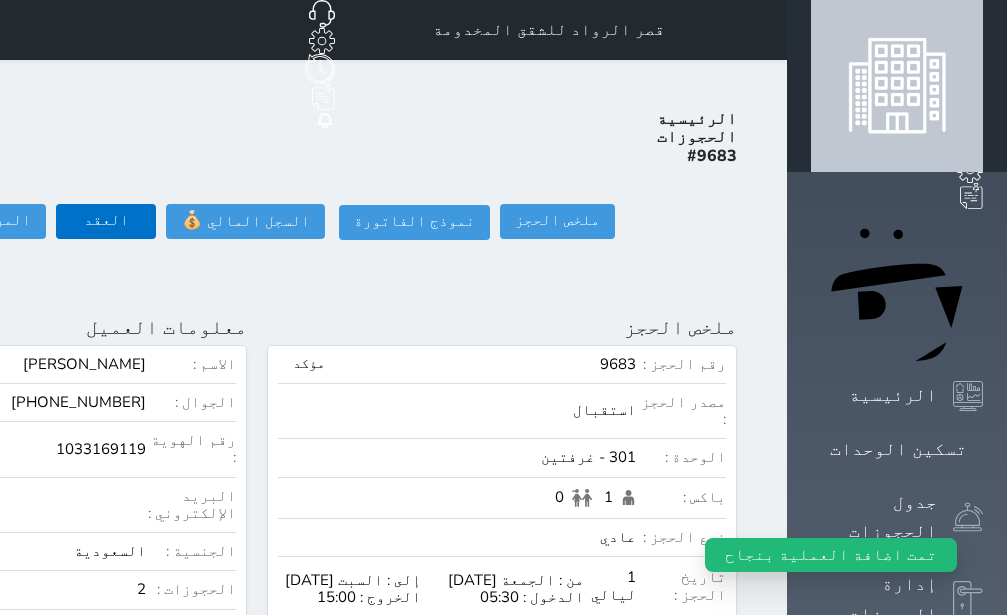 type on "06:45" 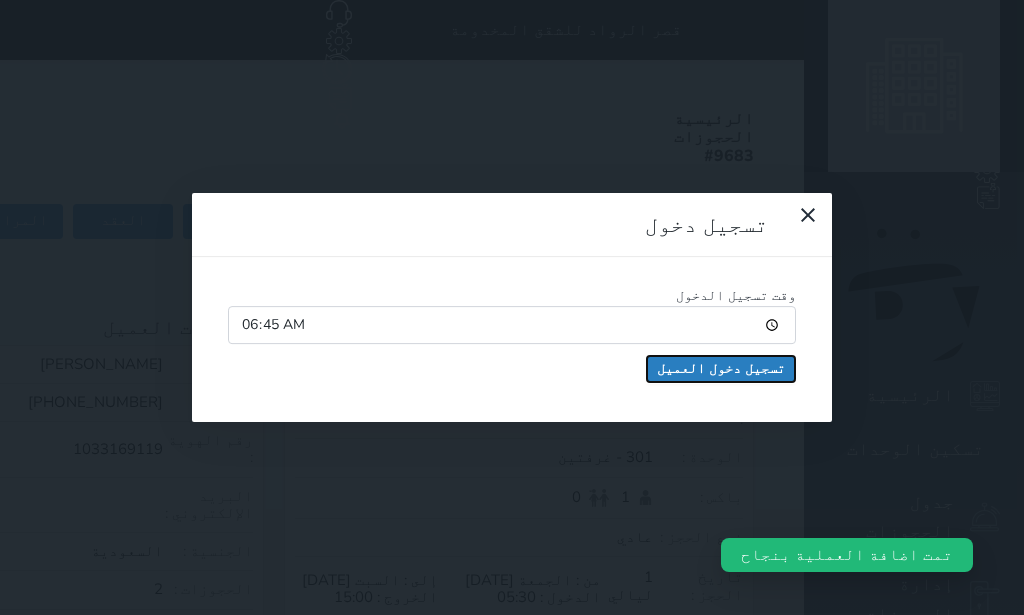 click on "تسجيل دخول العميل" at bounding box center [721, 369] 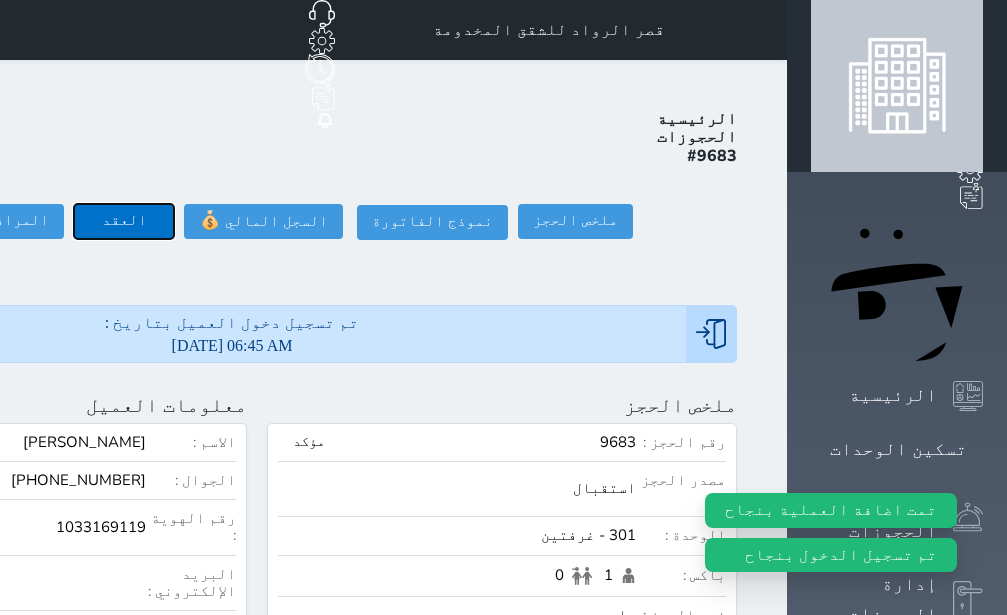 click on "العقد" at bounding box center (124, 221) 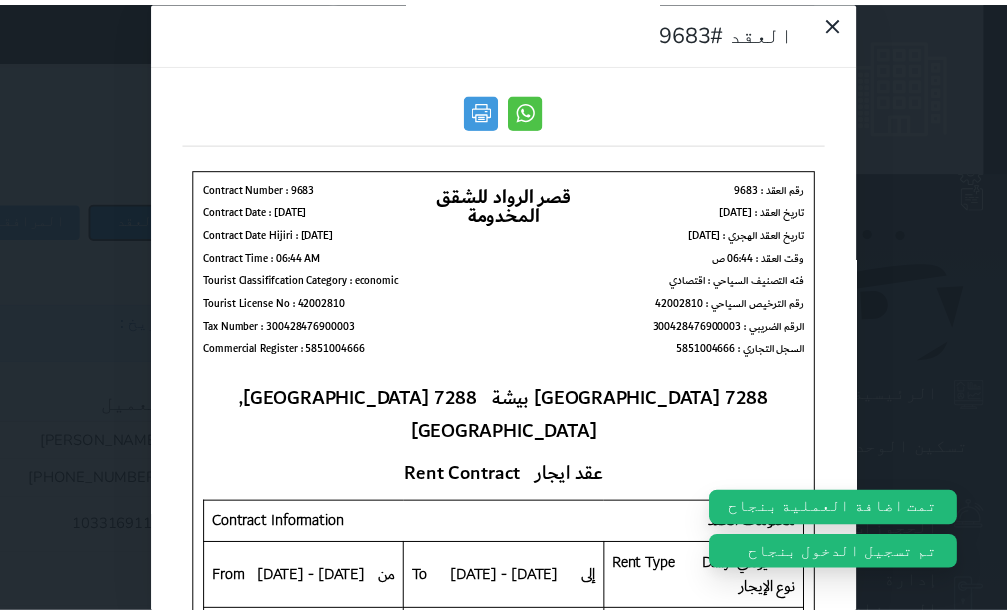 scroll, scrollTop: 0, scrollLeft: 0, axis: both 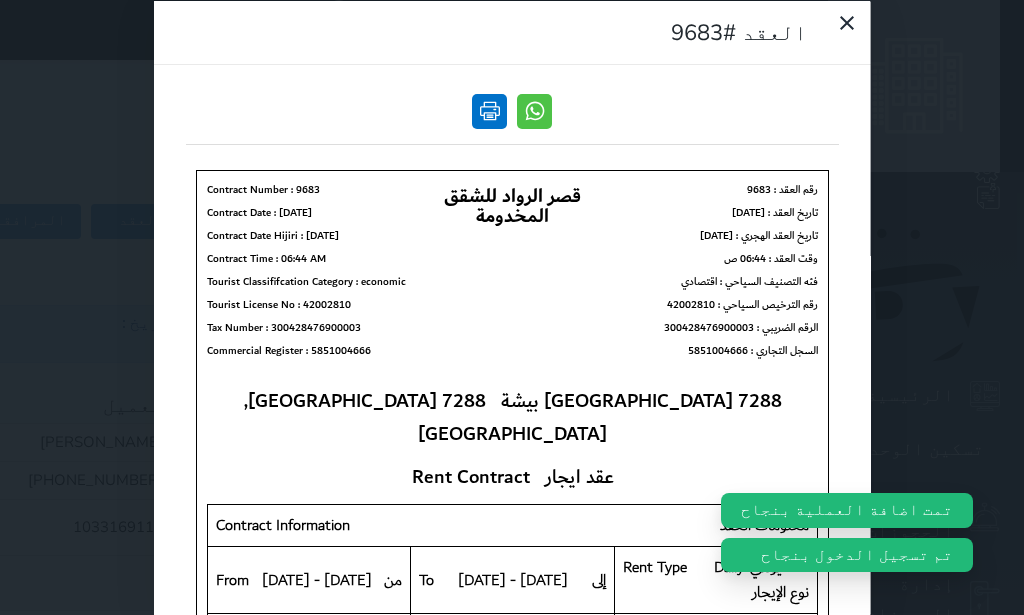 click at bounding box center (489, 110) 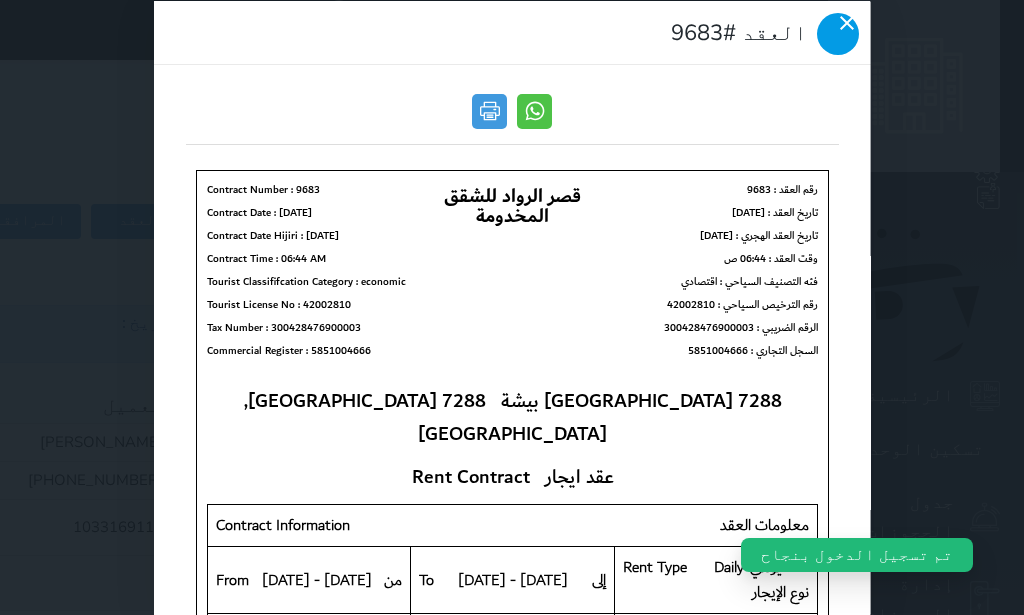 click 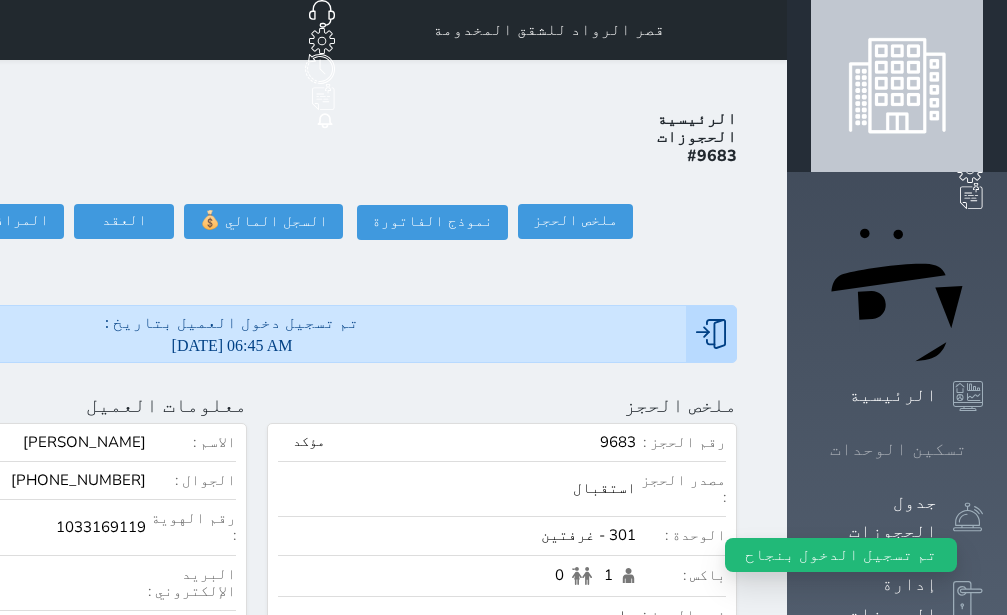 click on "تسكين الوحدات" at bounding box center [897, 449] 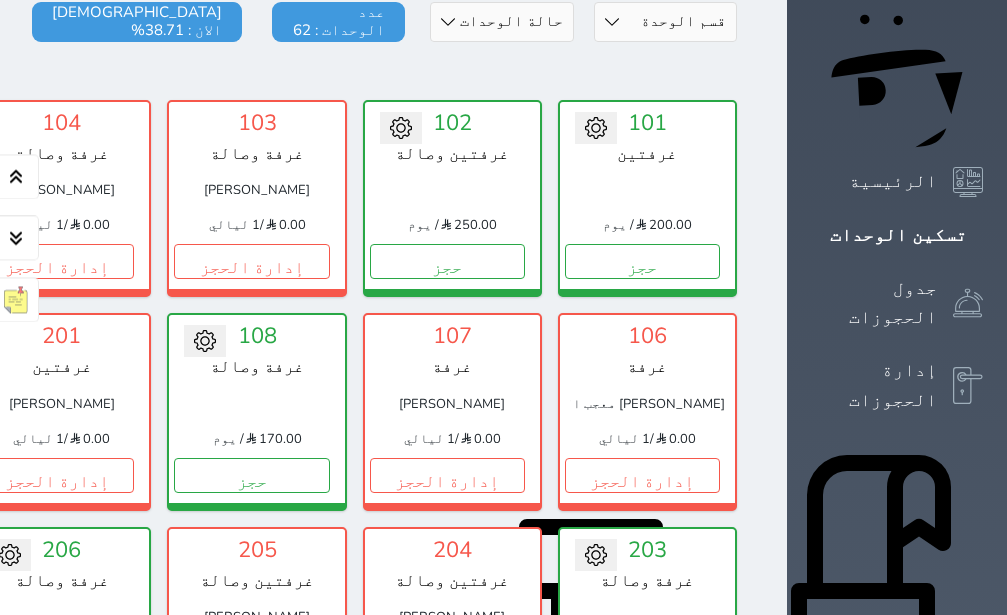 scroll, scrollTop: 147, scrollLeft: 0, axis: vertical 